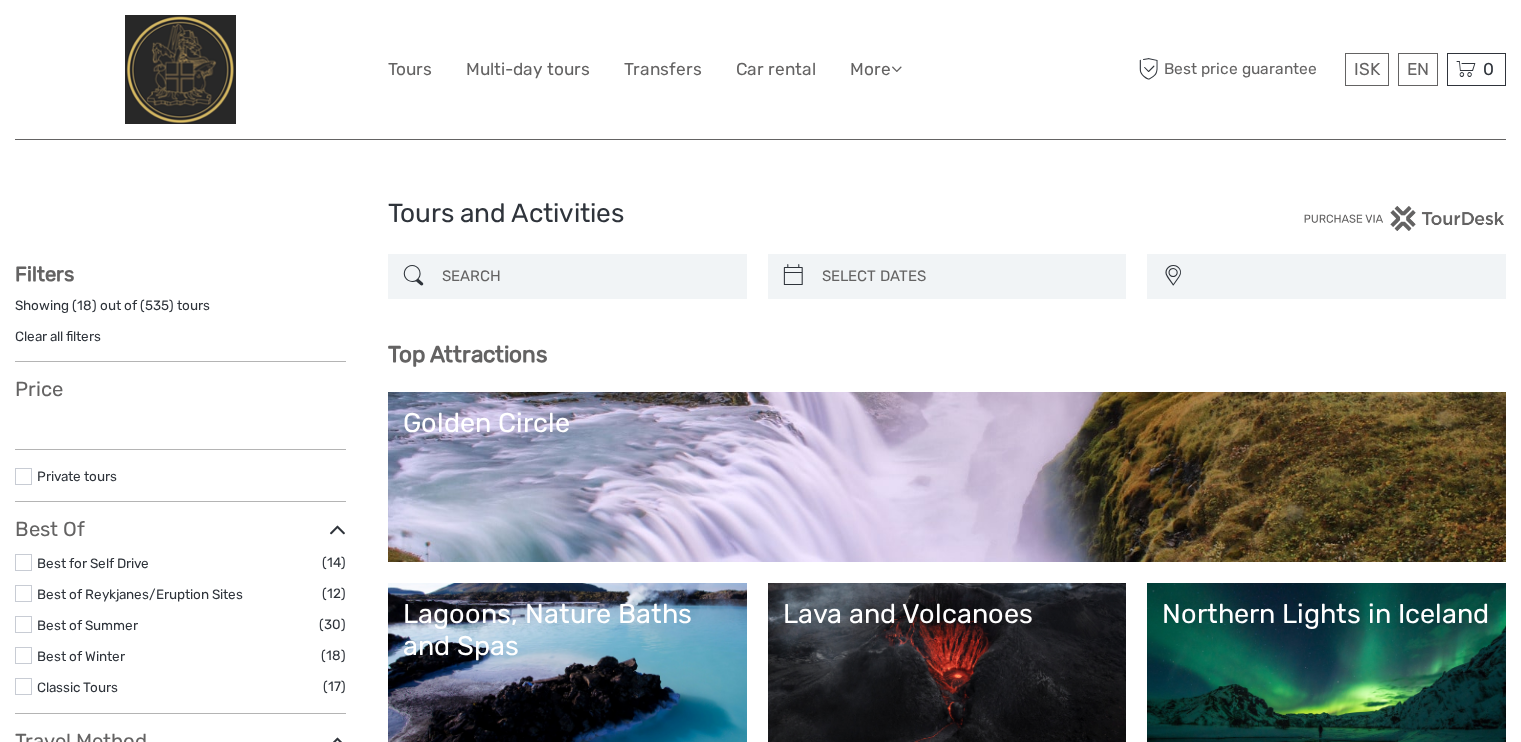 select 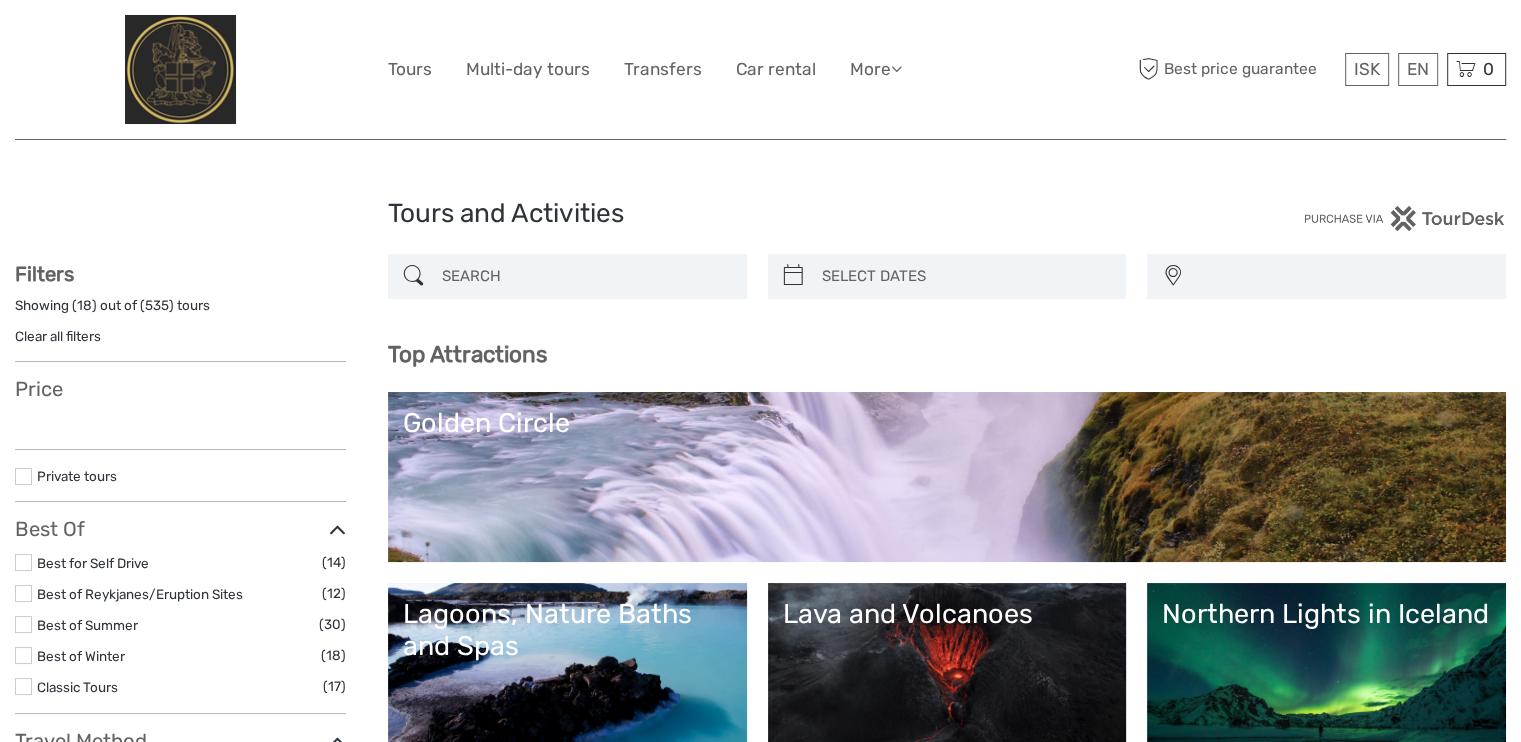 scroll, scrollTop: 0, scrollLeft: 0, axis: both 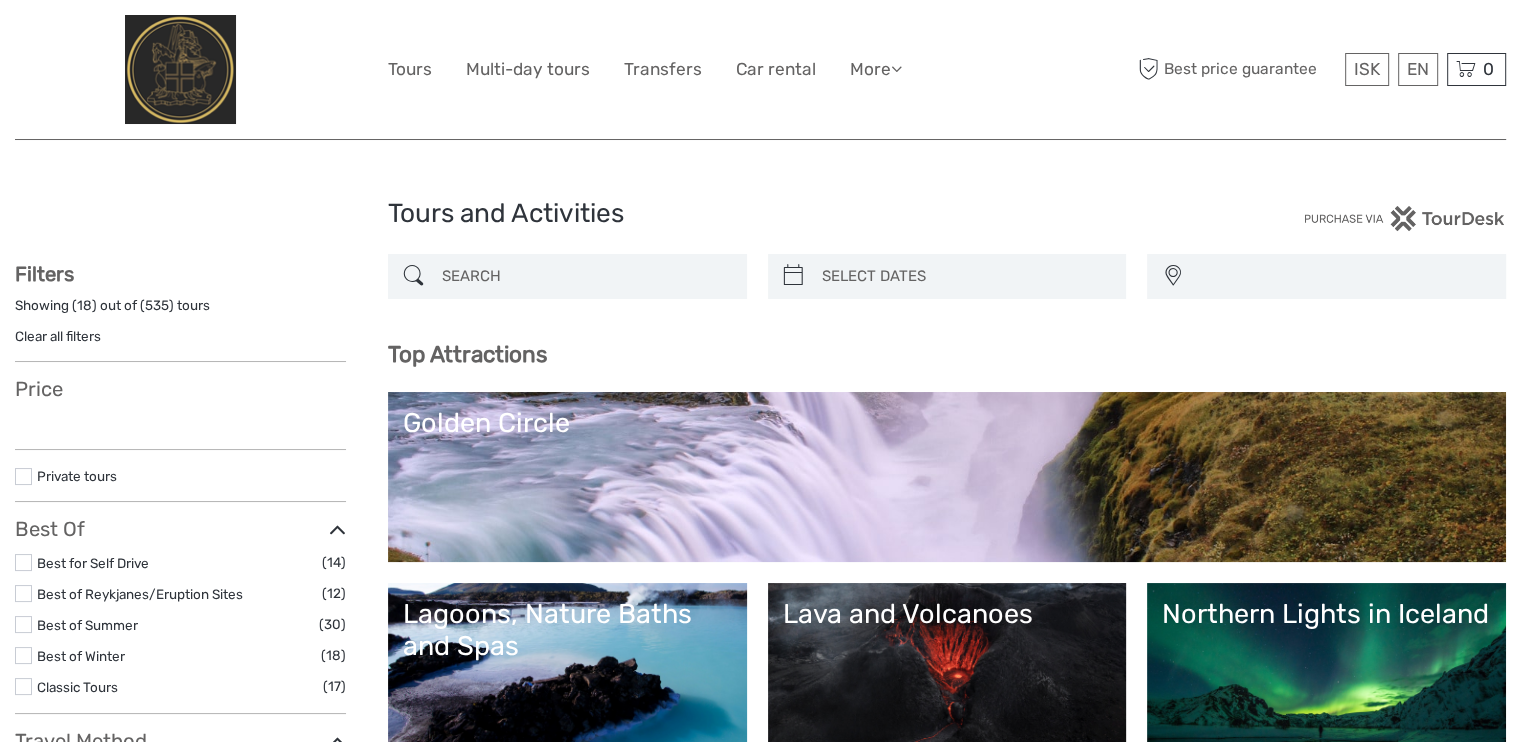 select 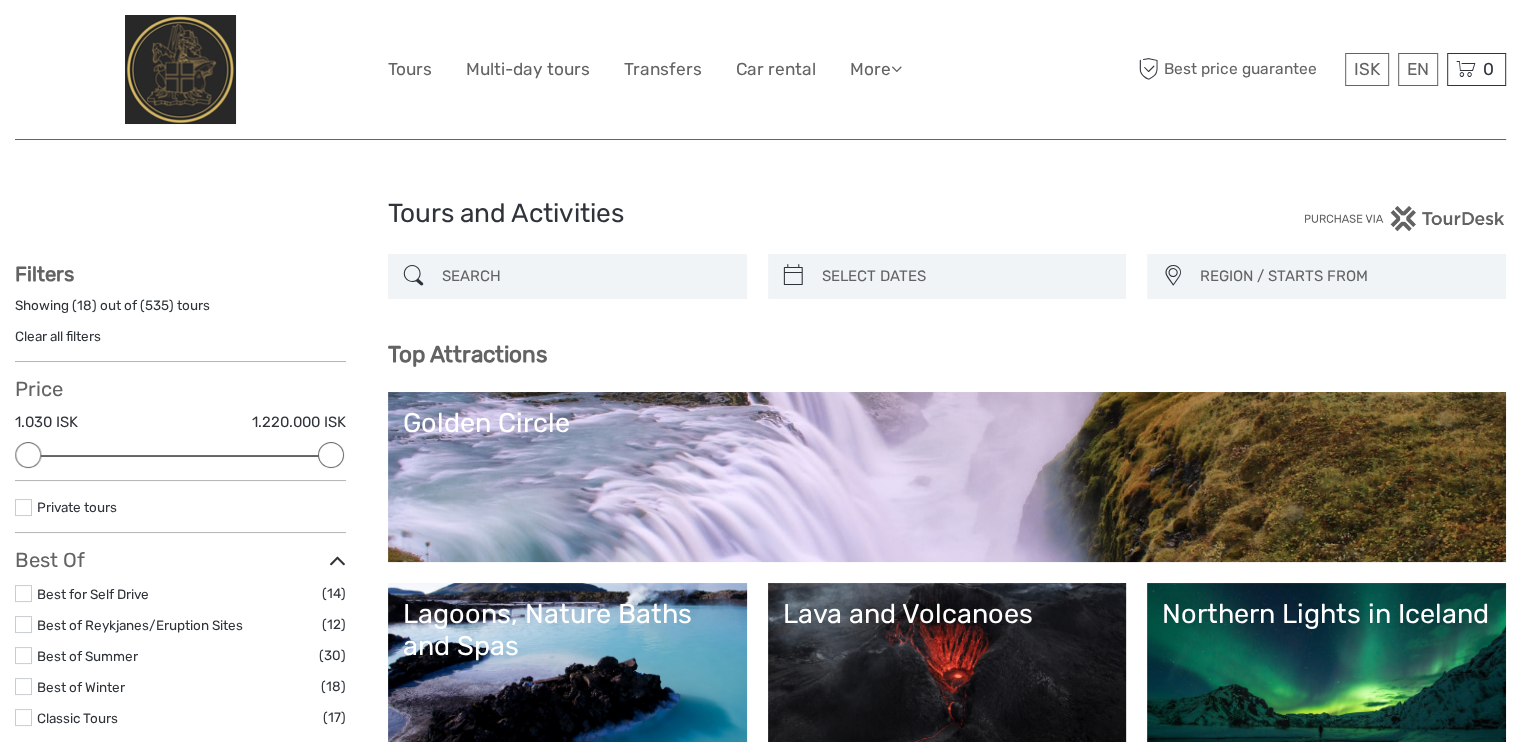 scroll, scrollTop: 0, scrollLeft: 0, axis: both 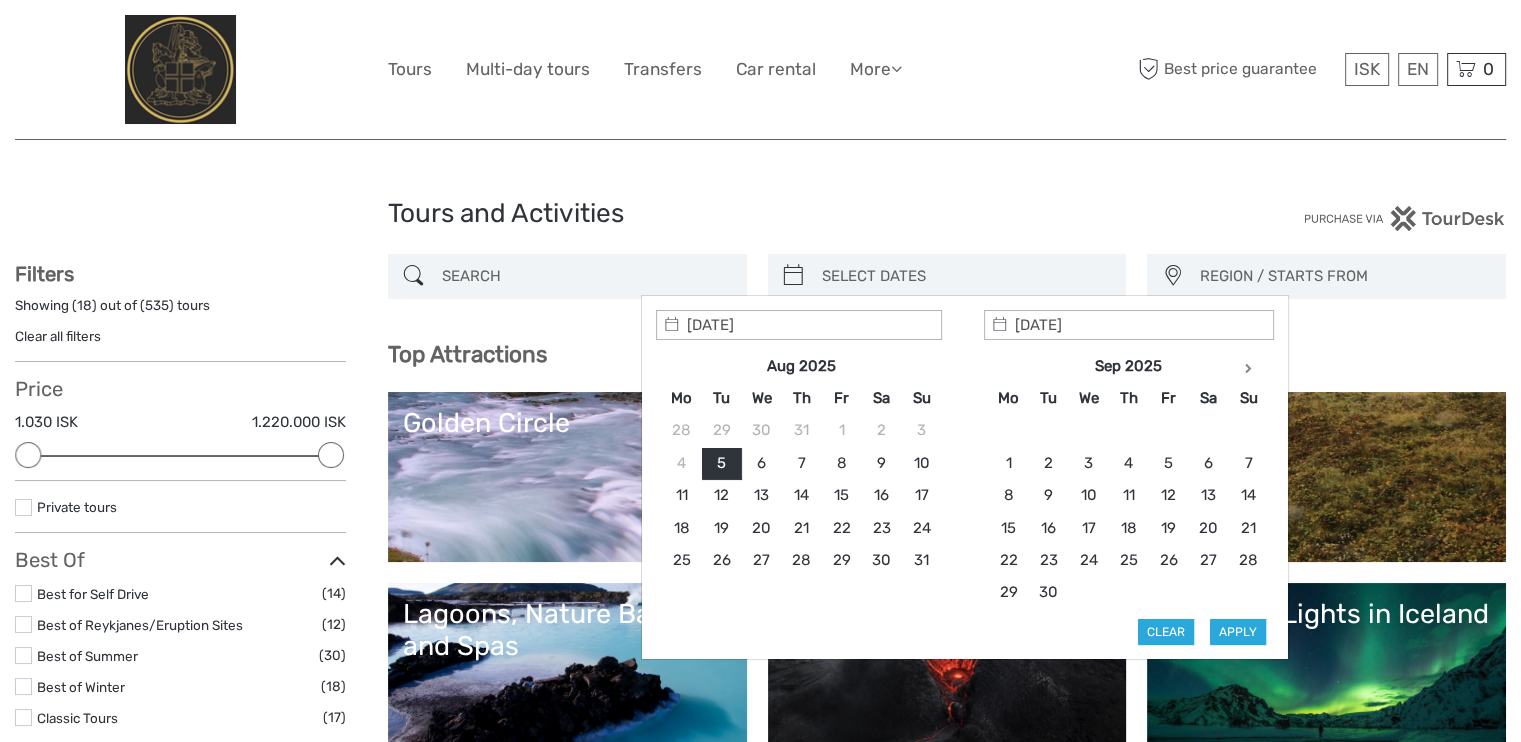 click at bounding box center [965, 276] 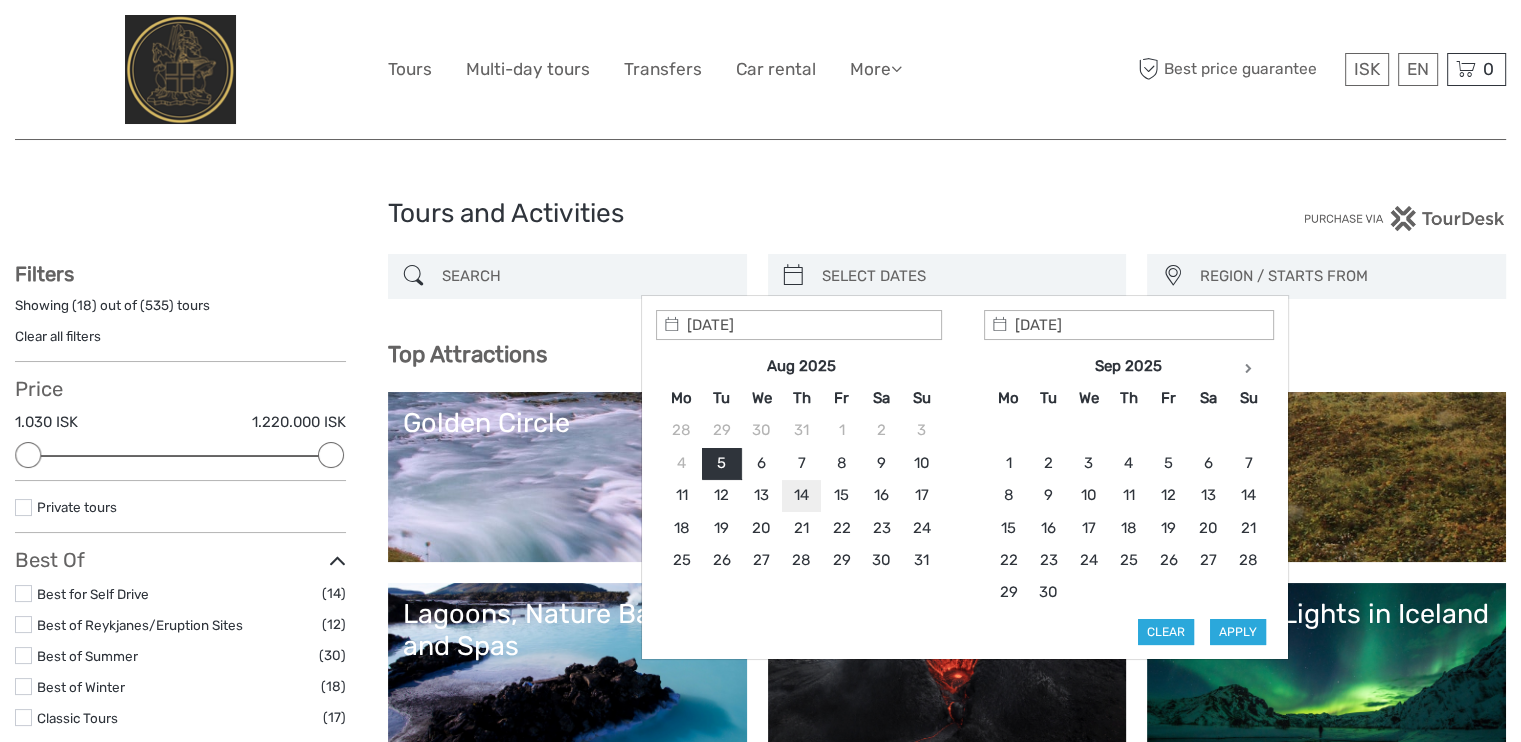 type on "14/08/2025" 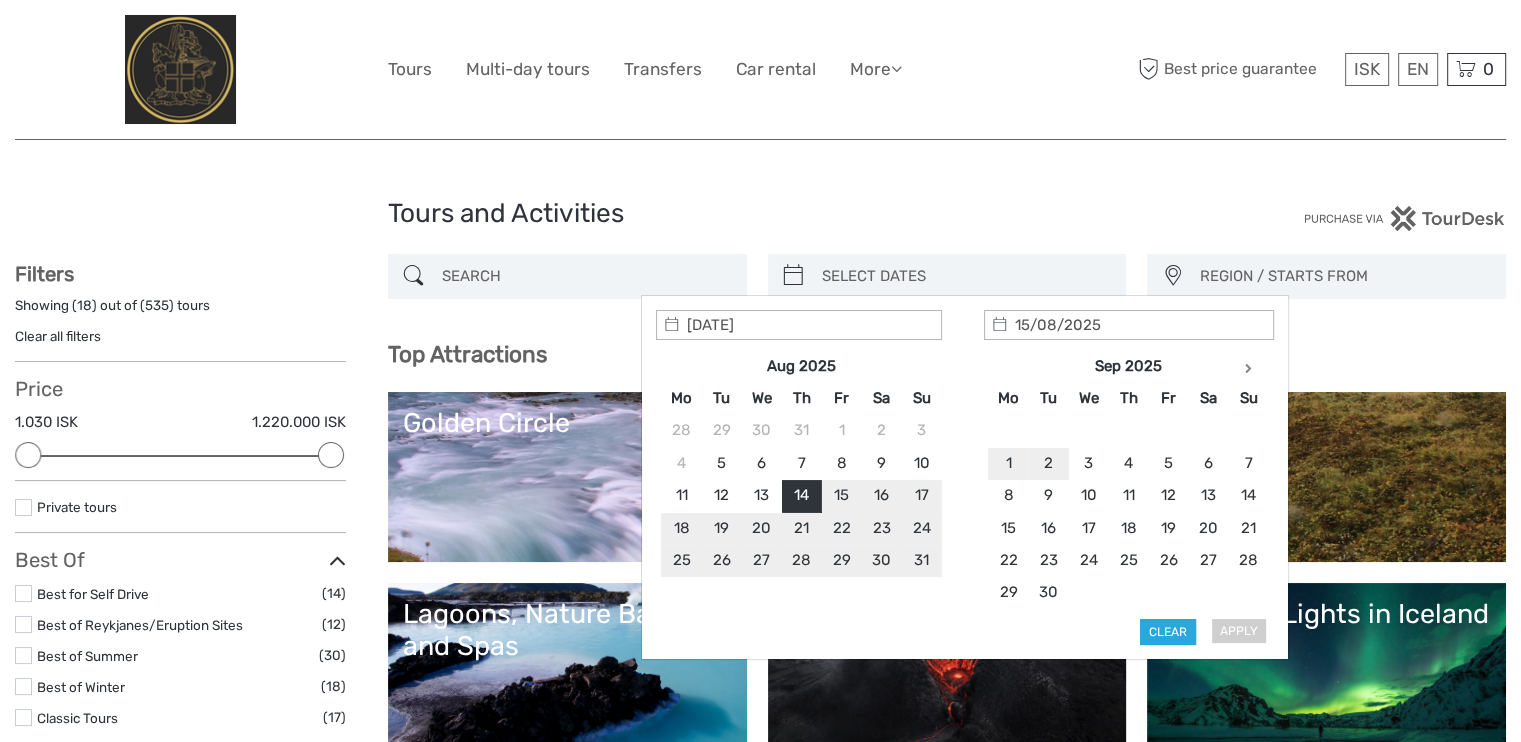 type on "18/08/2025" 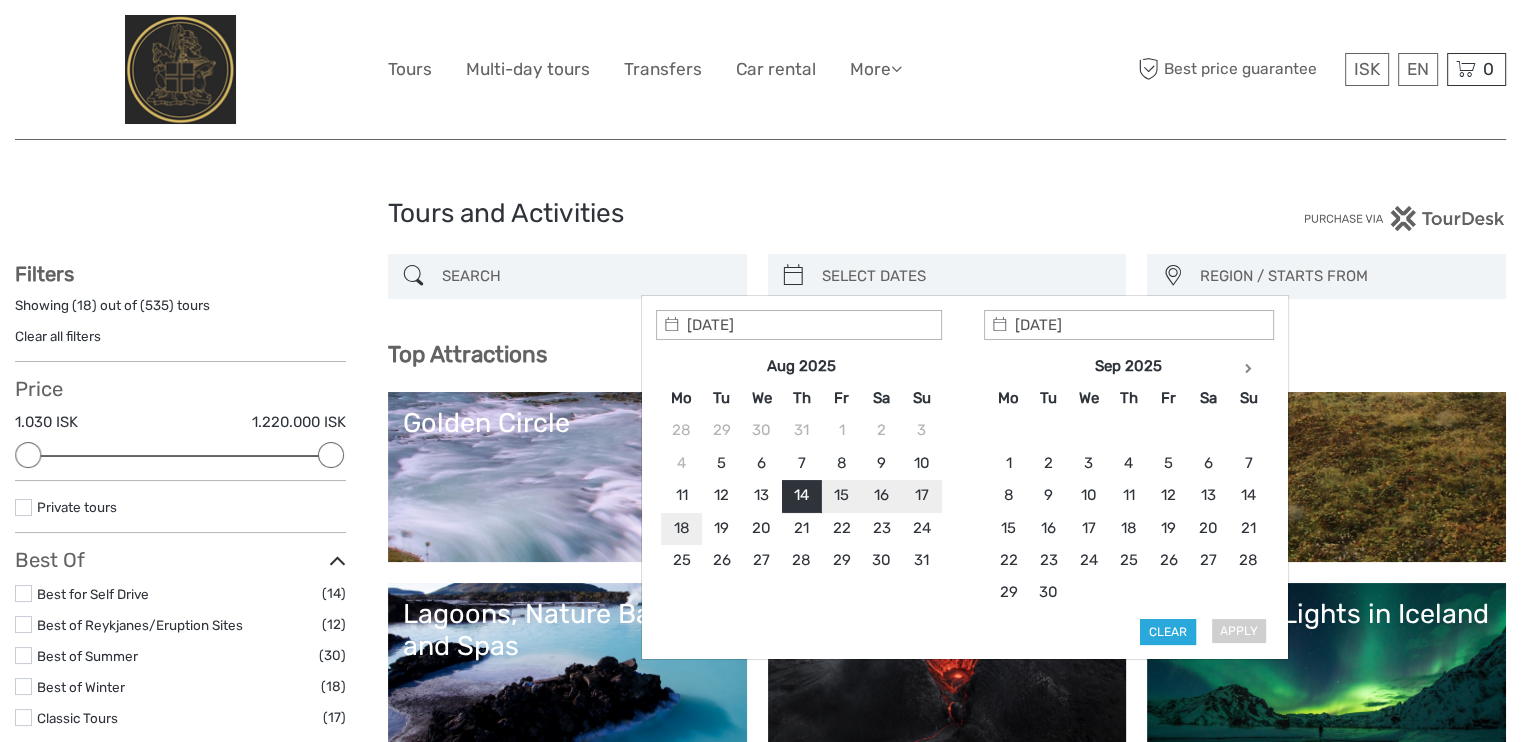 click on "18/08/2025" at bounding box center [1129, 325] 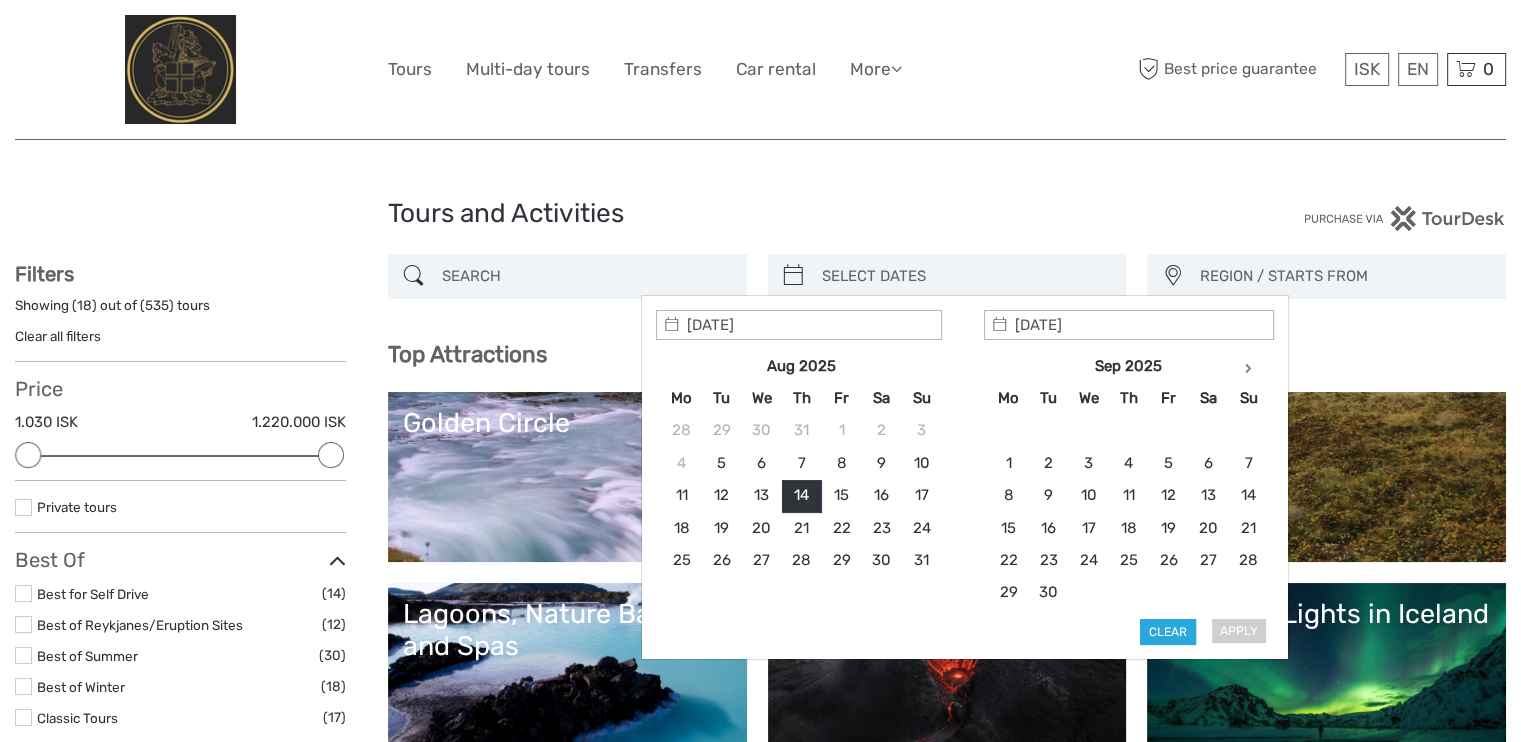 type on "08/08/2025" 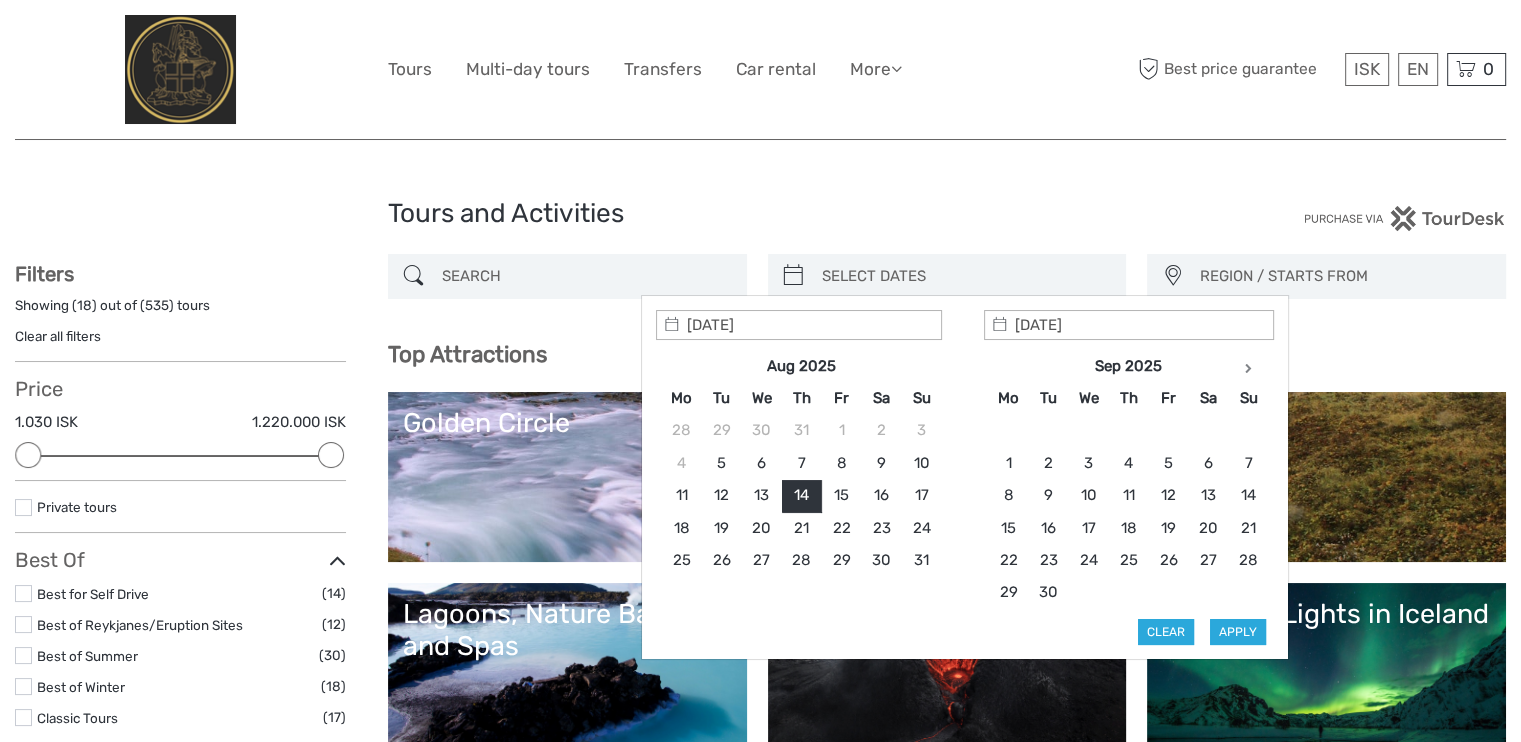 type on "14/08/2025" 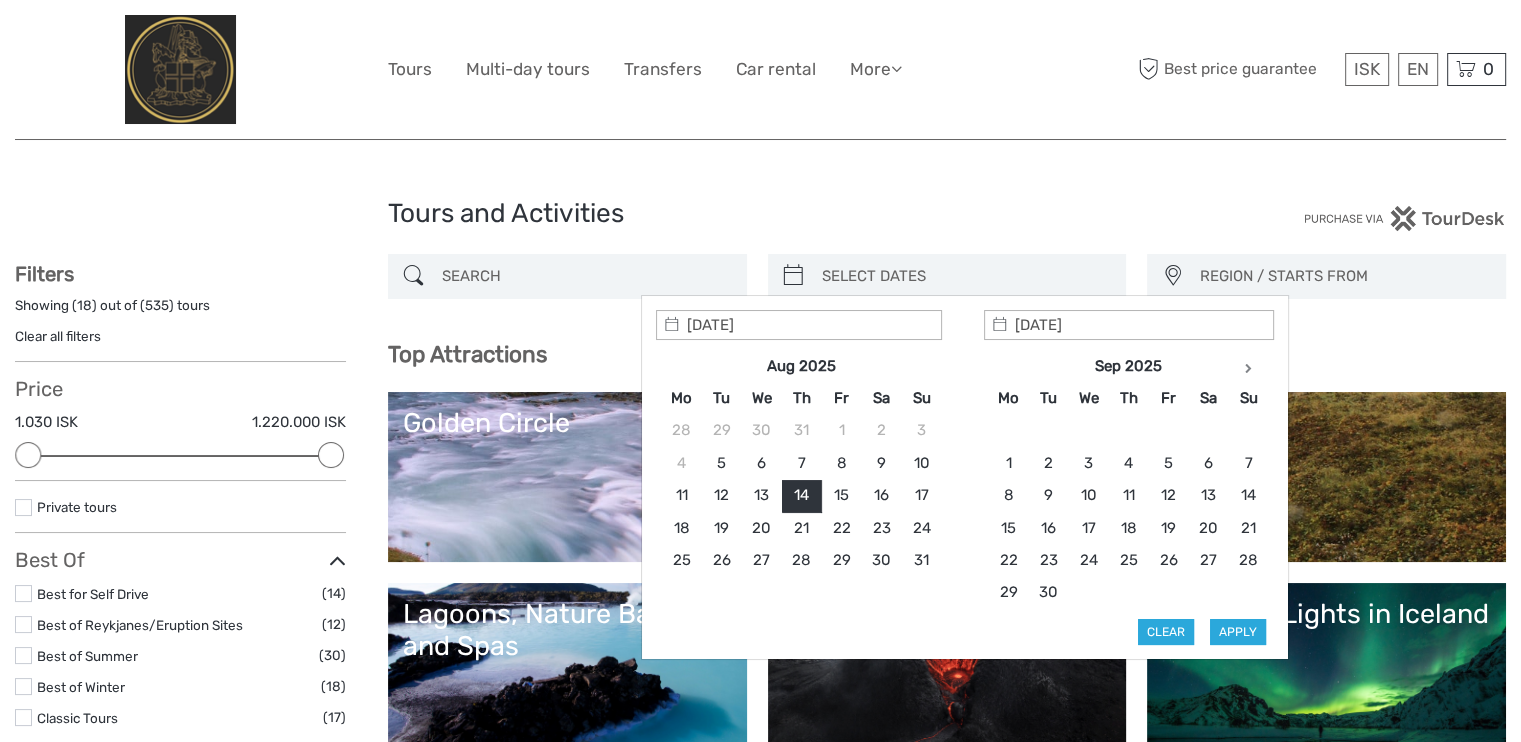 click on "Apply" at bounding box center [1238, 632] 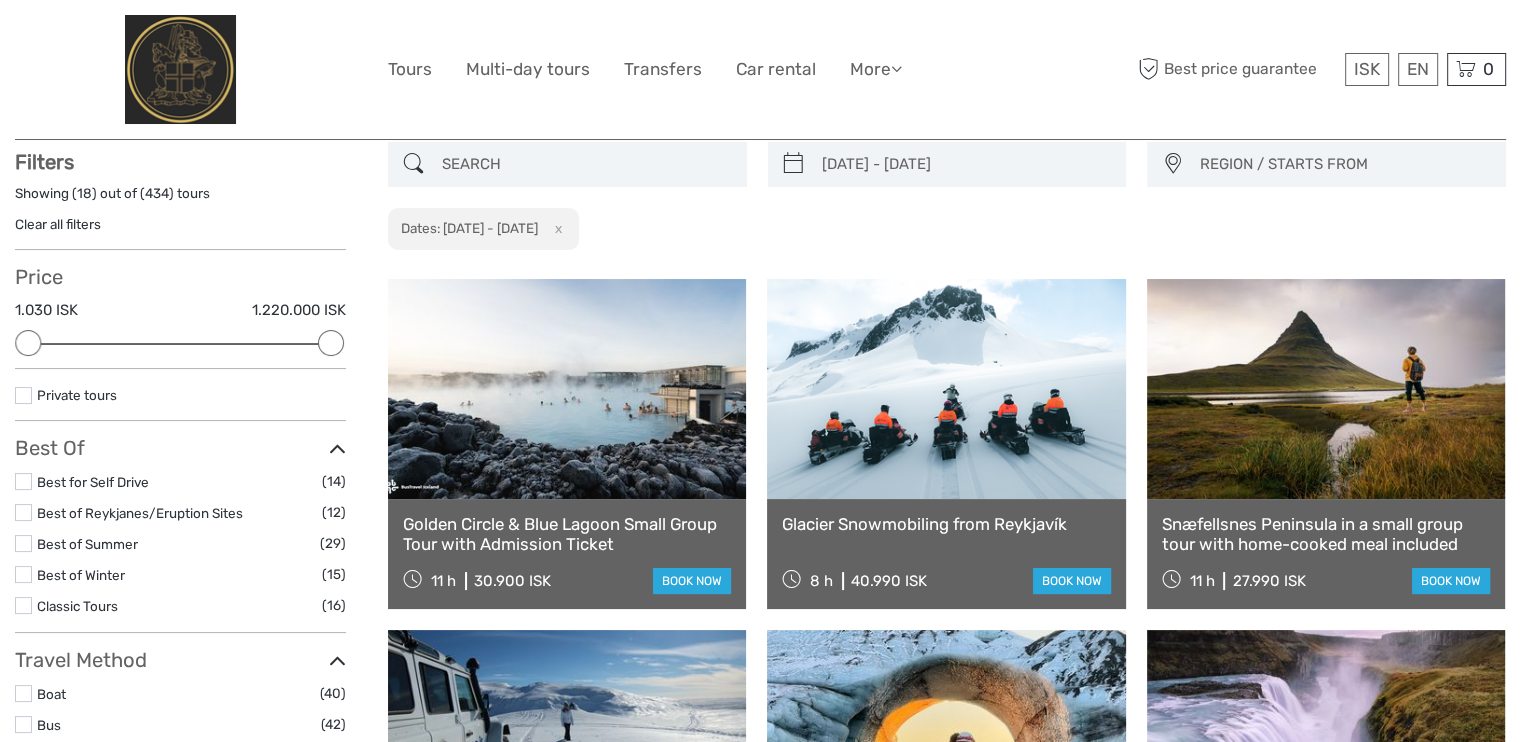 scroll, scrollTop: 113, scrollLeft: 0, axis: vertical 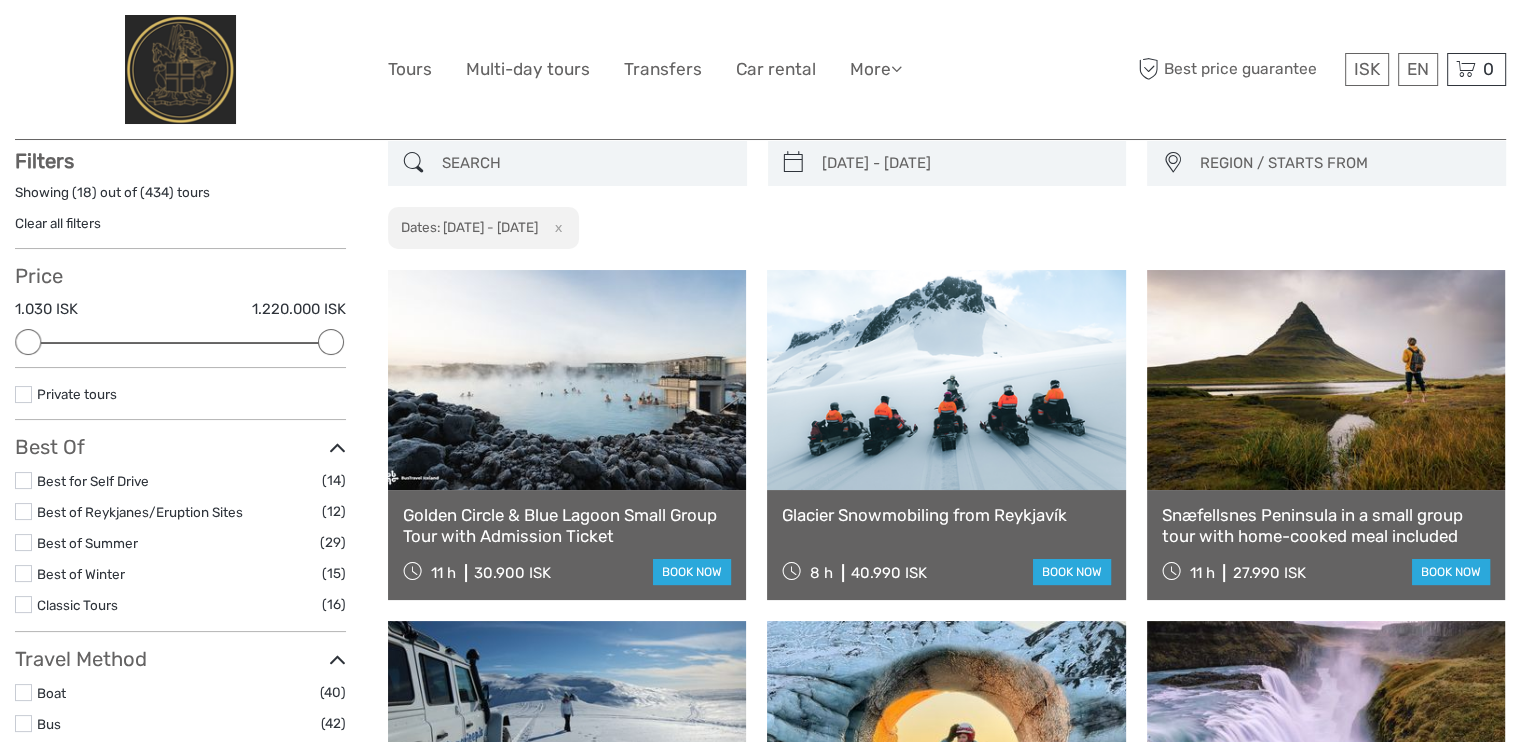 click on "Golden Circle & Blue Lagoon Small Group Tour with Admission Ticket" at bounding box center [567, 525] 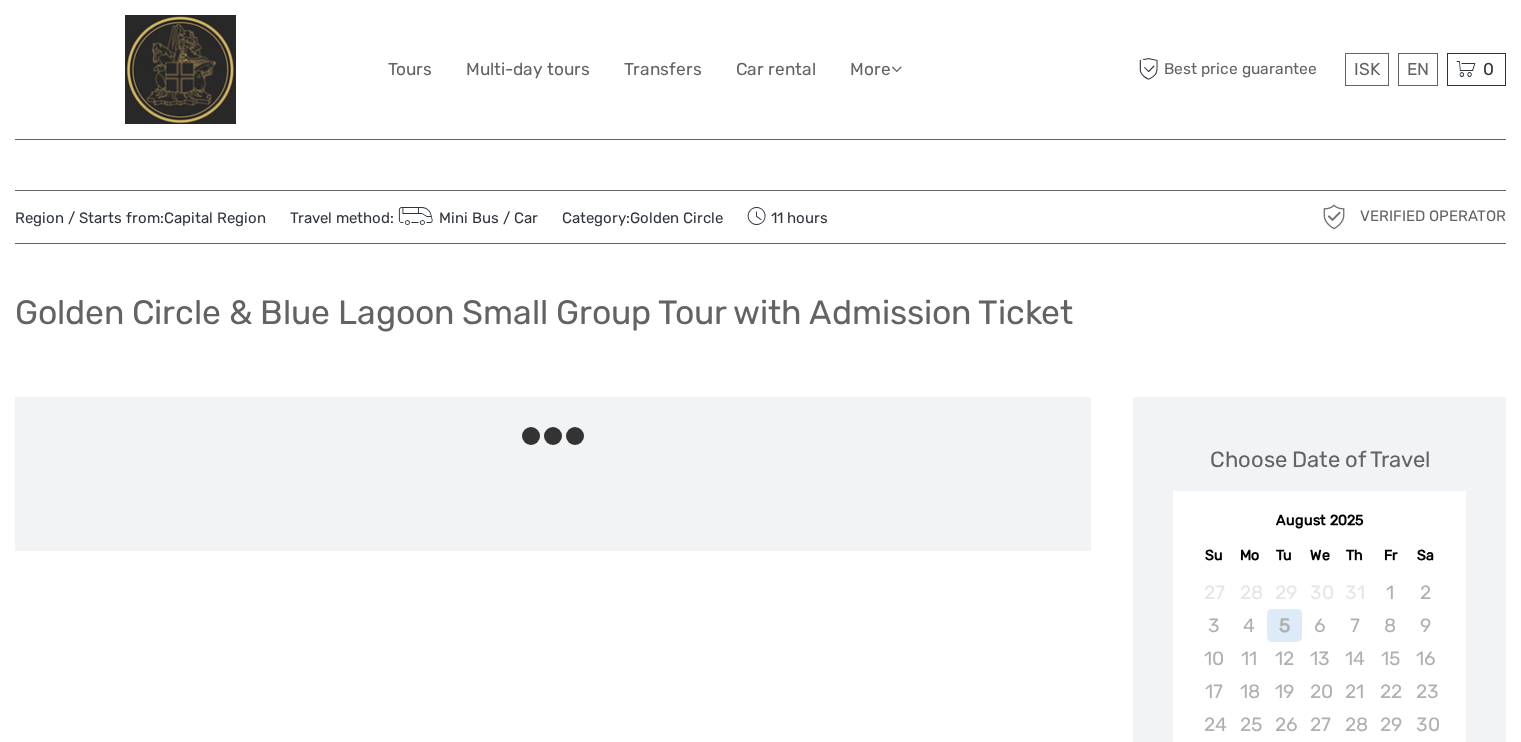 scroll, scrollTop: 0, scrollLeft: 0, axis: both 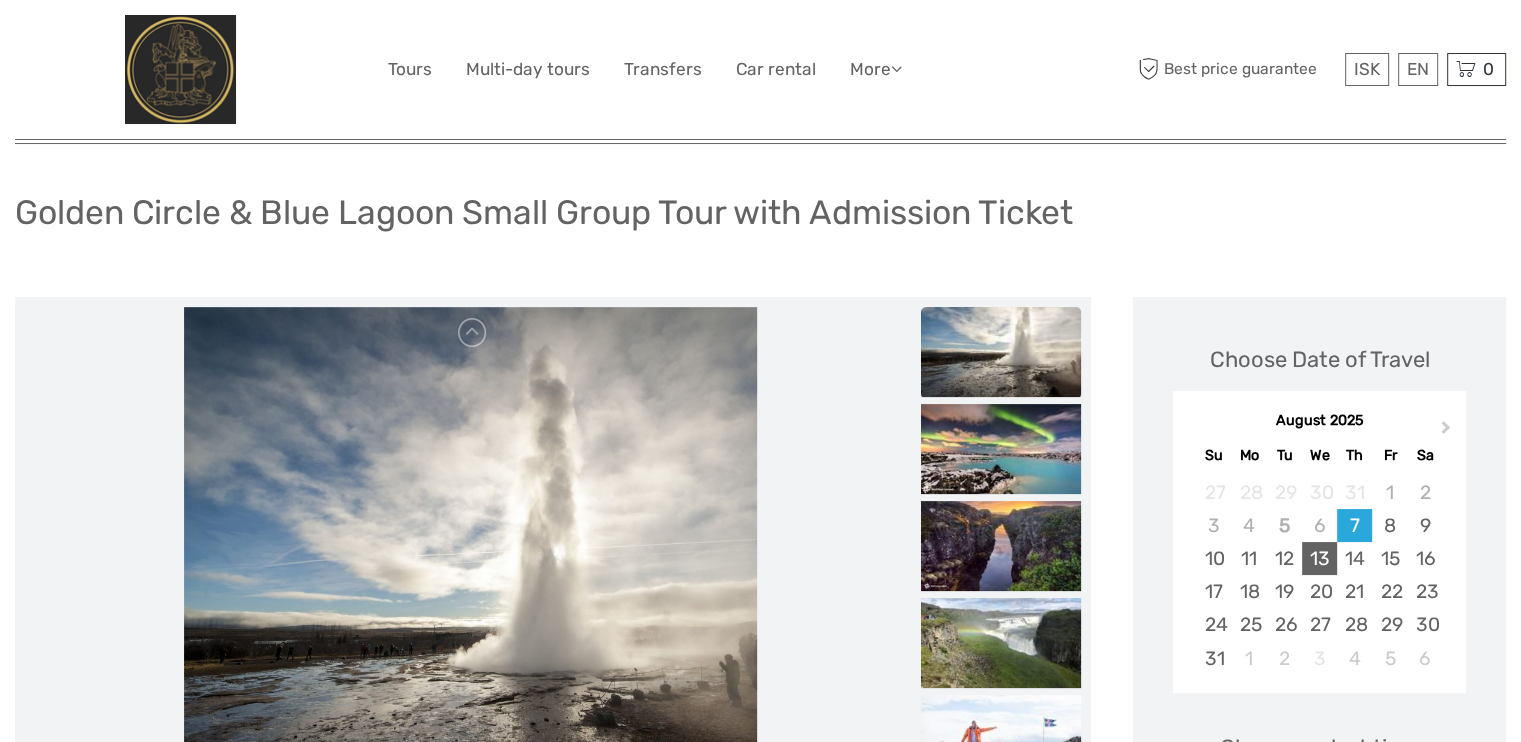 click on "13" at bounding box center [1319, 558] 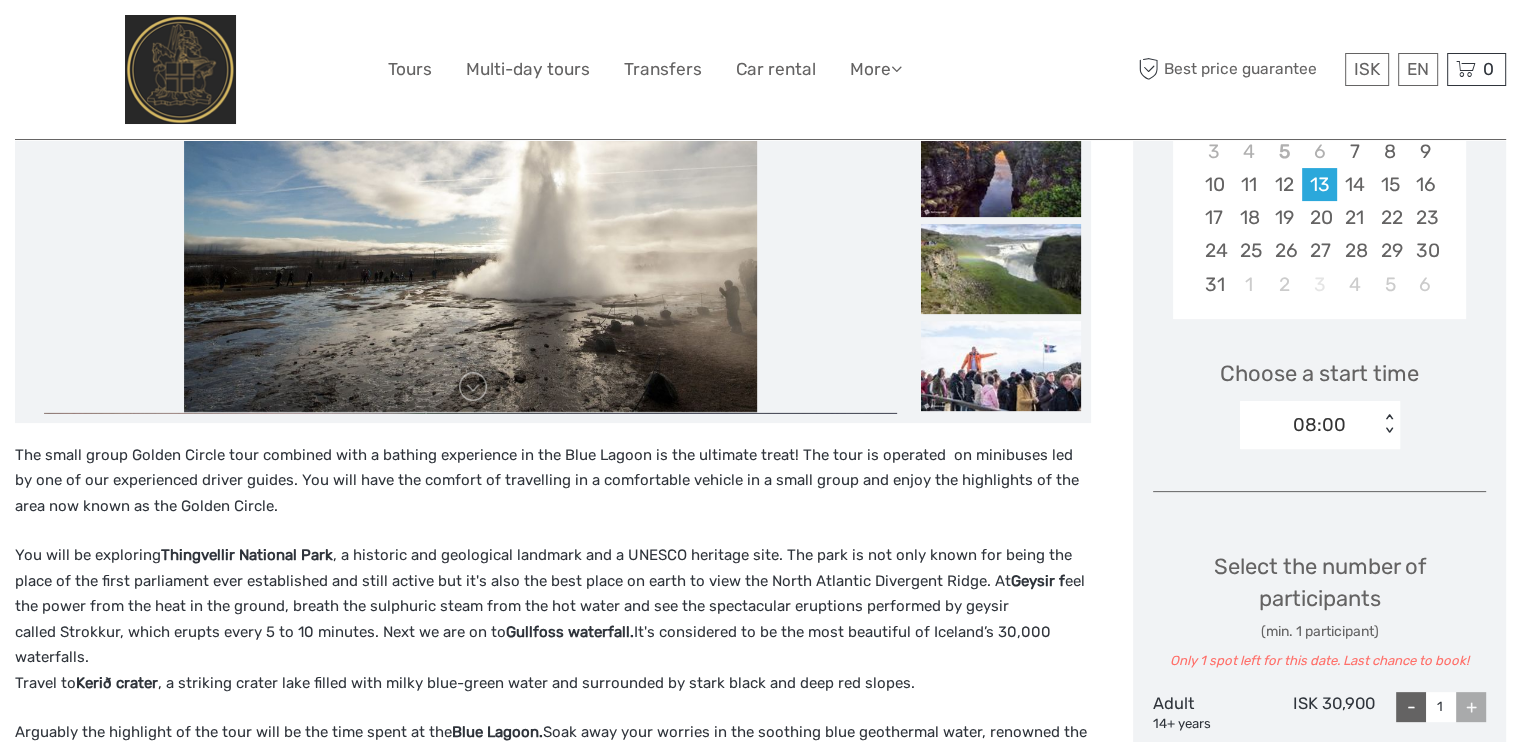 scroll, scrollTop: 200, scrollLeft: 0, axis: vertical 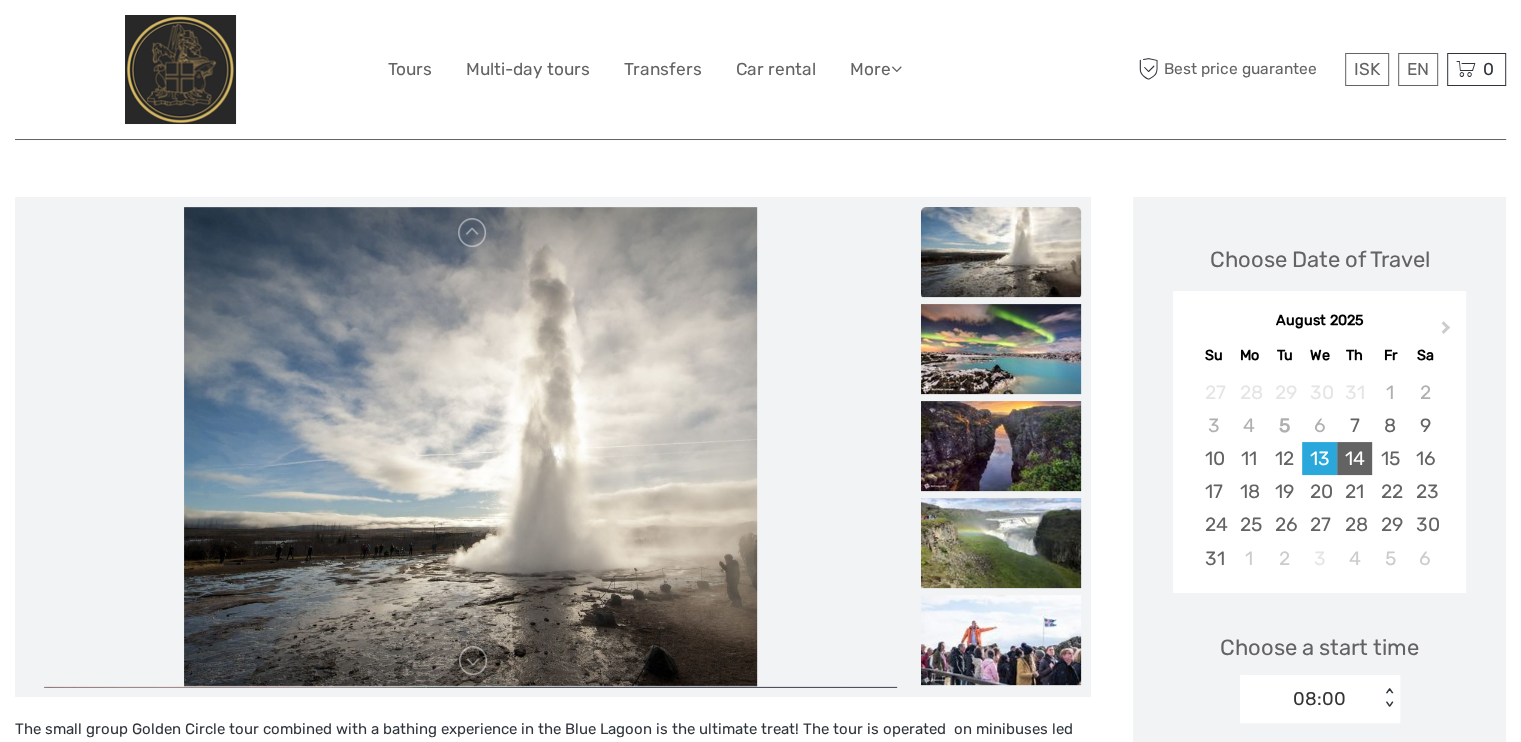 click on "14" at bounding box center [1354, 458] 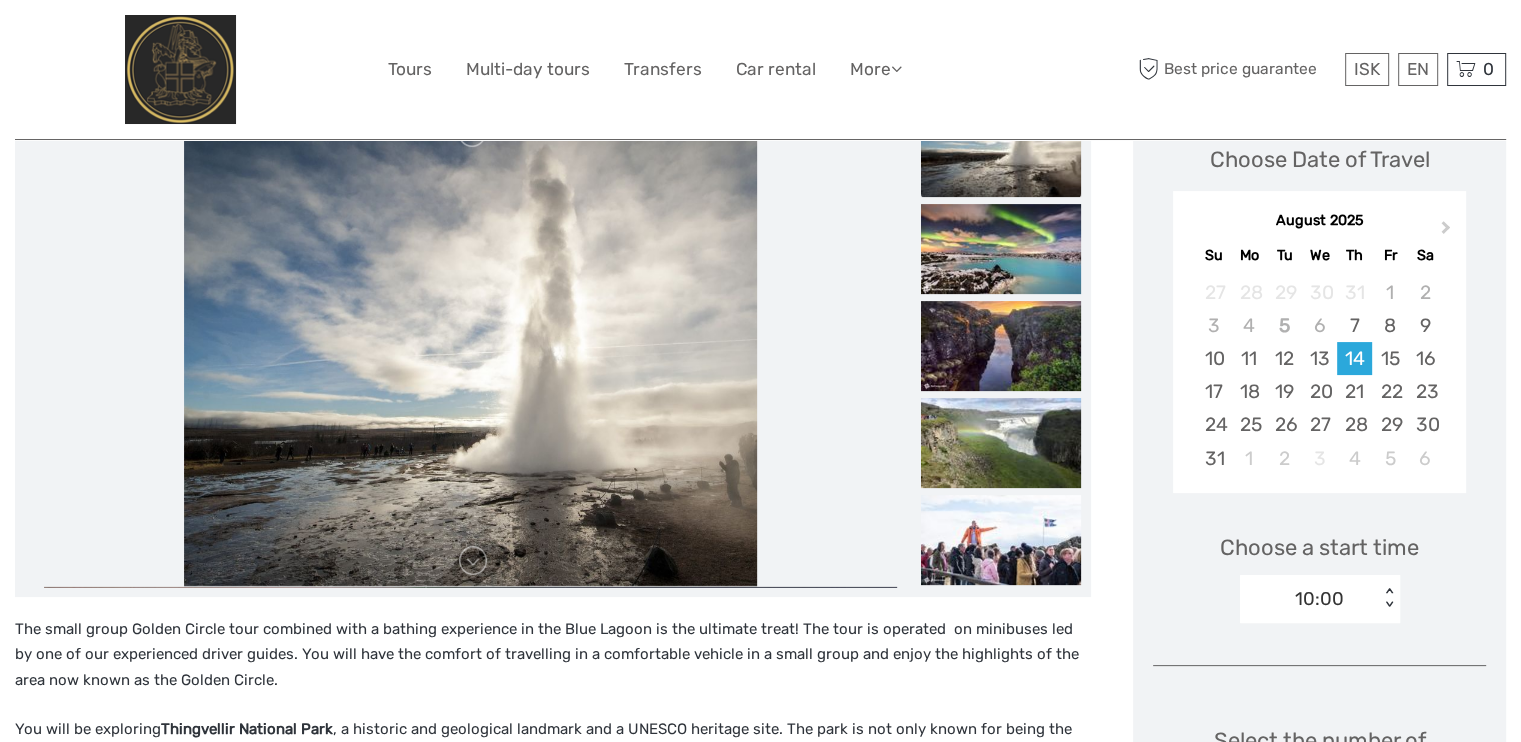 scroll, scrollTop: 300, scrollLeft: 0, axis: vertical 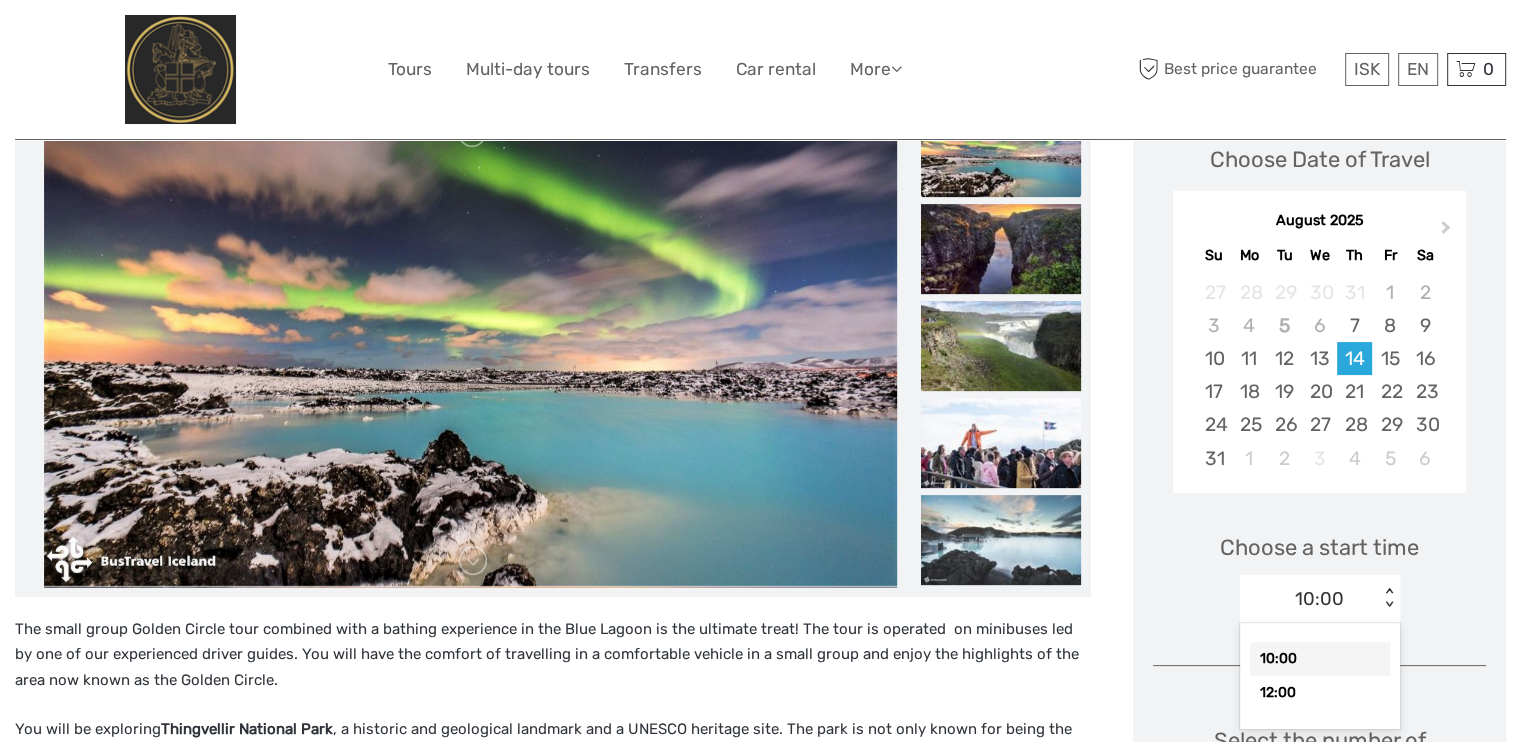 click on "< >" at bounding box center [1389, 598] 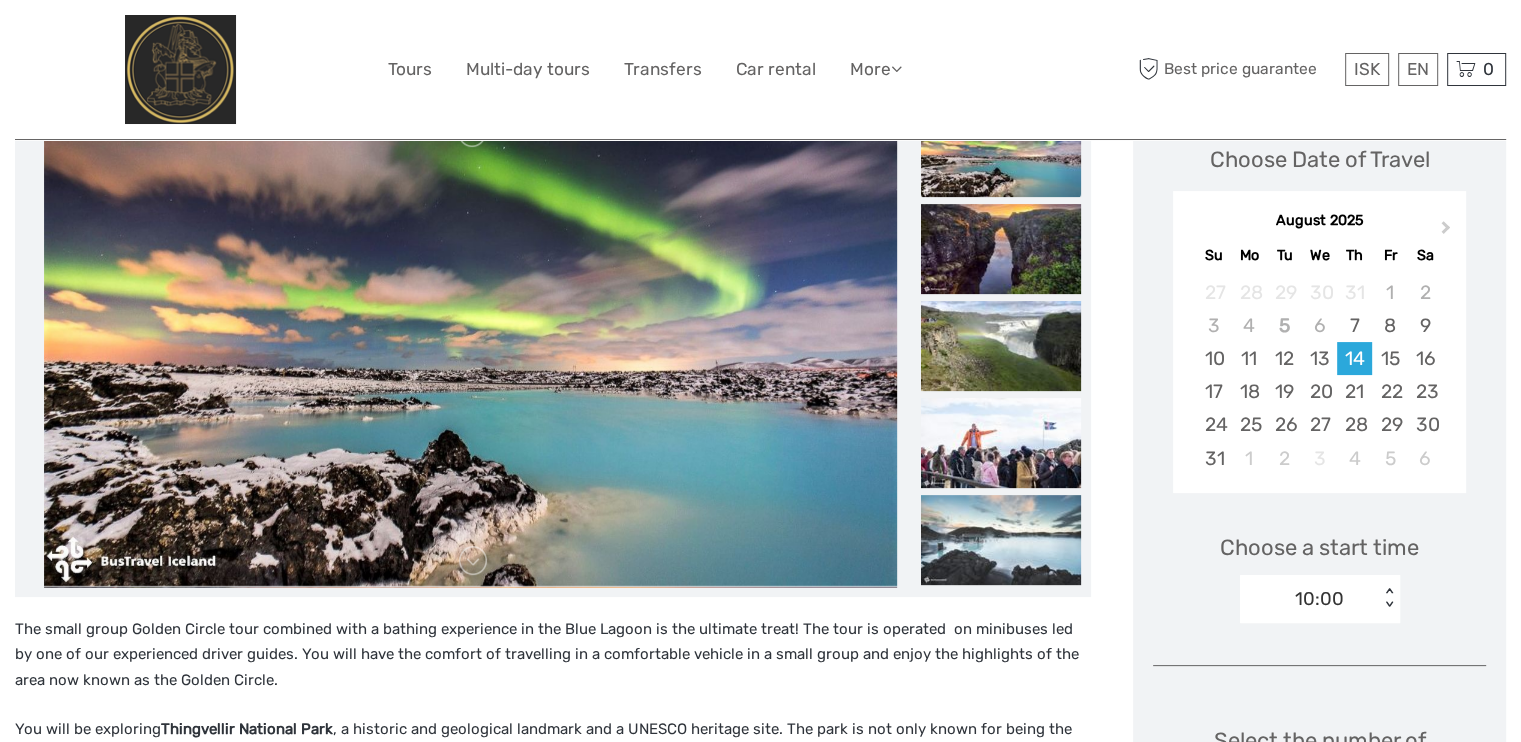 click on "10:00" at bounding box center [1319, 599] 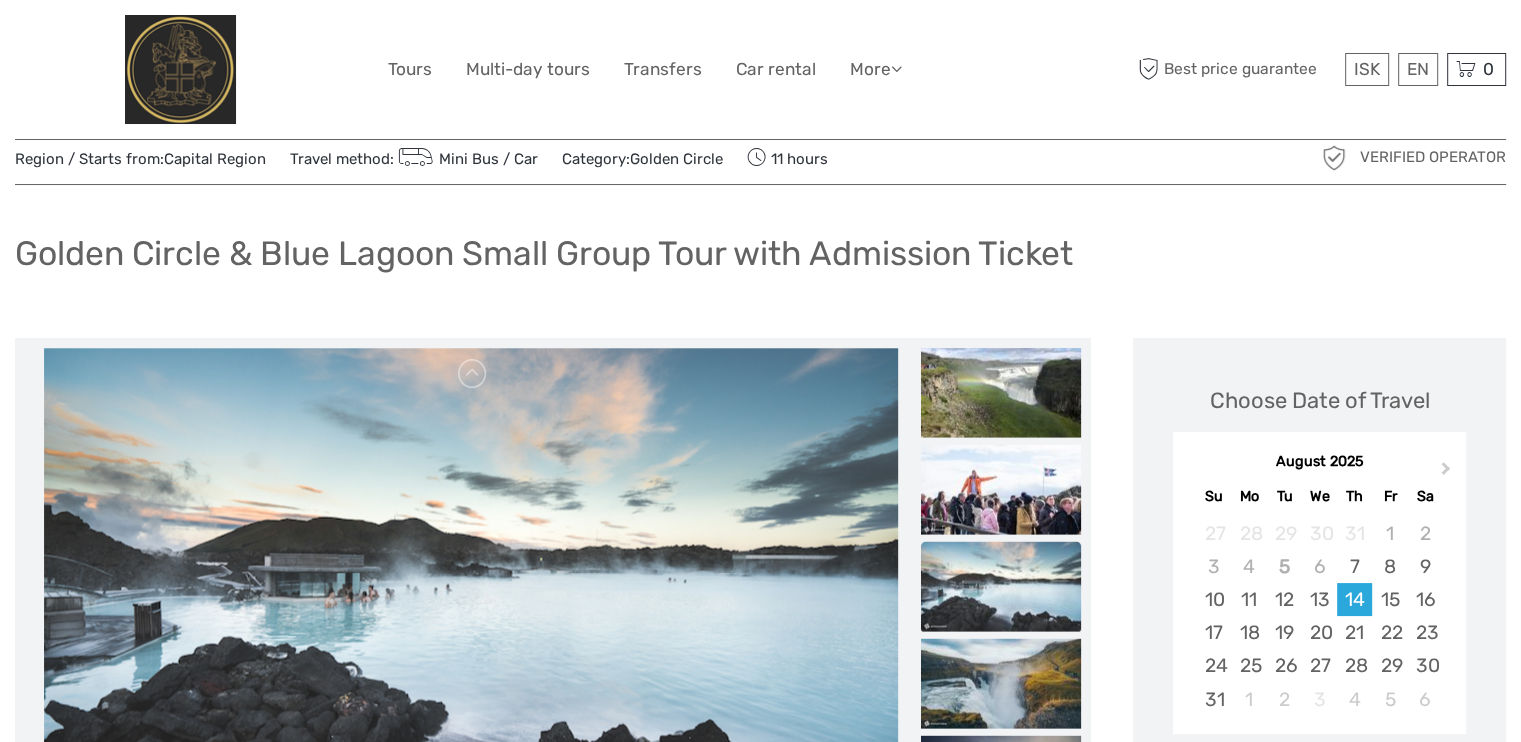 scroll, scrollTop: 0, scrollLeft: 0, axis: both 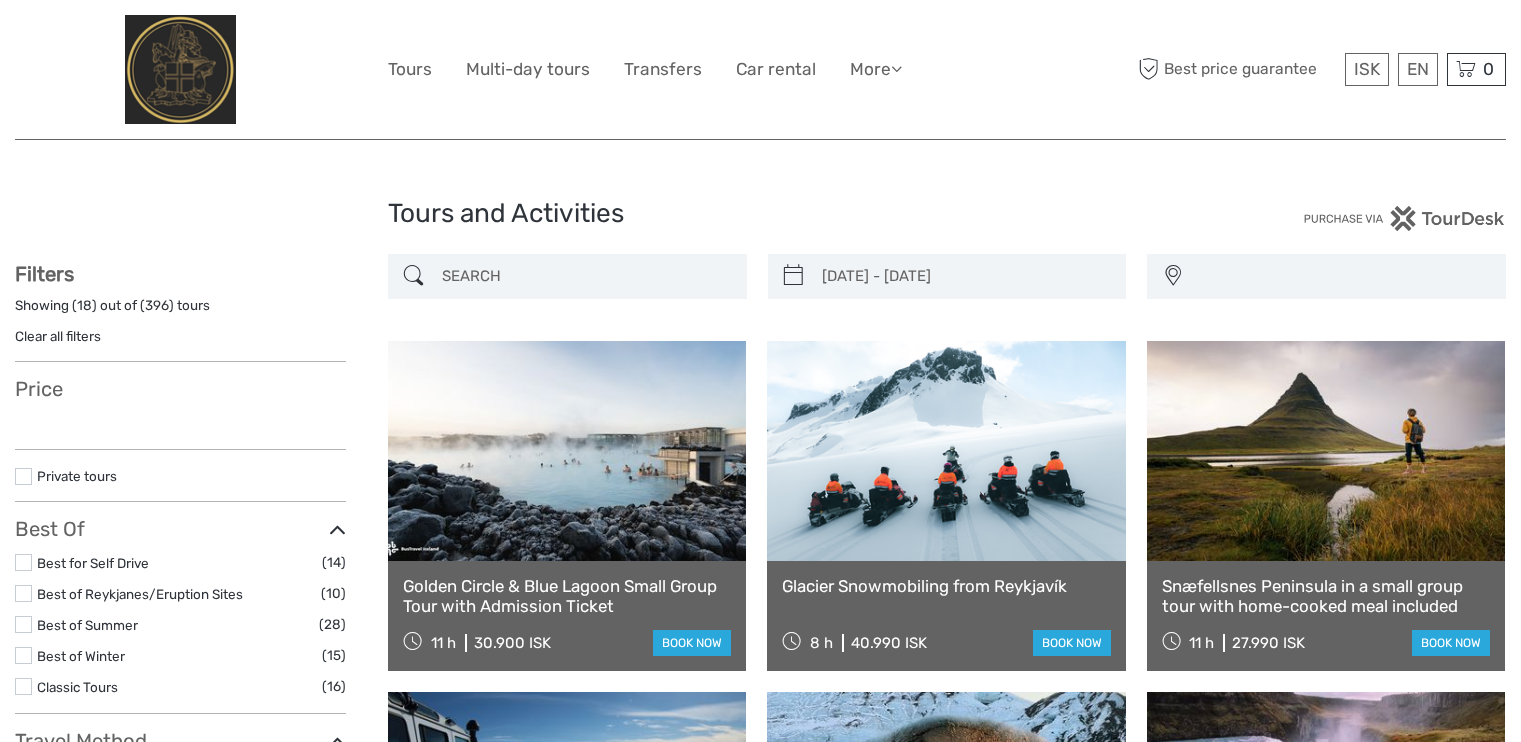 select 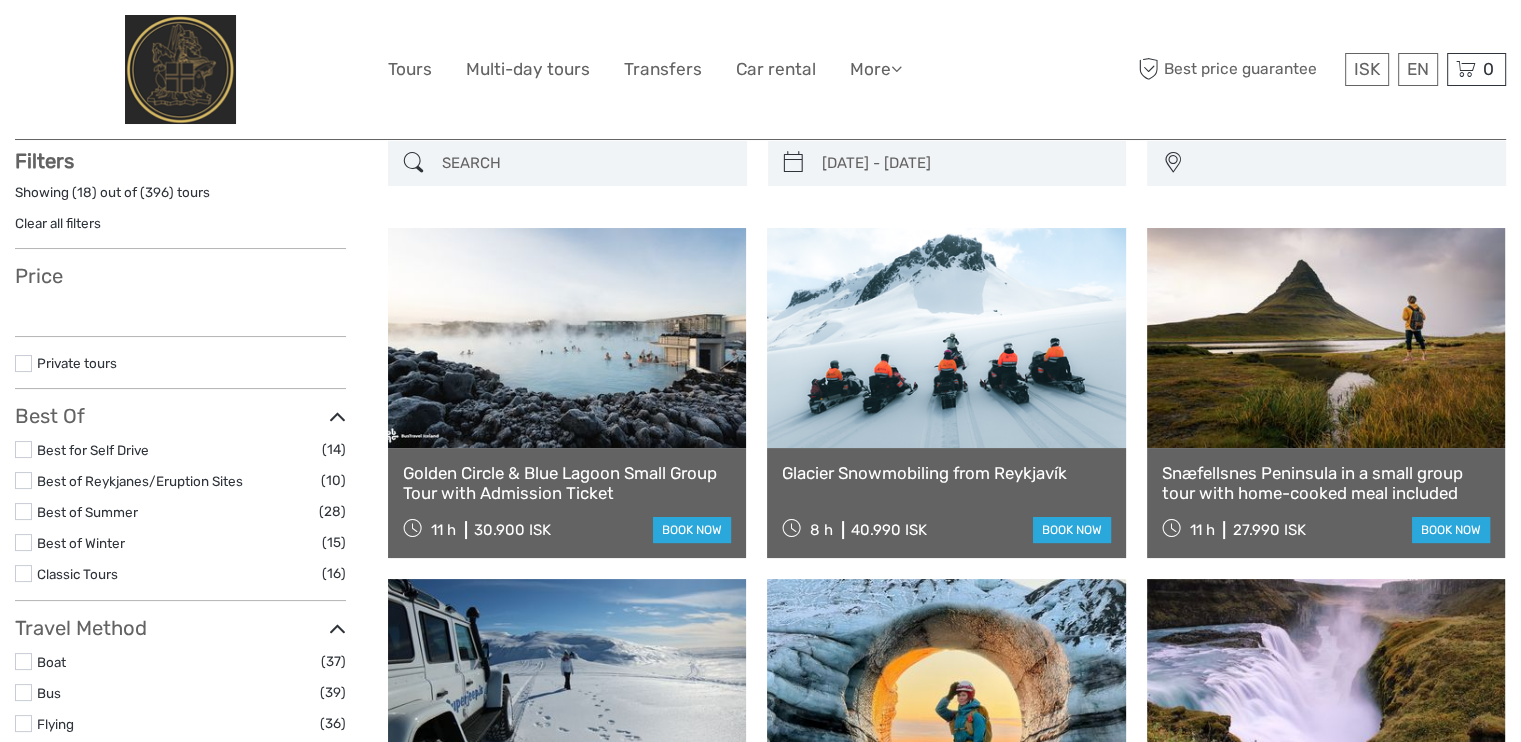 type on "13/08/2025  -  13/08/2025" 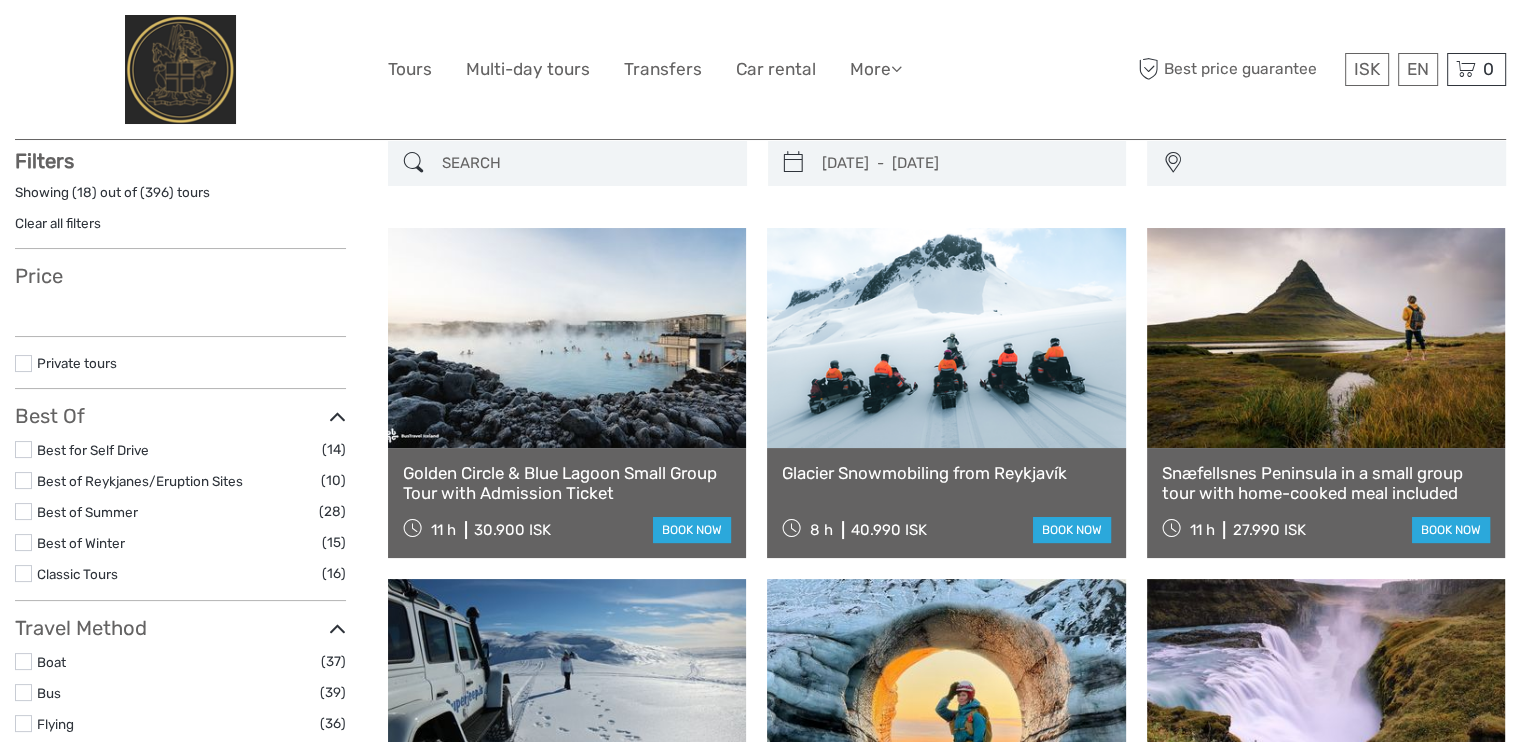 select 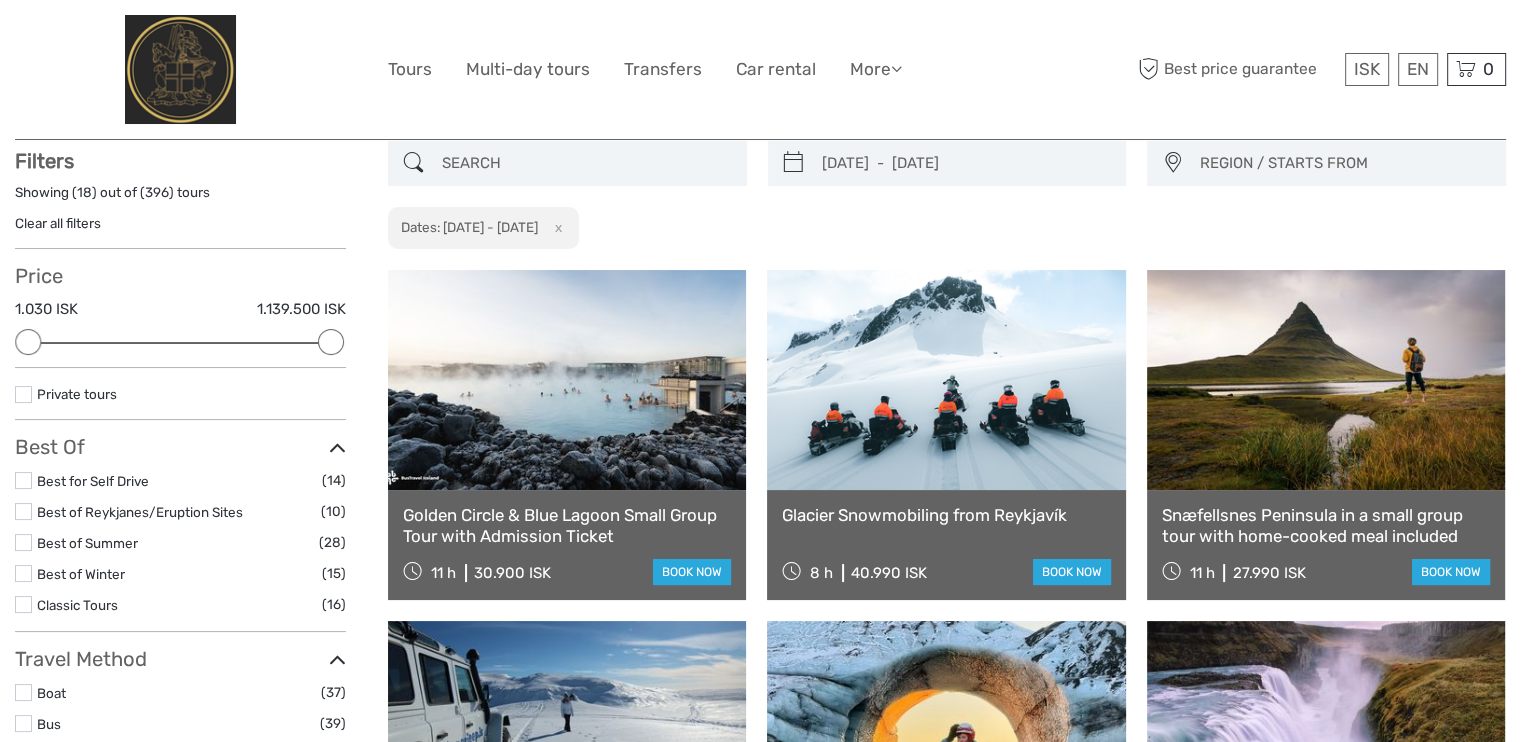 scroll, scrollTop: 0, scrollLeft: 0, axis: both 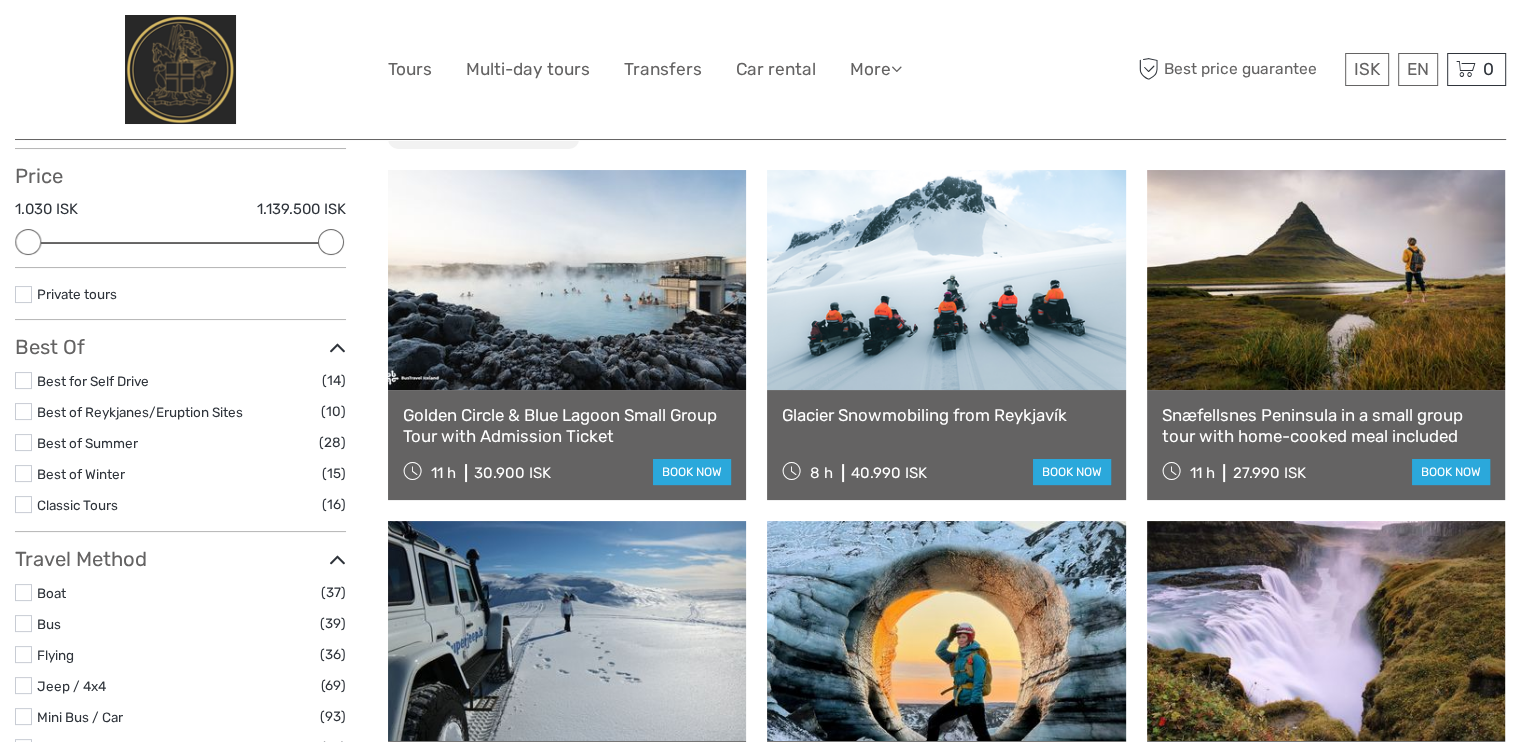 click on "Glacier Snowmobiling from Reykjavík" at bounding box center [946, 415] 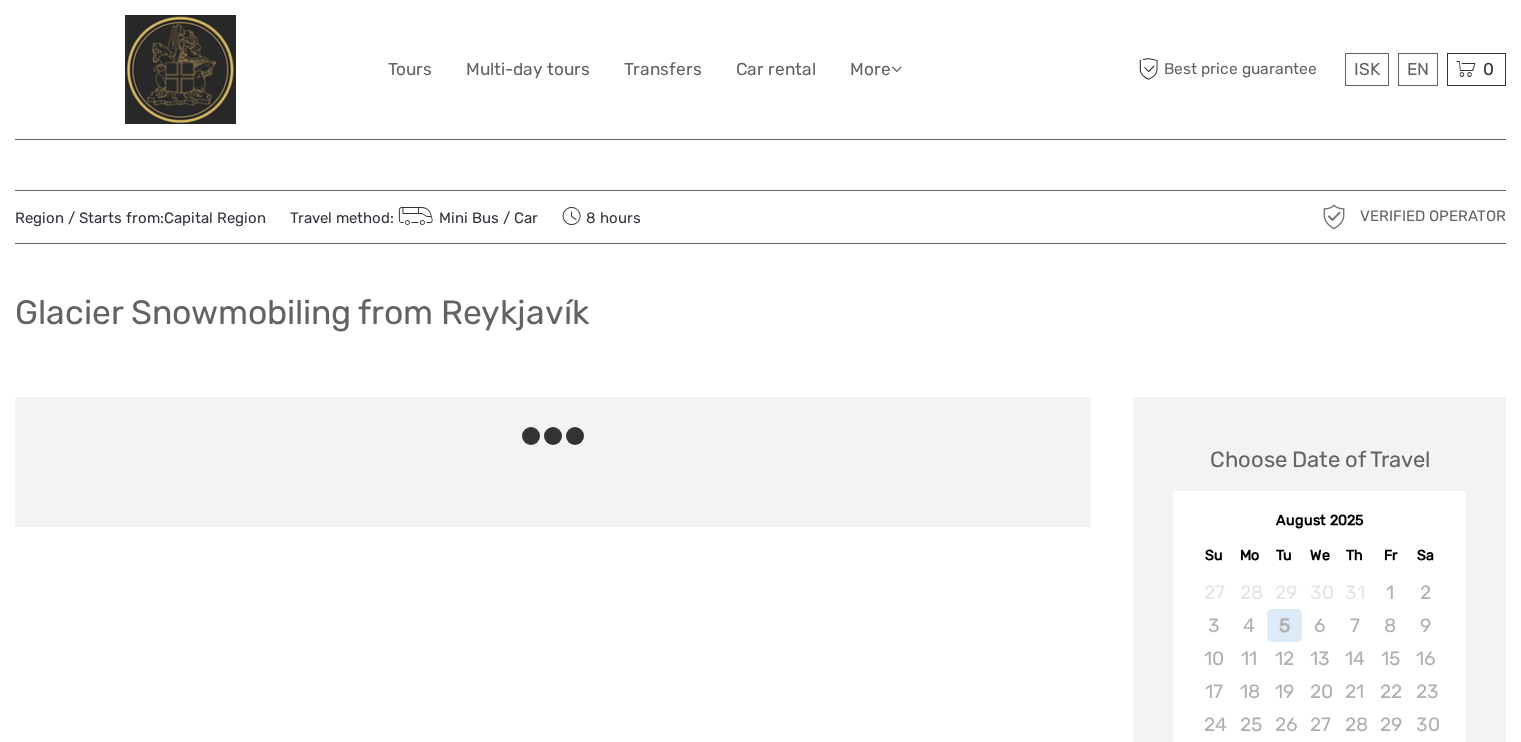 scroll, scrollTop: 0, scrollLeft: 0, axis: both 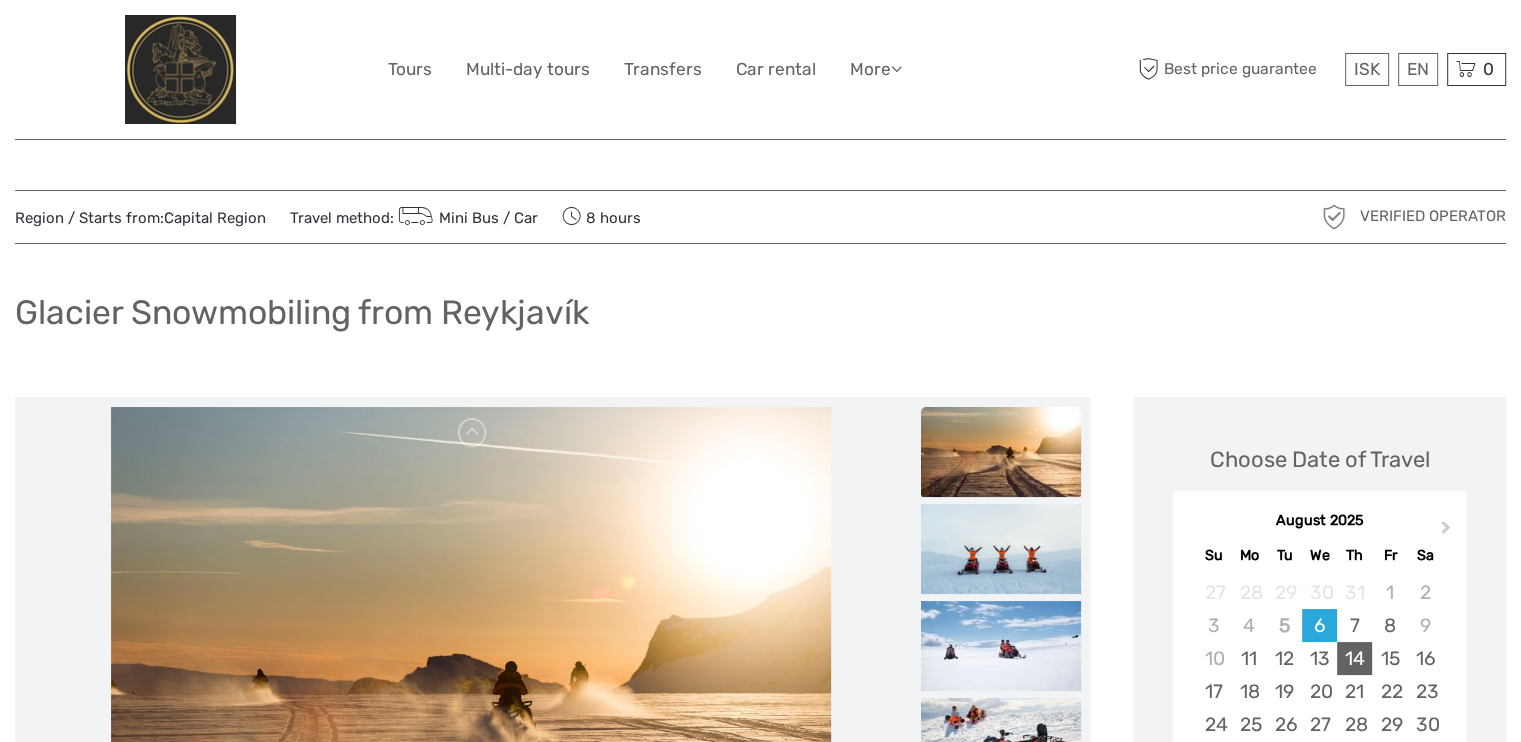 click on "14" at bounding box center [1354, 658] 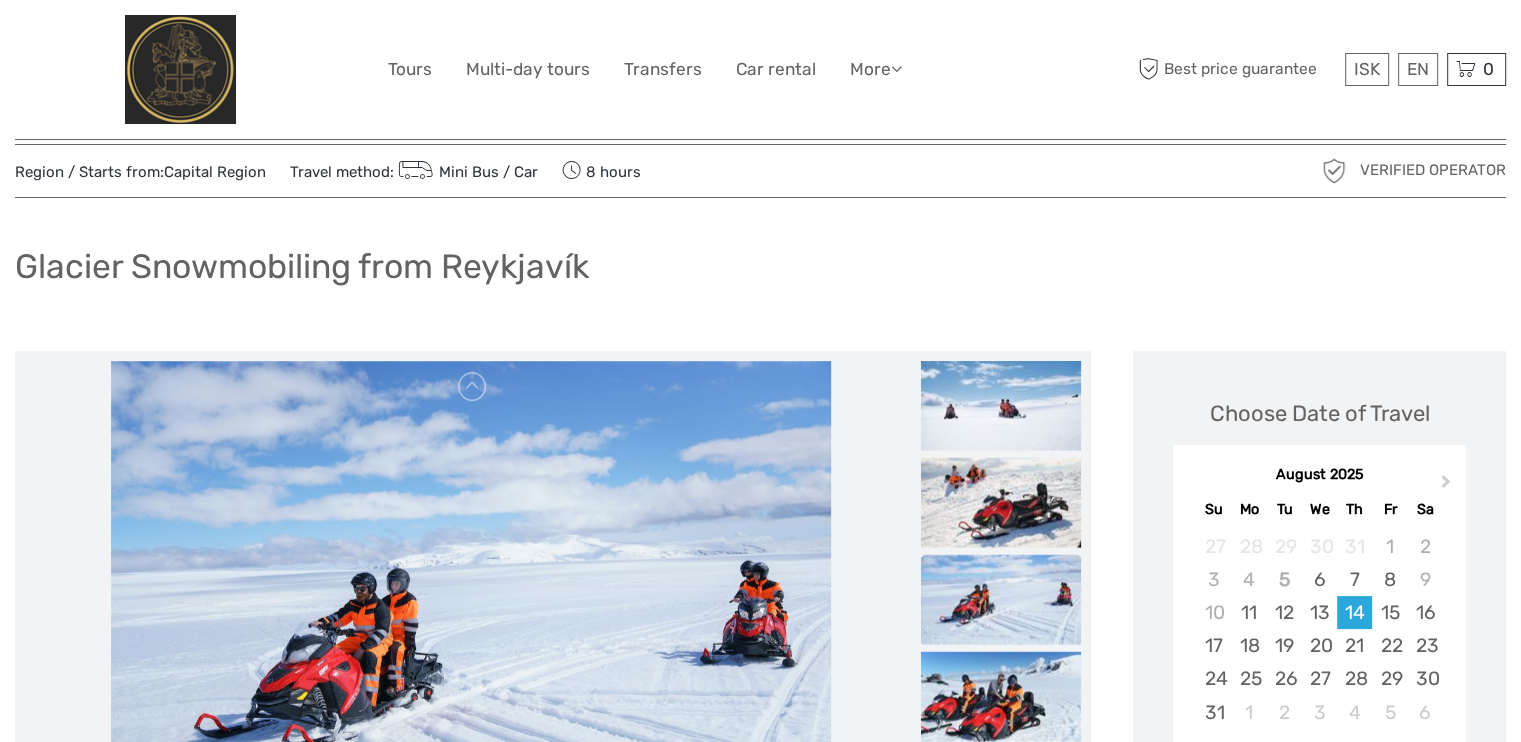scroll, scrollTop: 0, scrollLeft: 0, axis: both 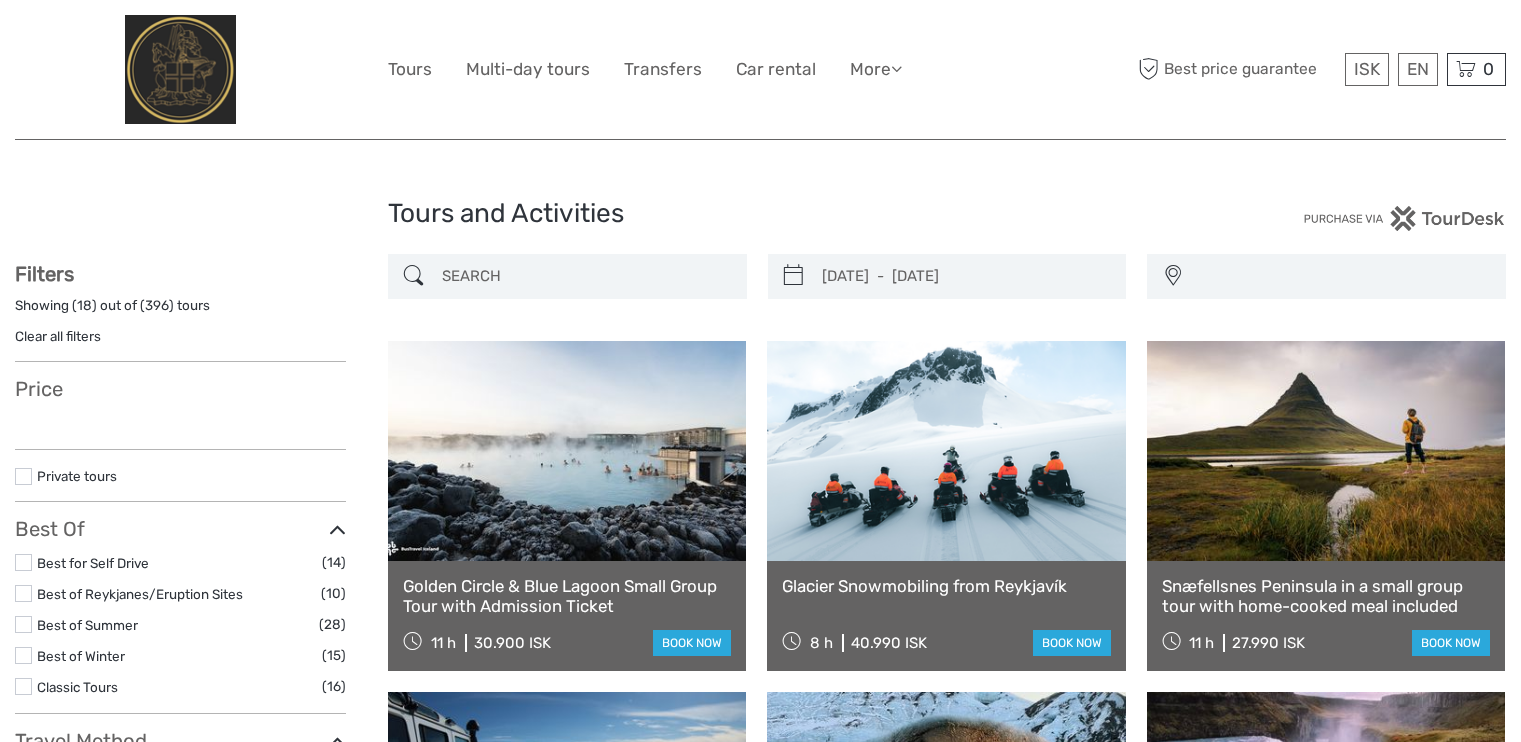 select 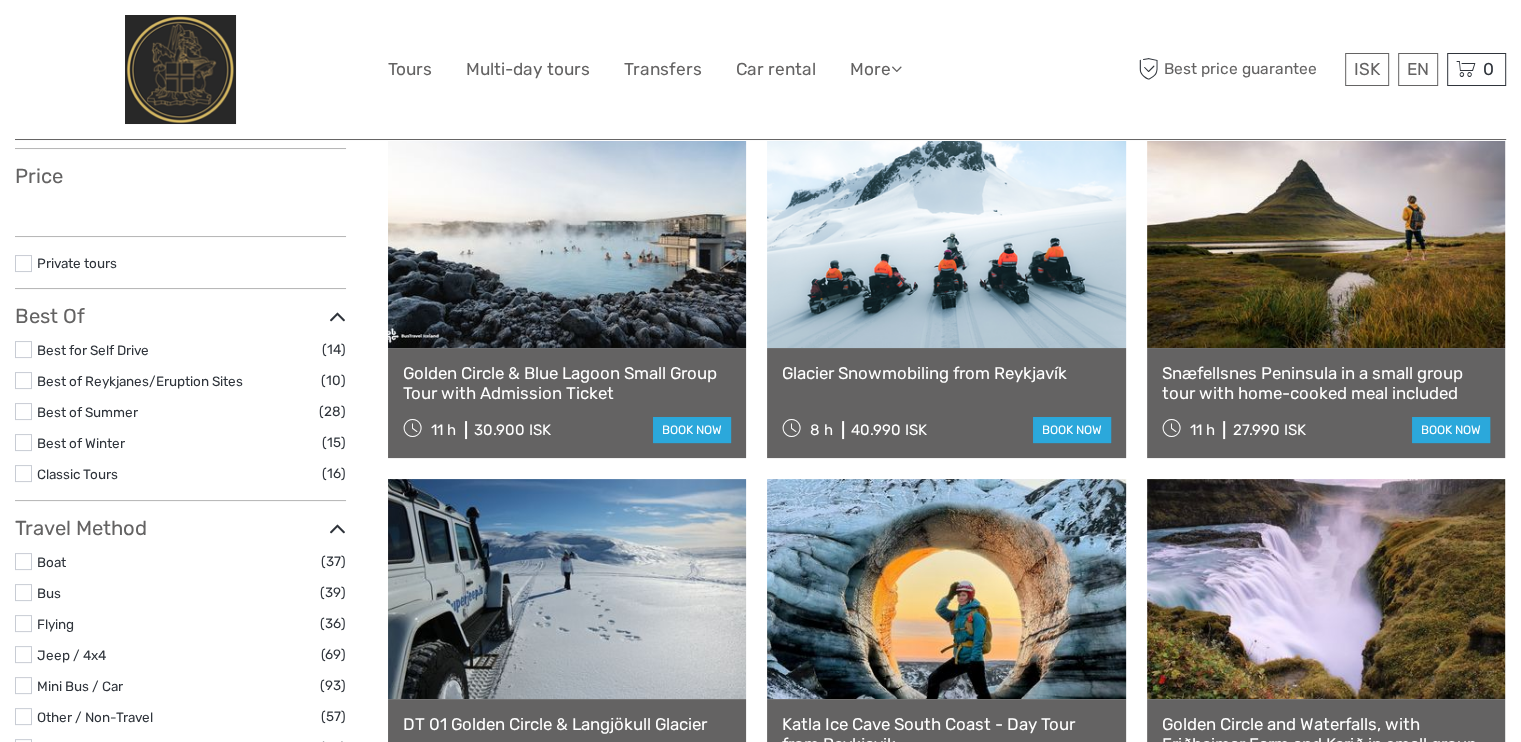 scroll, scrollTop: 213, scrollLeft: 0, axis: vertical 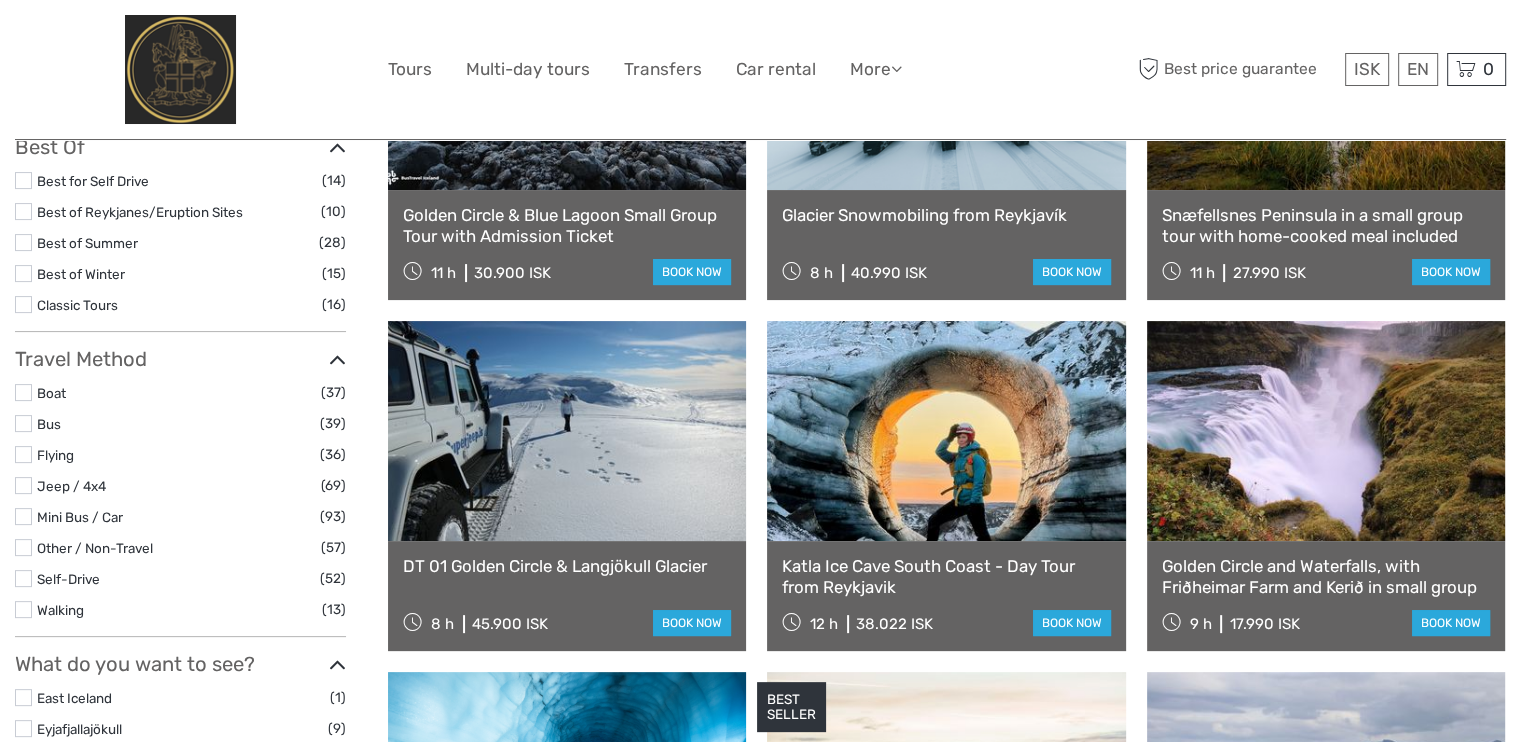 click on "Snæfellsnes Peninsula in a small group tour with home-cooked meal included" at bounding box center [1326, 225] 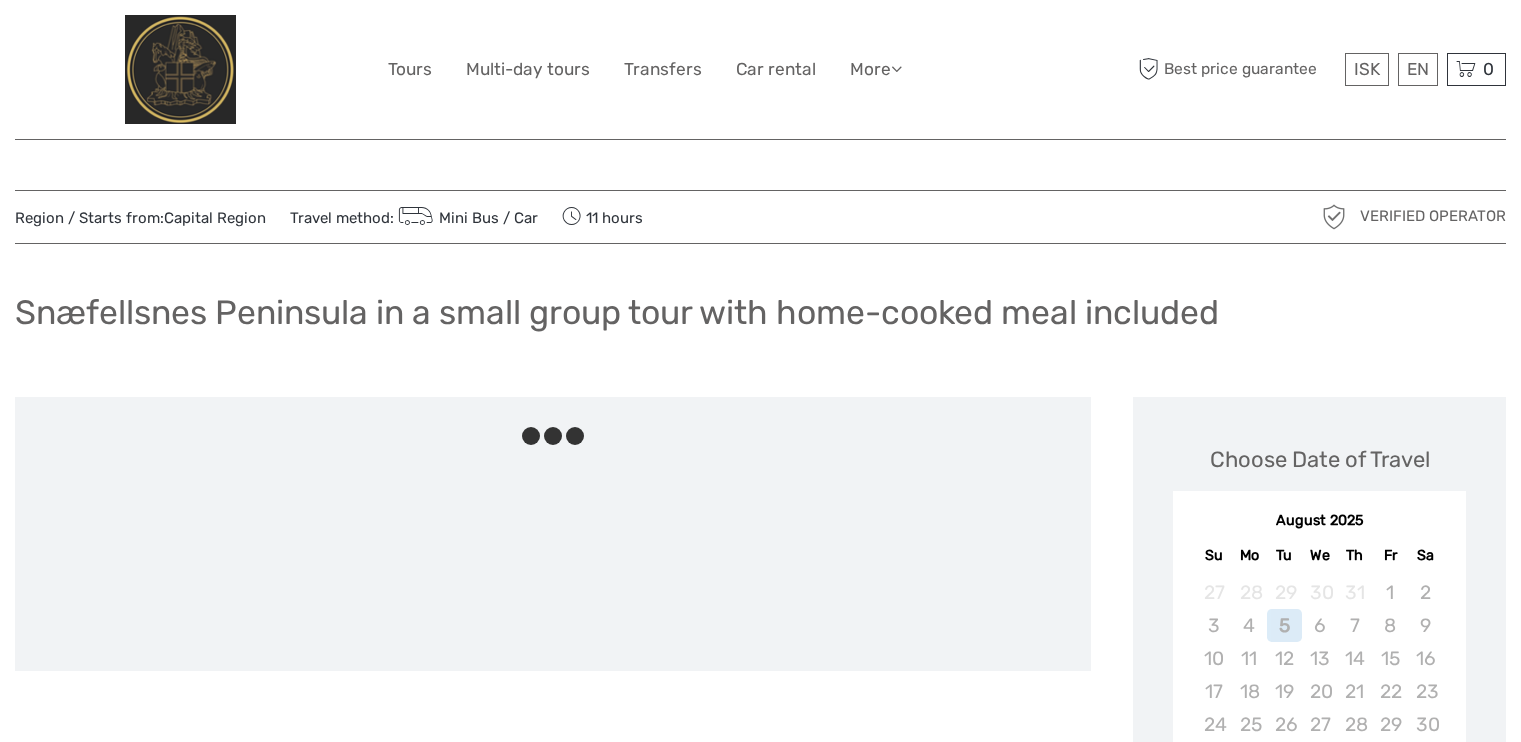 scroll, scrollTop: 0, scrollLeft: 0, axis: both 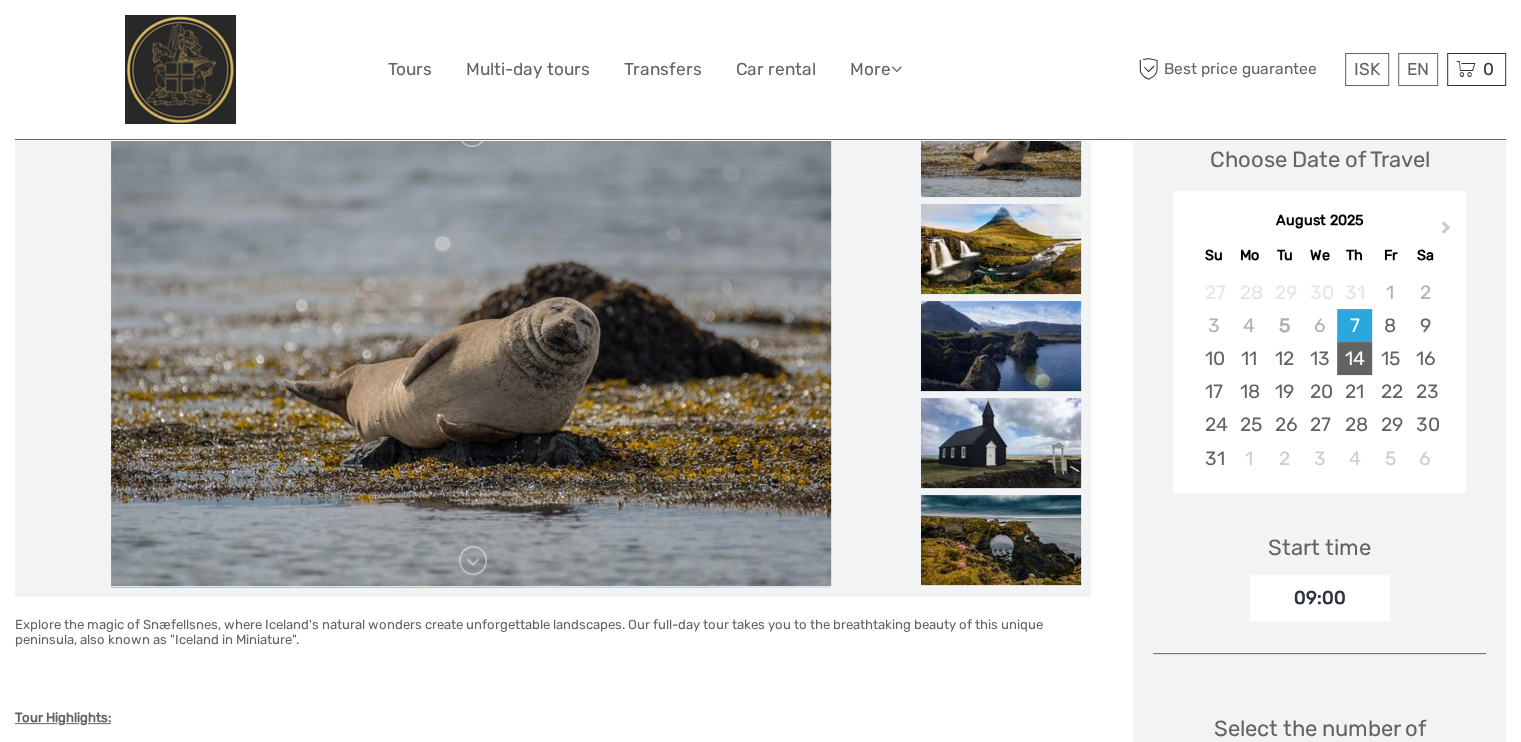 click on "14" at bounding box center (1354, 358) 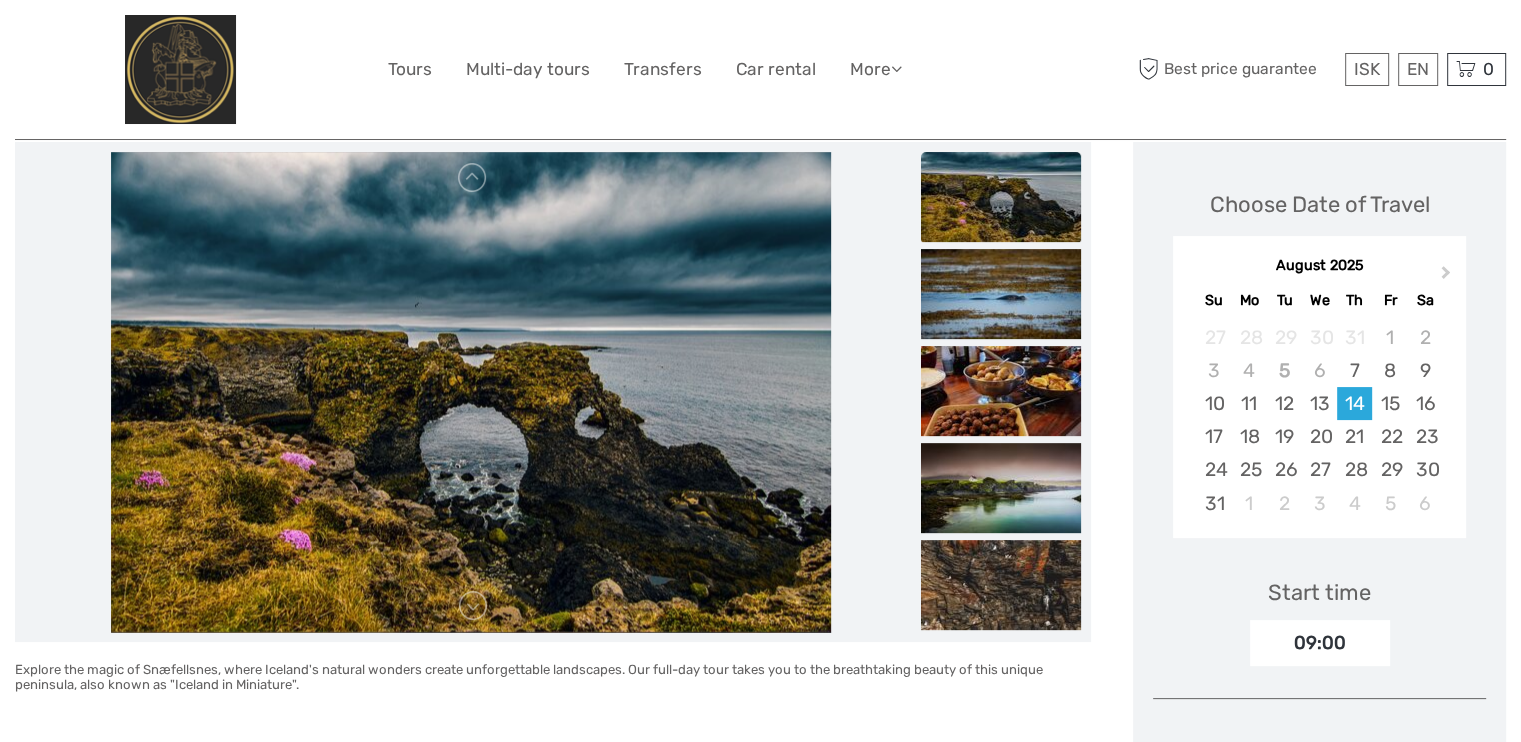 scroll, scrollTop: 200, scrollLeft: 0, axis: vertical 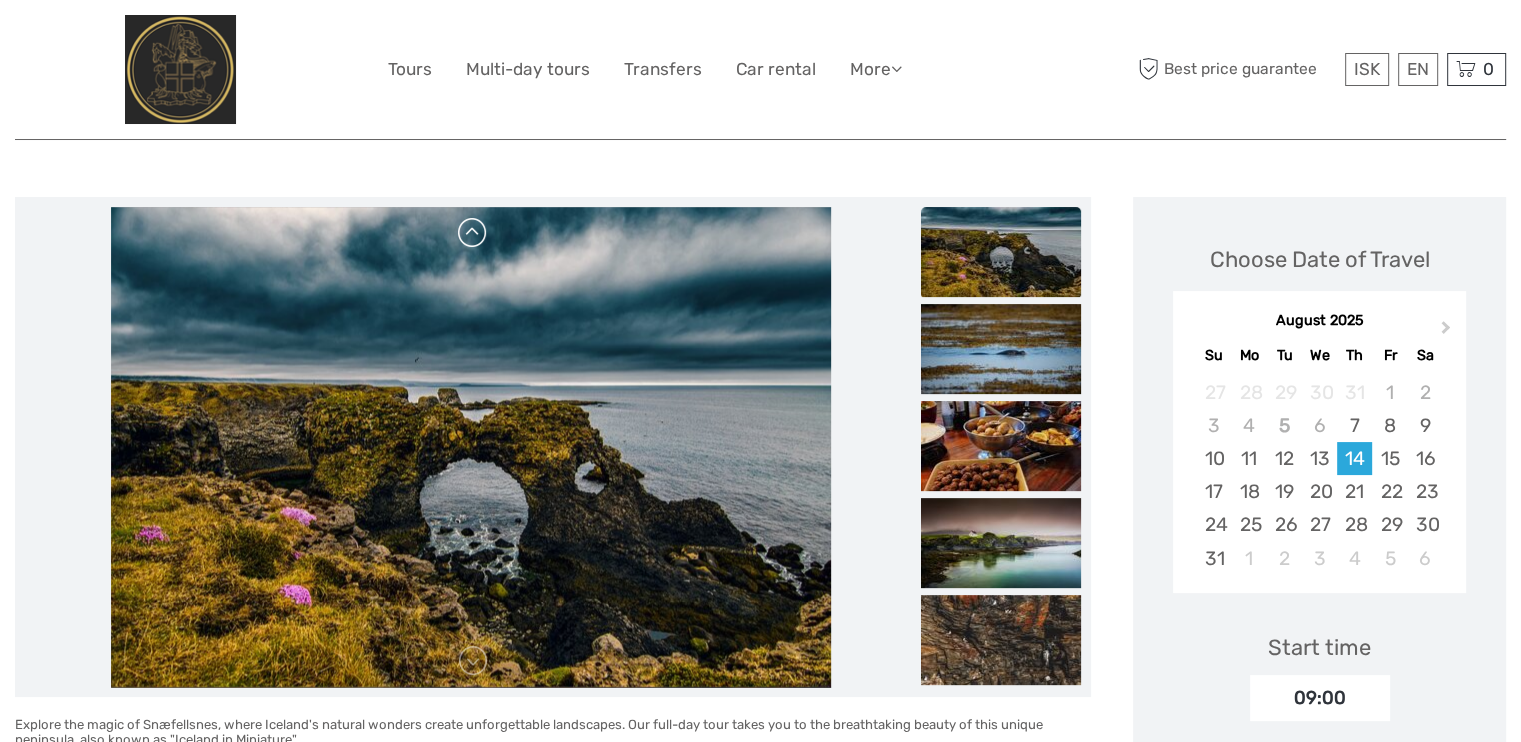 click at bounding box center [473, 233] 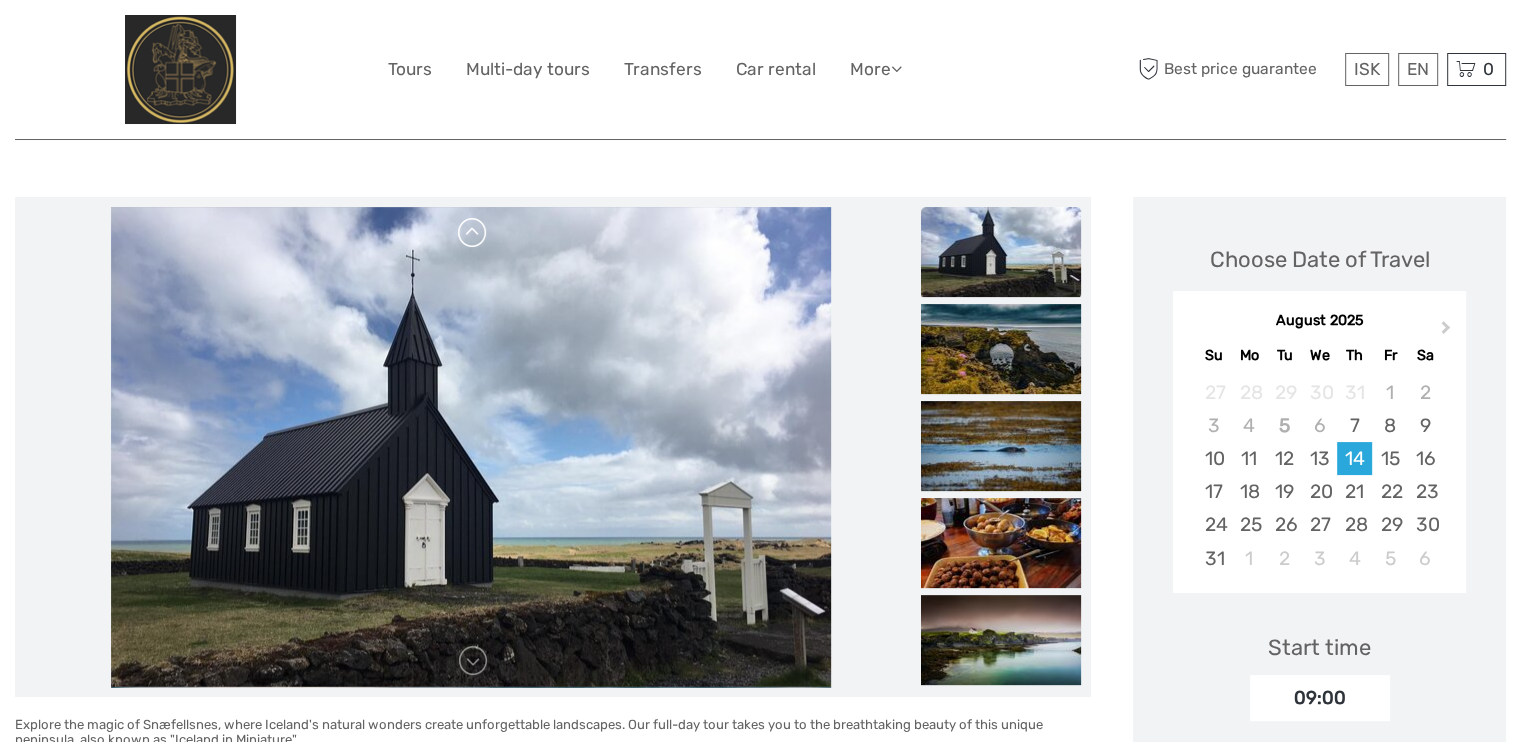 click at bounding box center (473, 233) 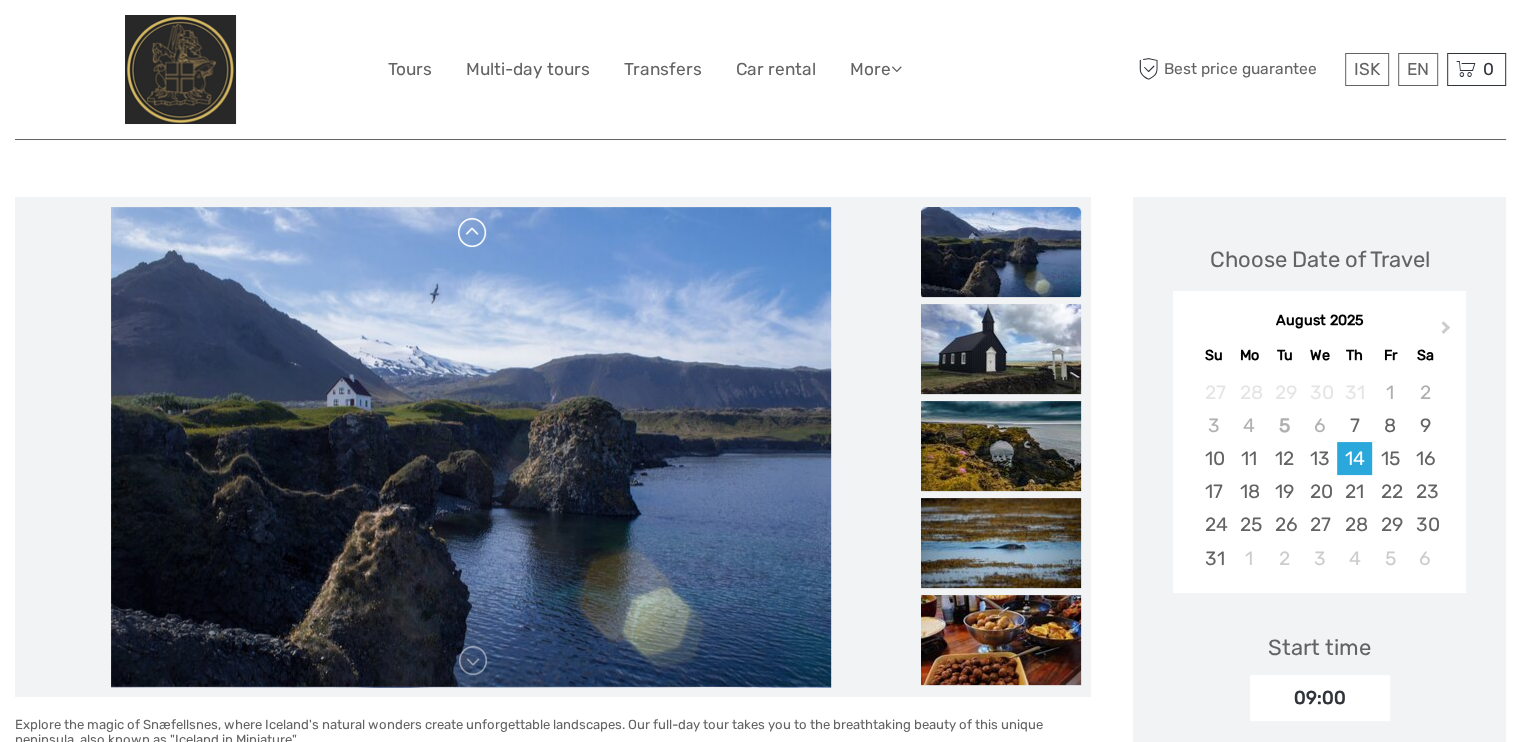 click at bounding box center [473, 233] 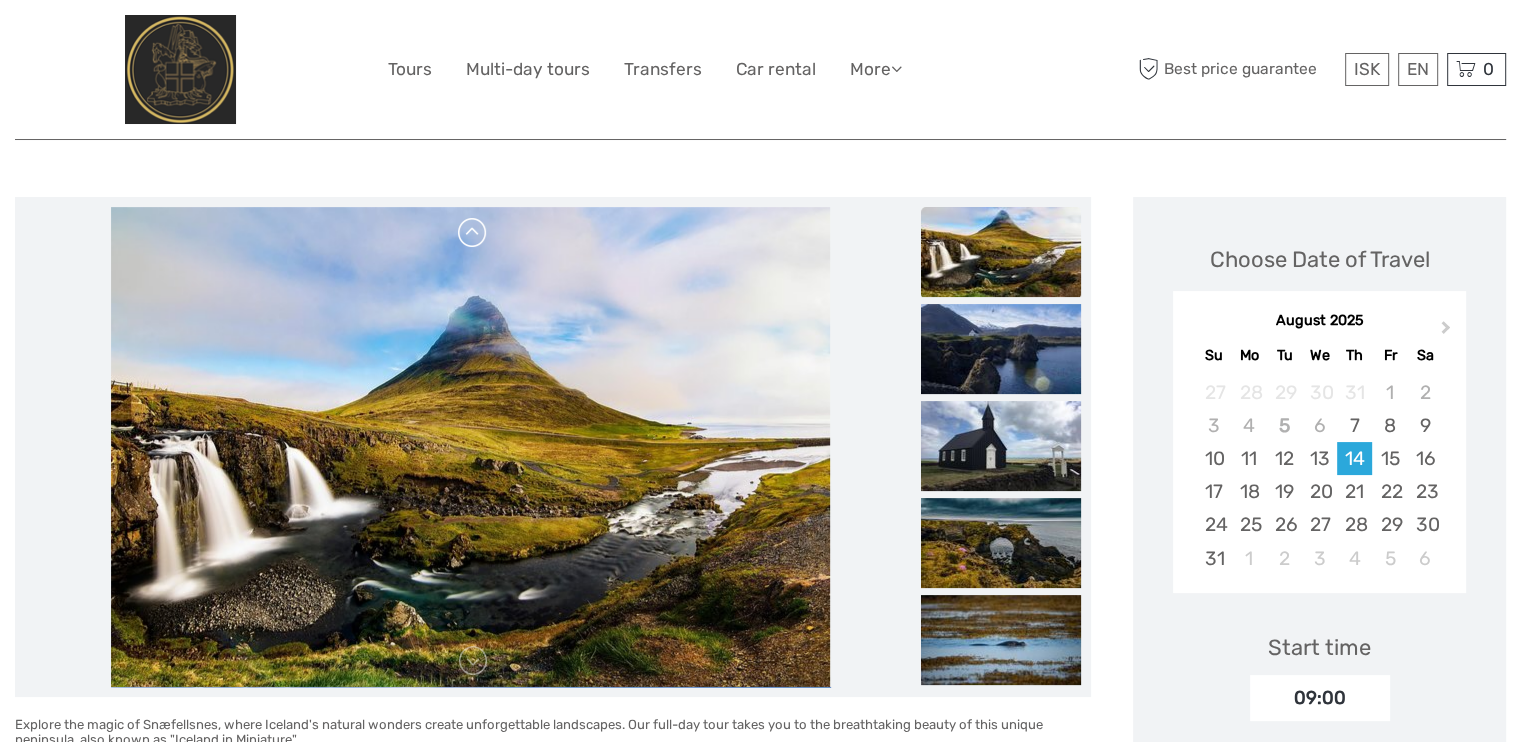click at bounding box center [473, 233] 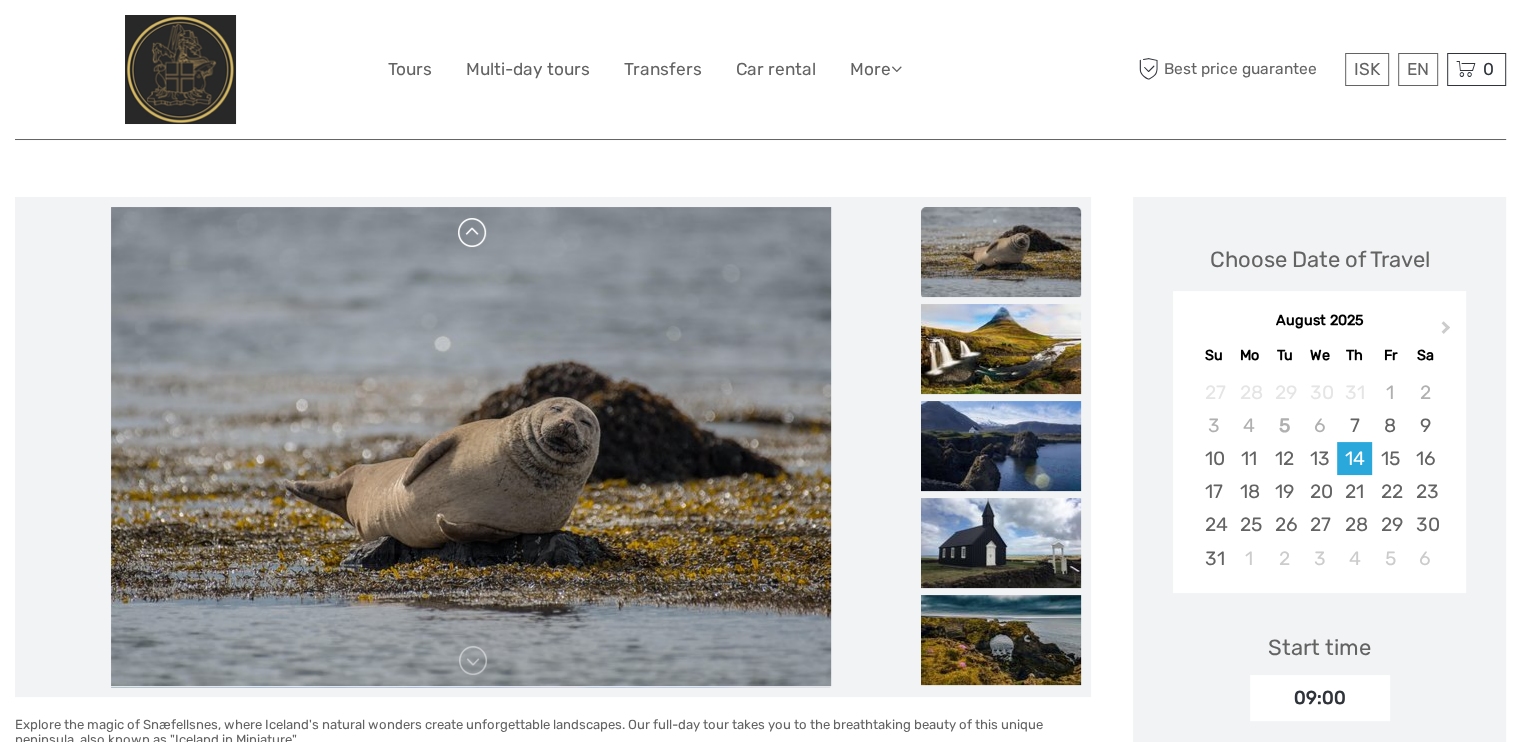click at bounding box center (473, 233) 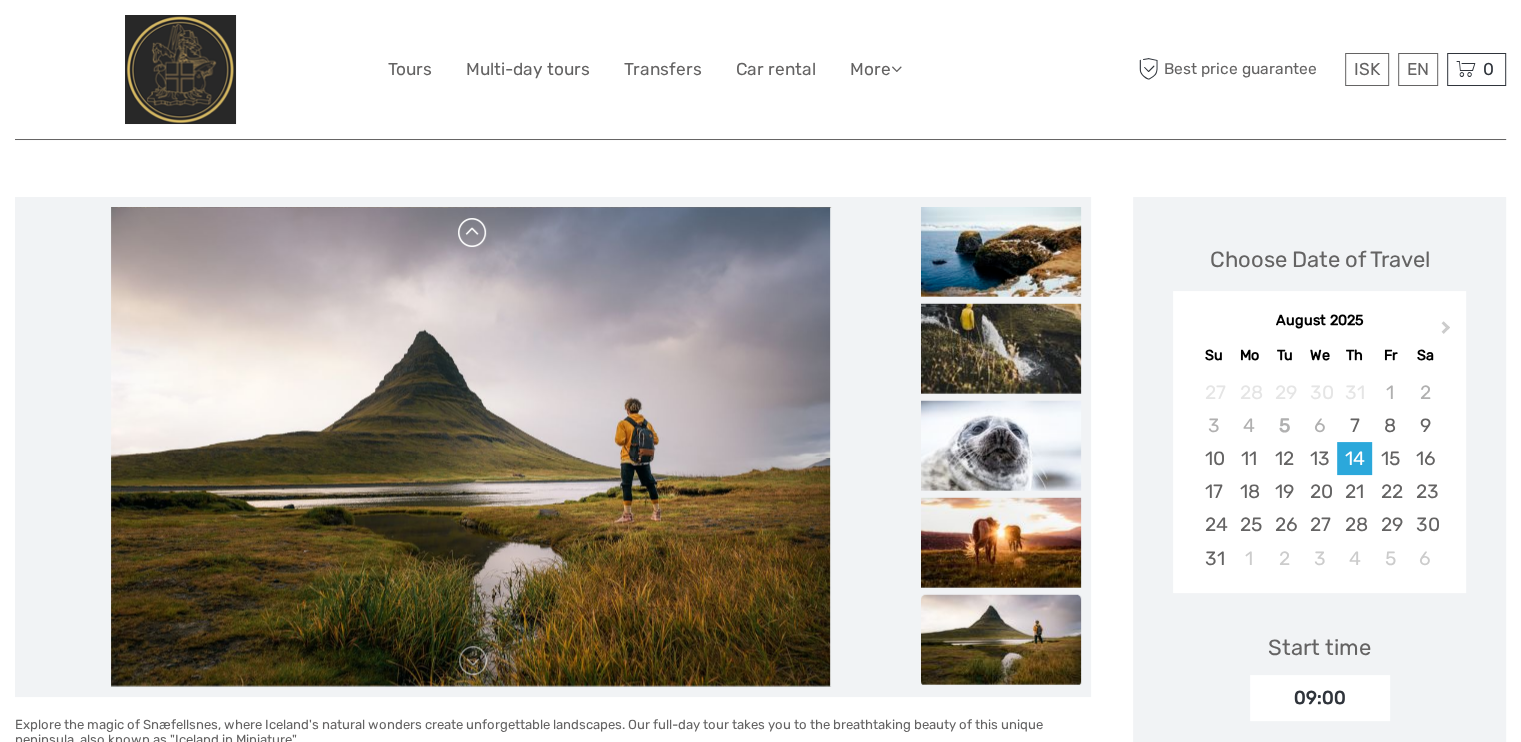 click at bounding box center (473, 233) 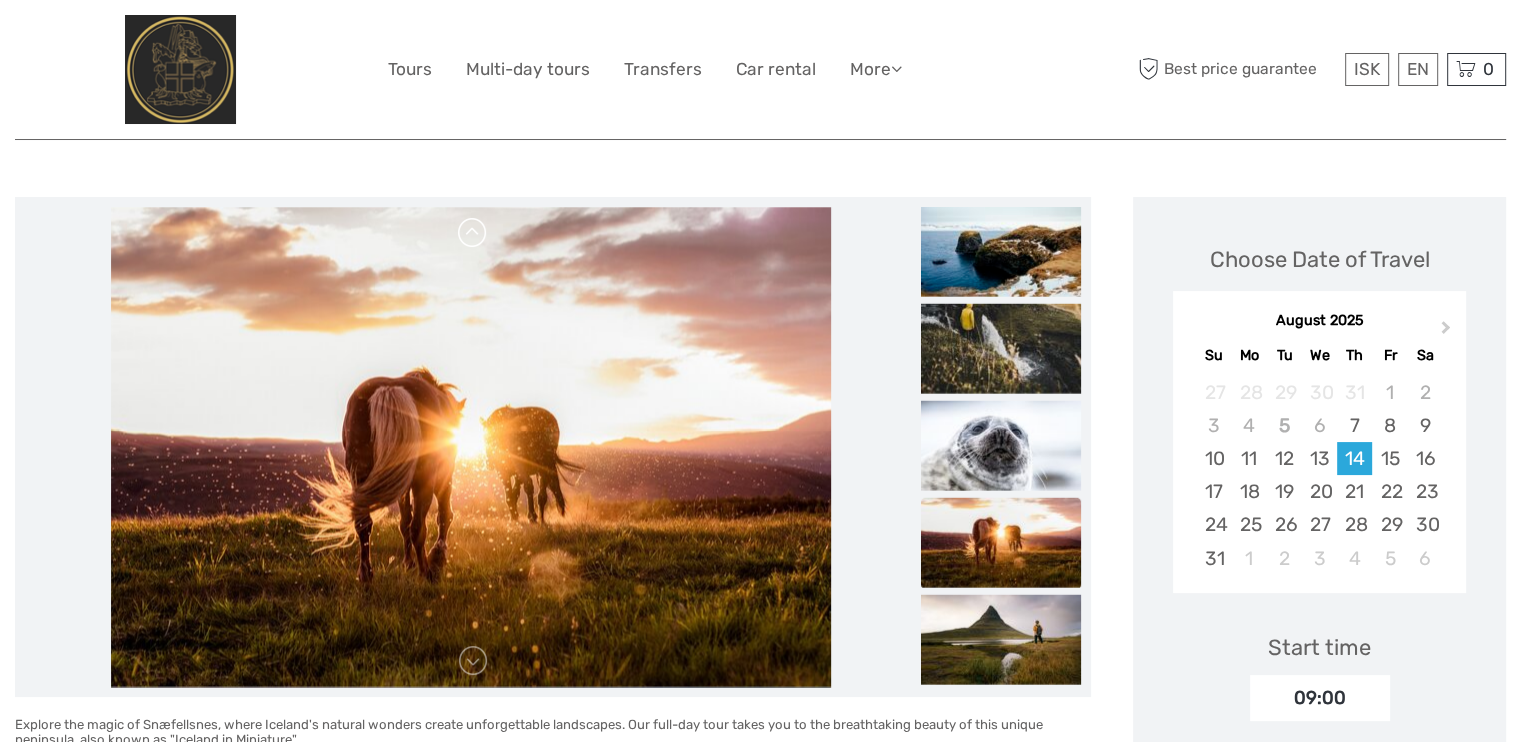 click at bounding box center [473, 233] 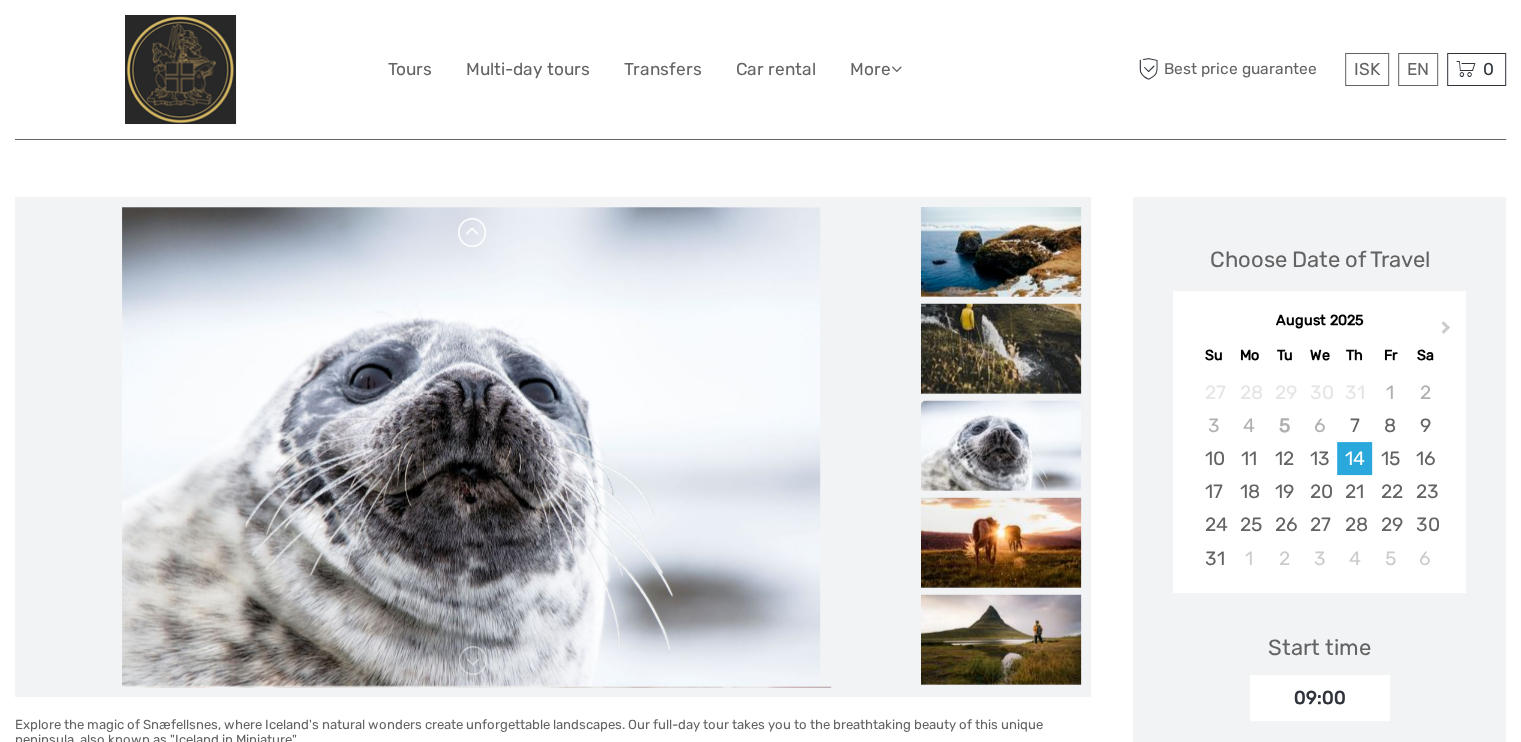 click at bounding box center [473, 233] 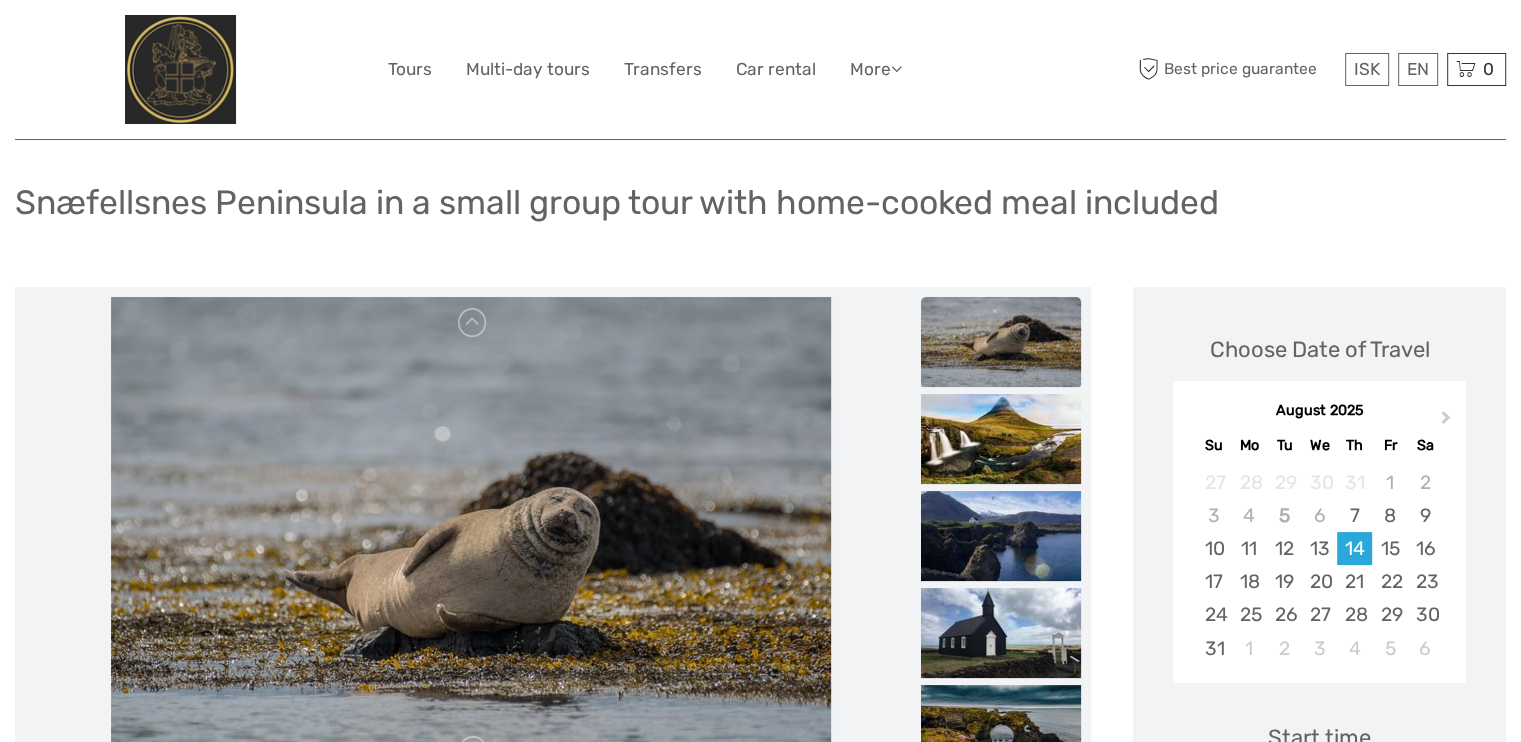 scroll, scrollTop: 0, scrollLeft: 0, axis: both 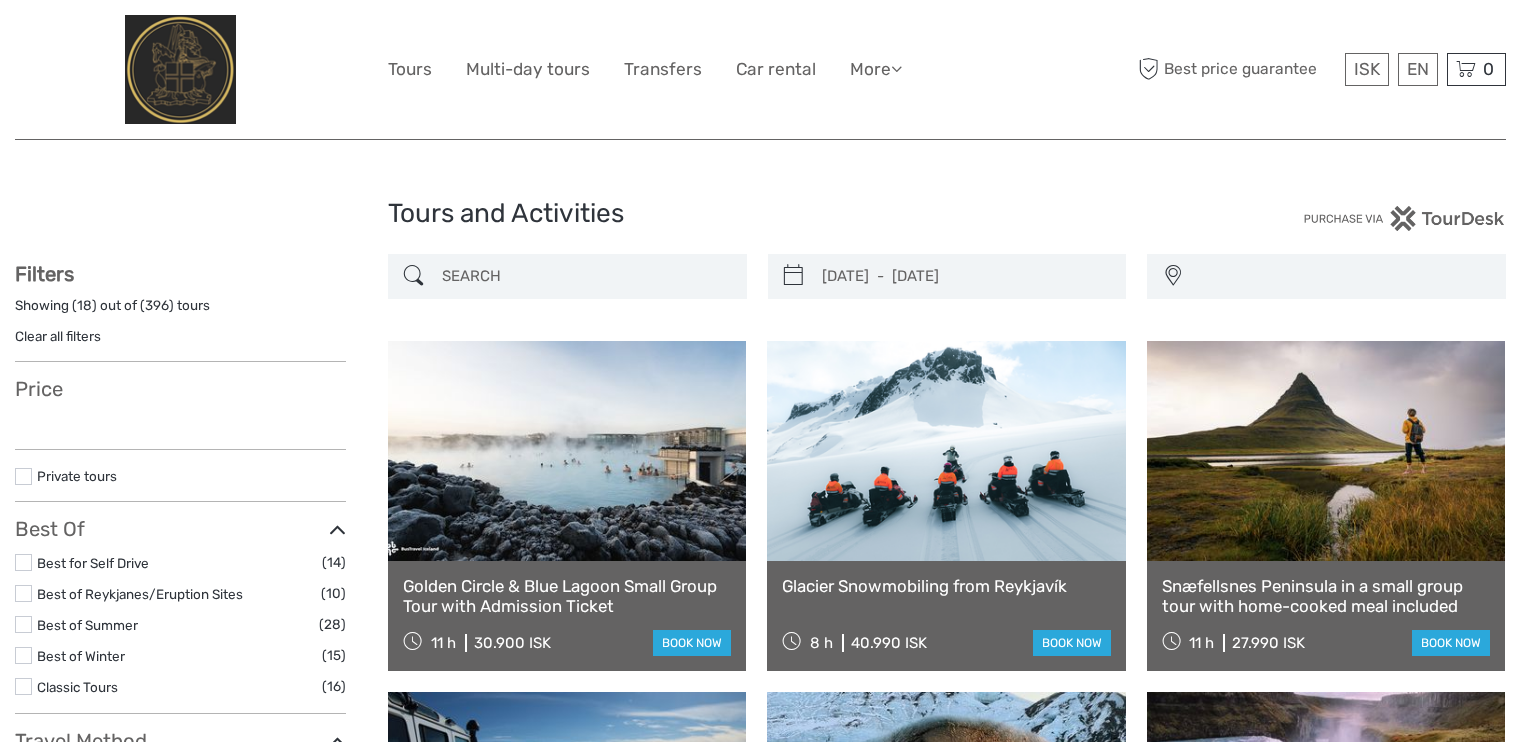 select 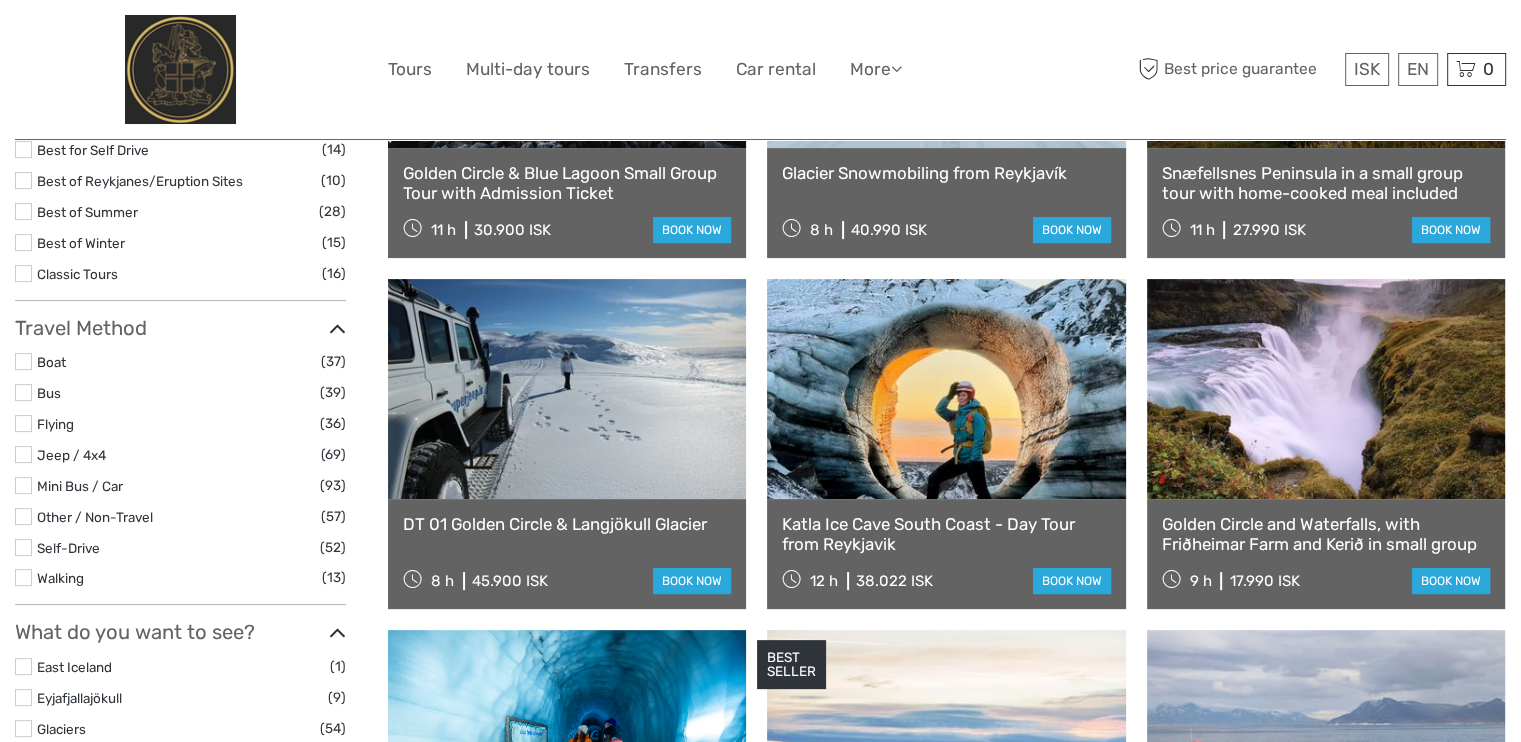select 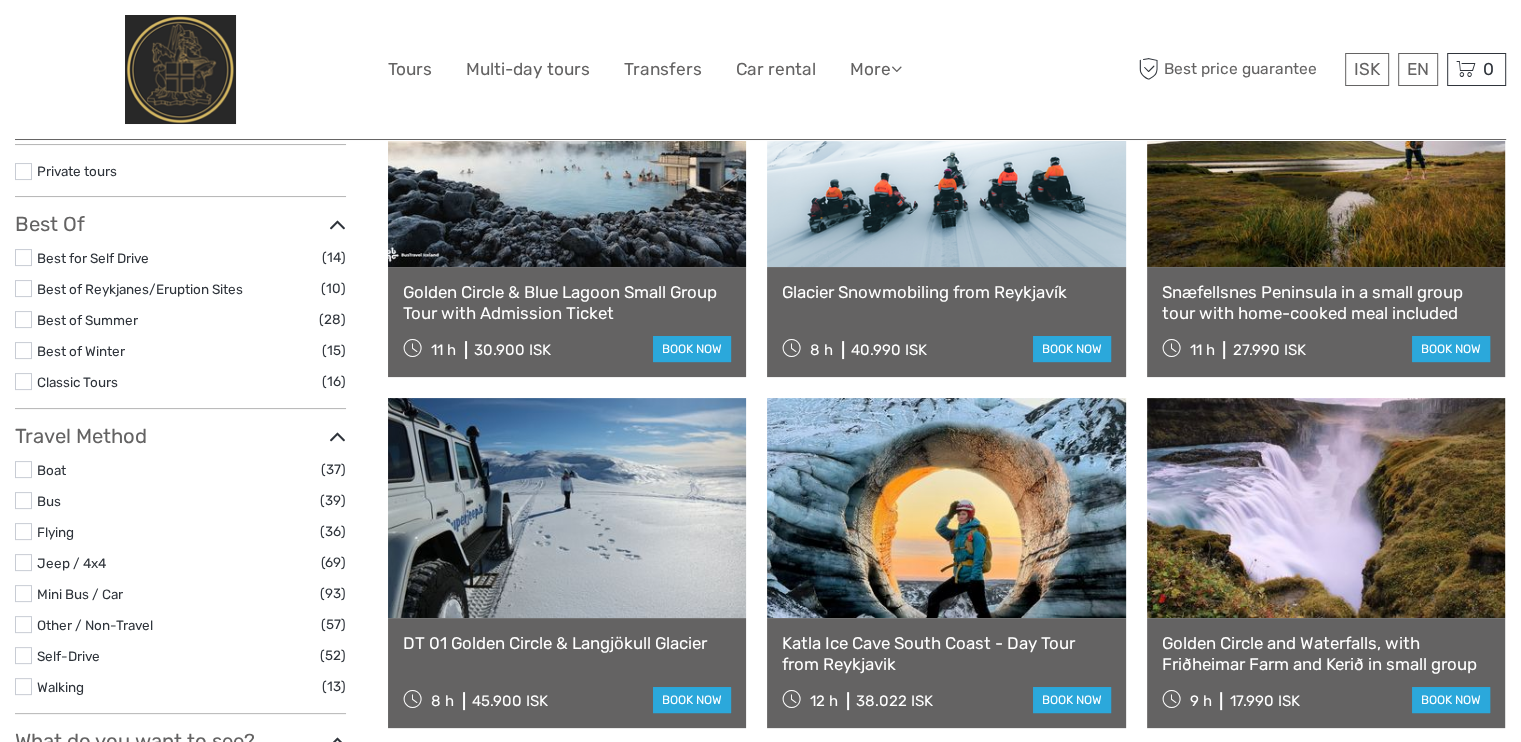 scroll, scrollTop: 0, scrollLeft: 0, axis: both 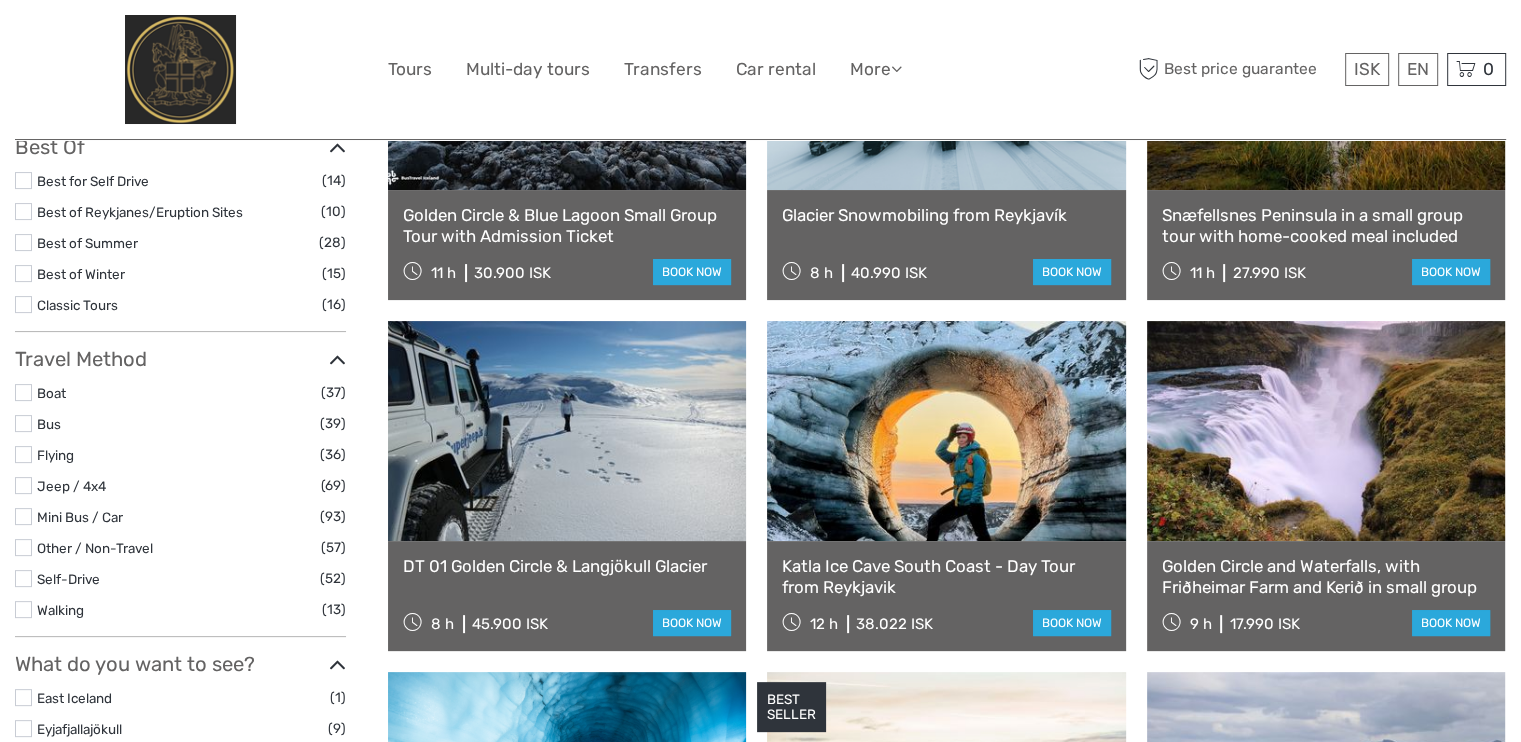 click at bounding box center [946, 431] 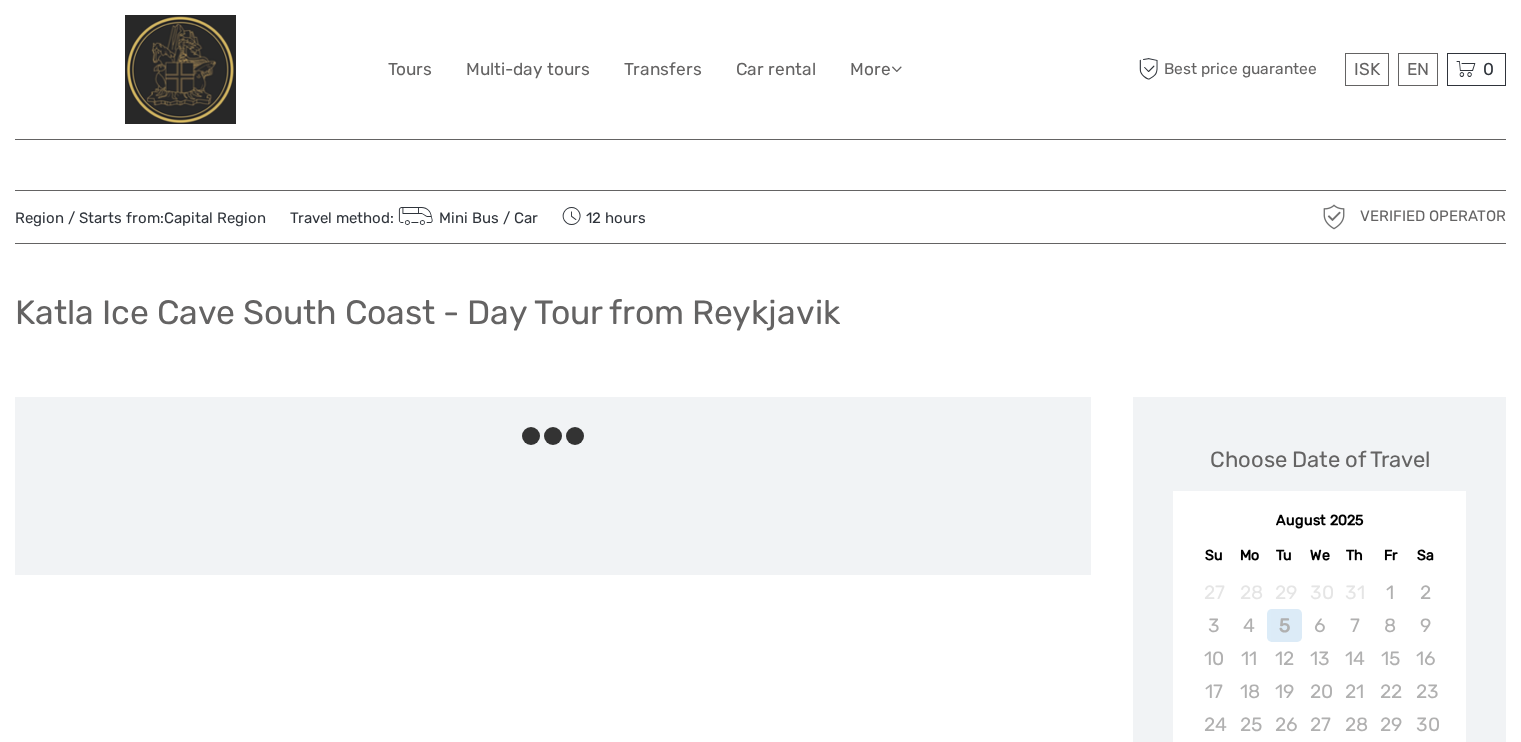 scroll, scrollTop: 0, scrollLeft: 0, axis: both 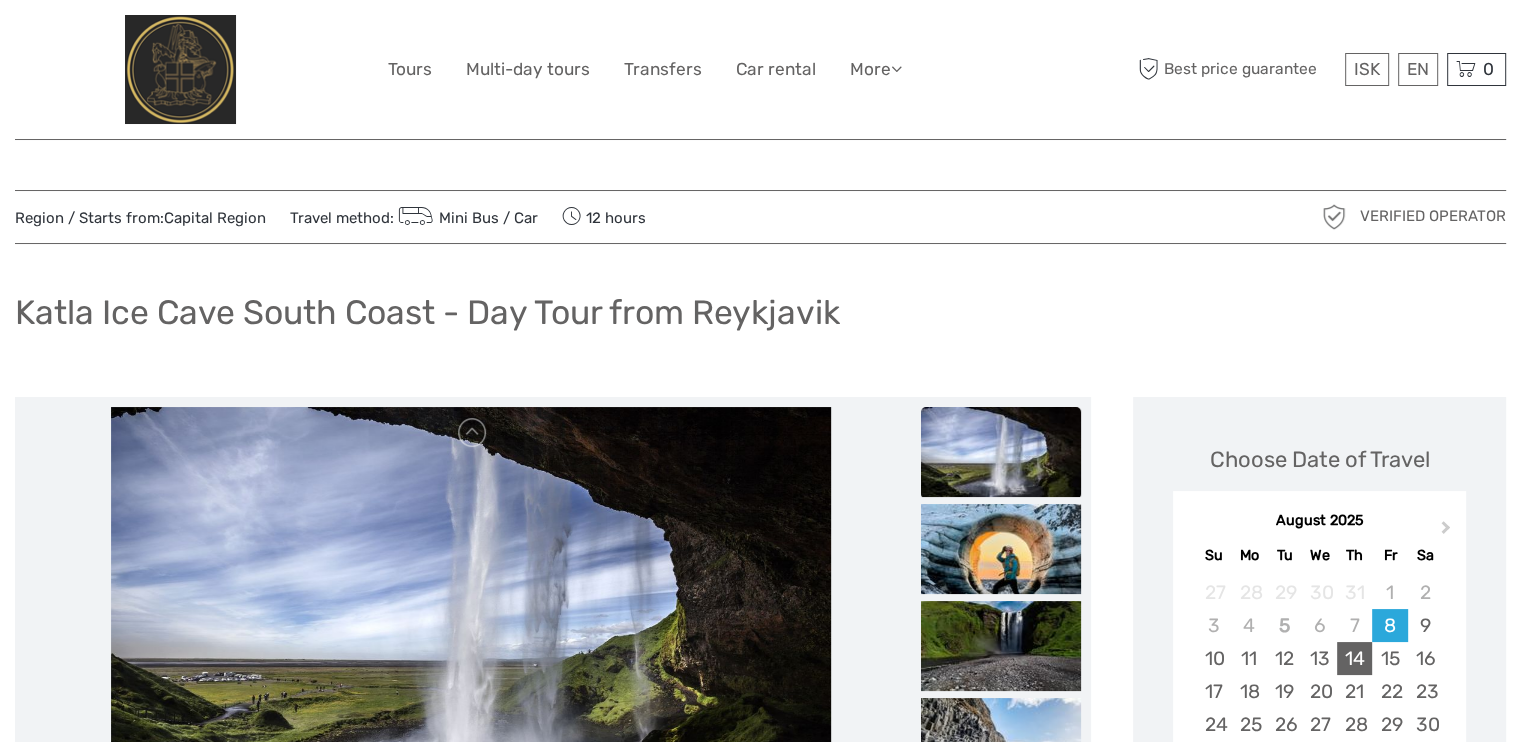 click on "14" at bounding box center (1354, 658) 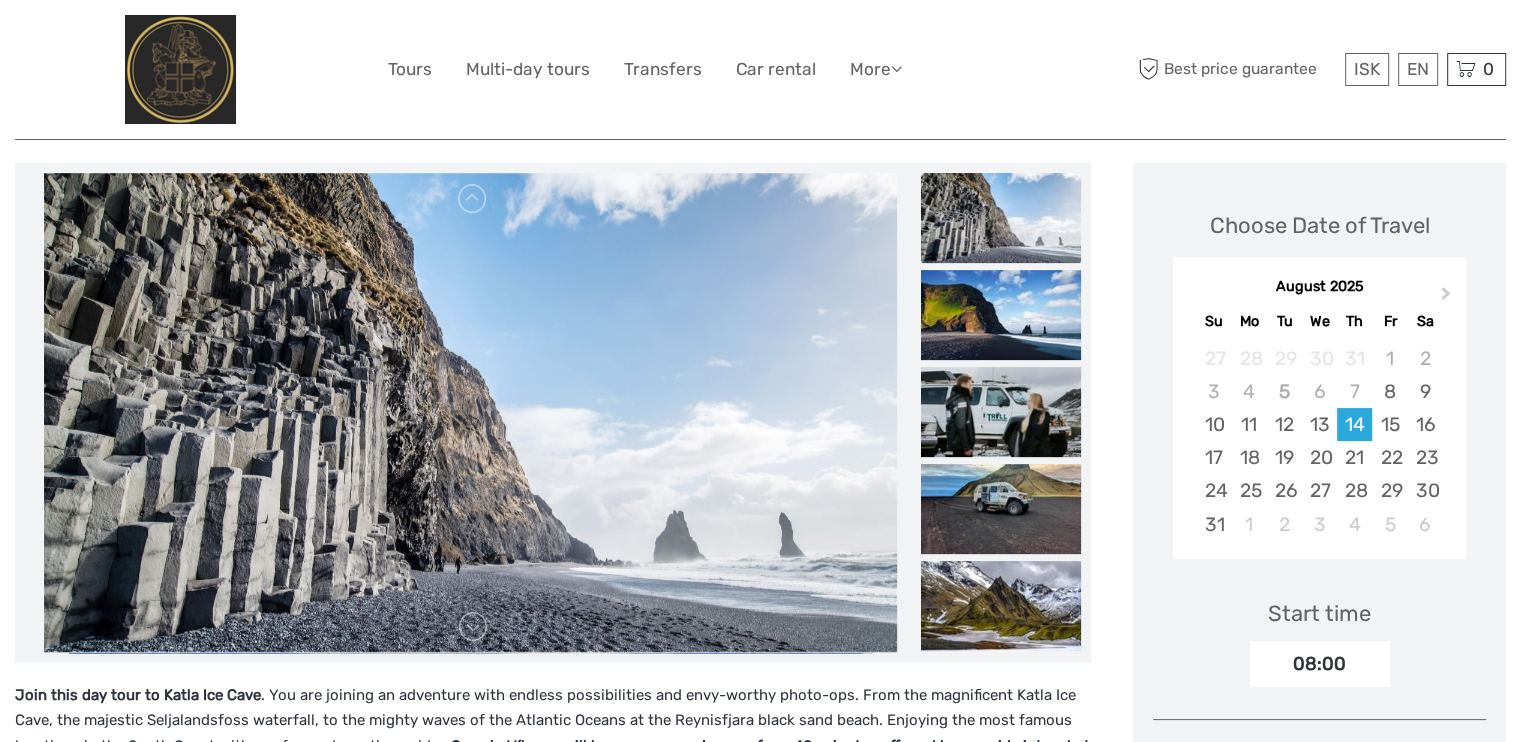 scroll, scrollTop: 200, scrollLeft: 0, axis: vertical 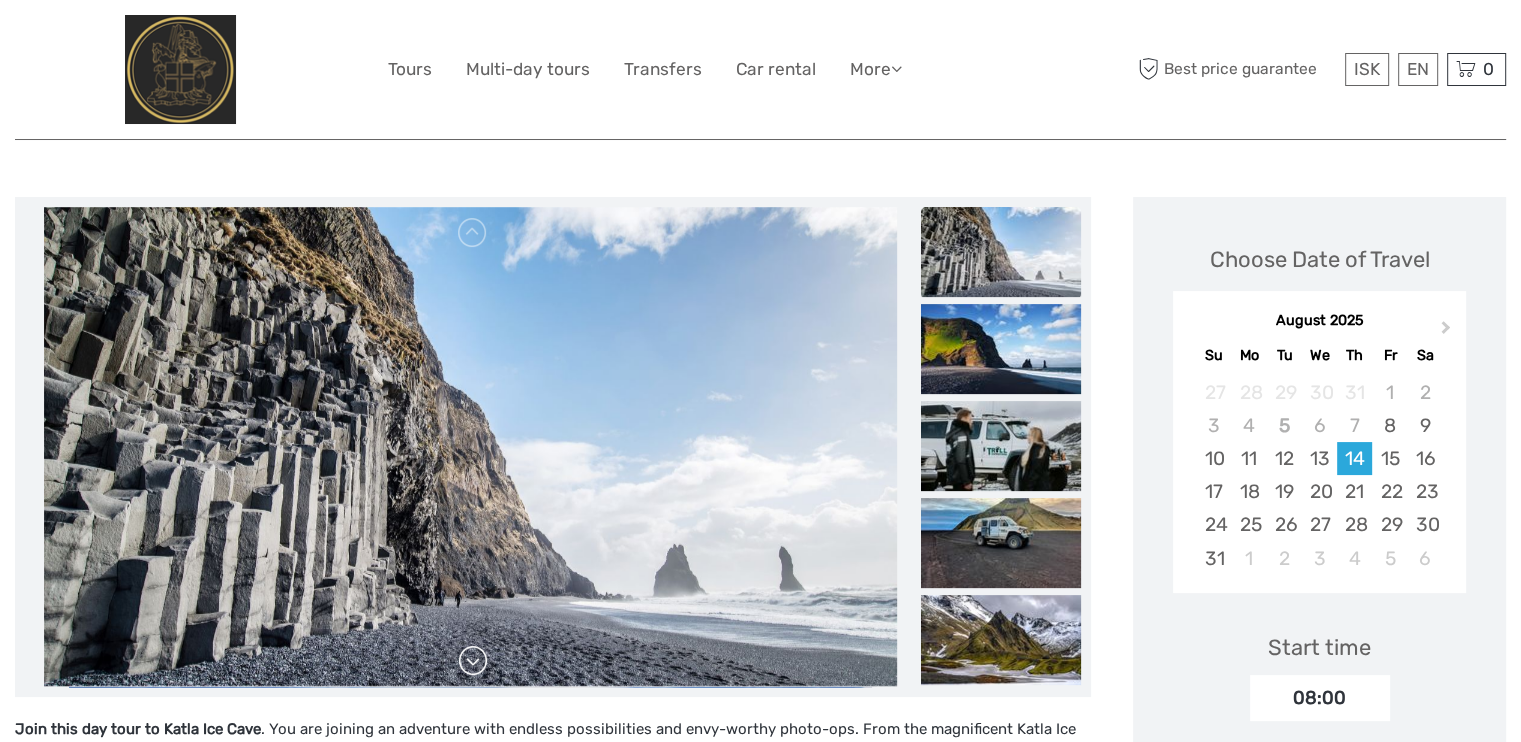 click at bounding box center [473, 661] 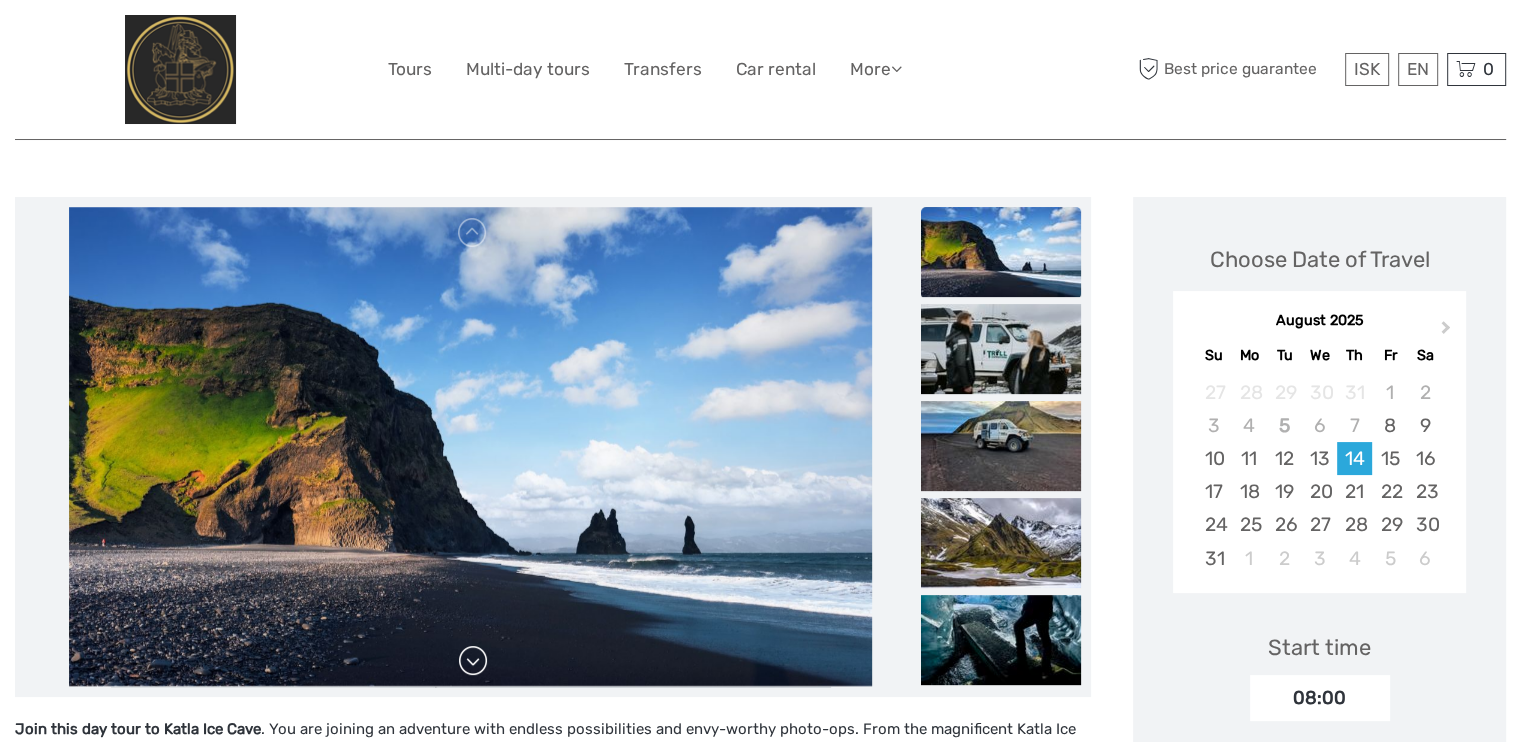 click at bounding box center [473, 661] 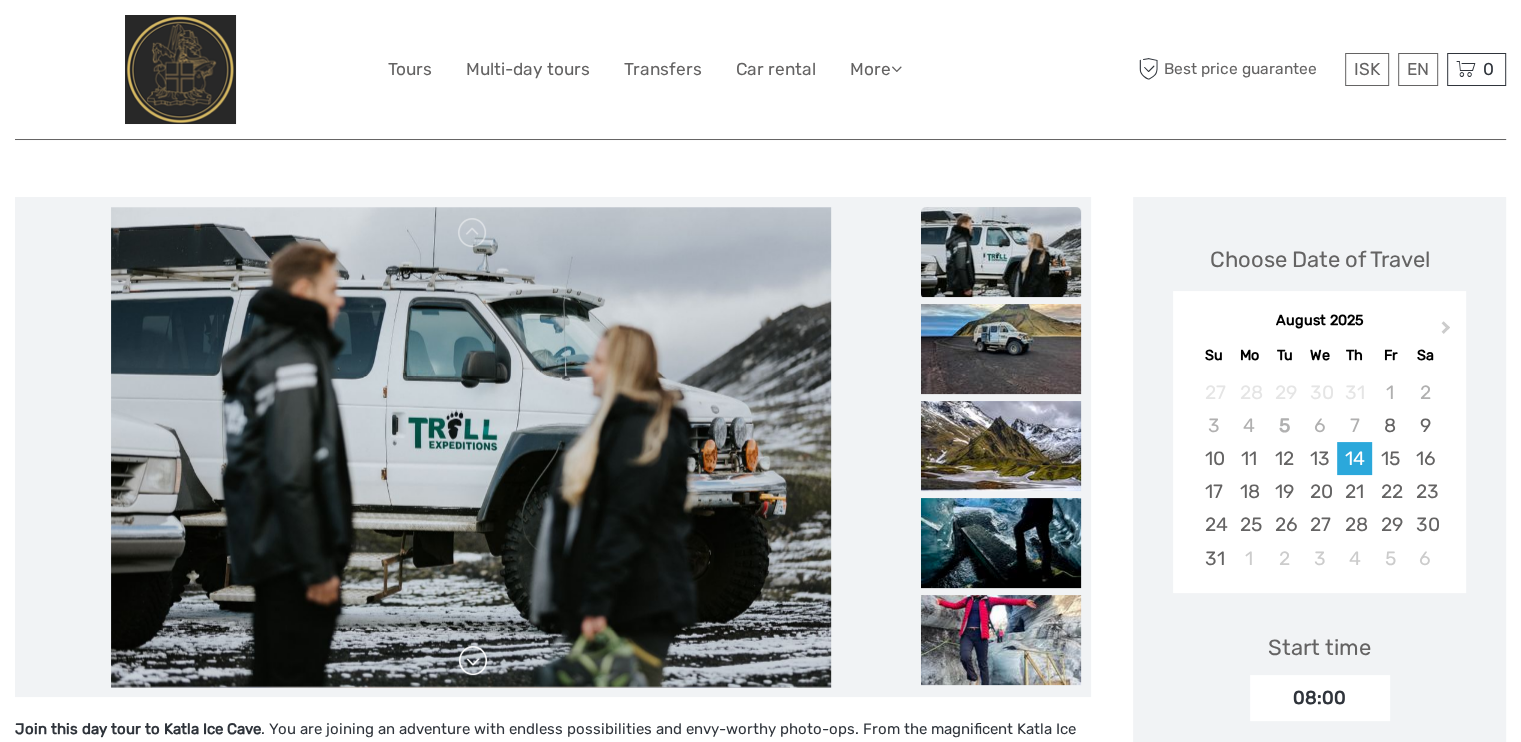 click at bounding box center [473, 661] 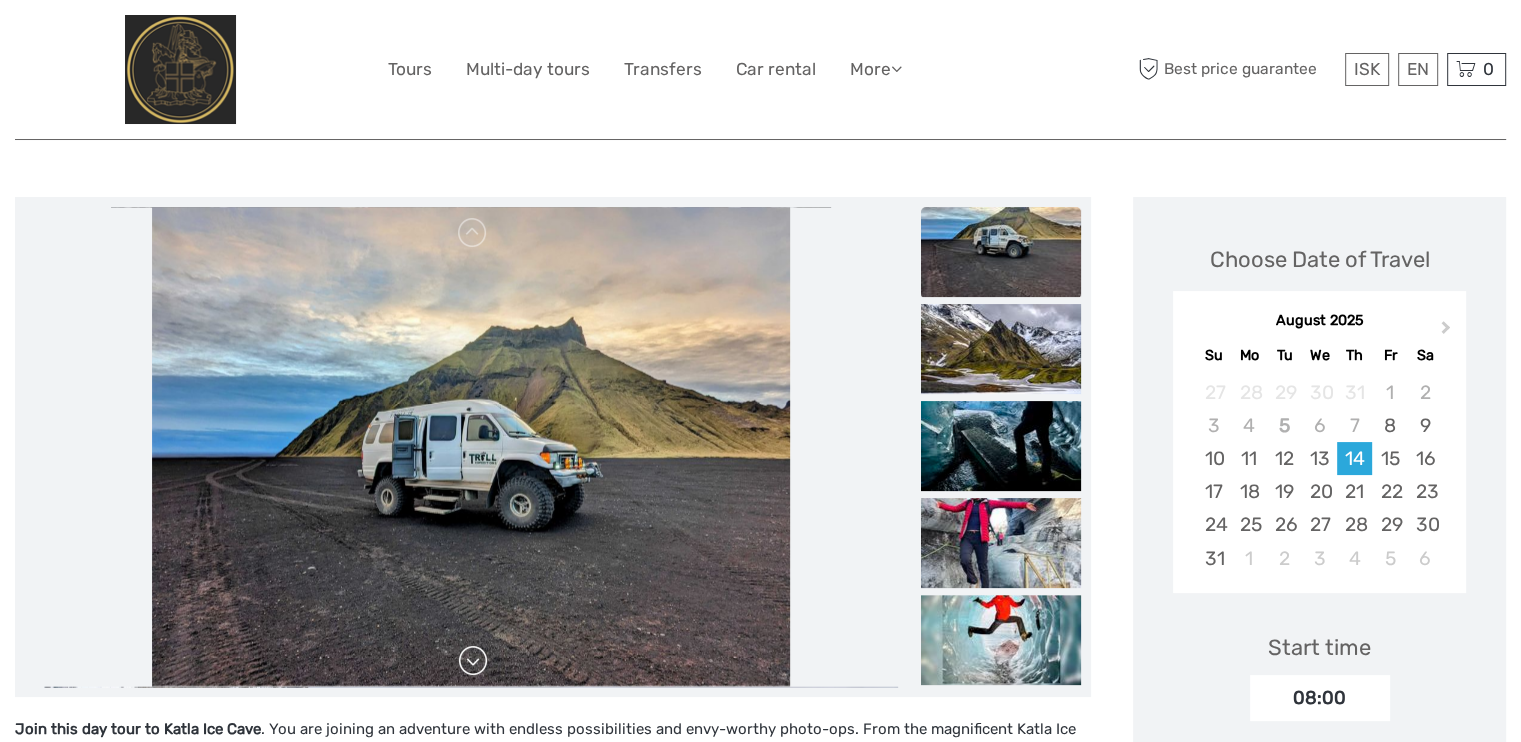 click at bounding box center (473, 661) 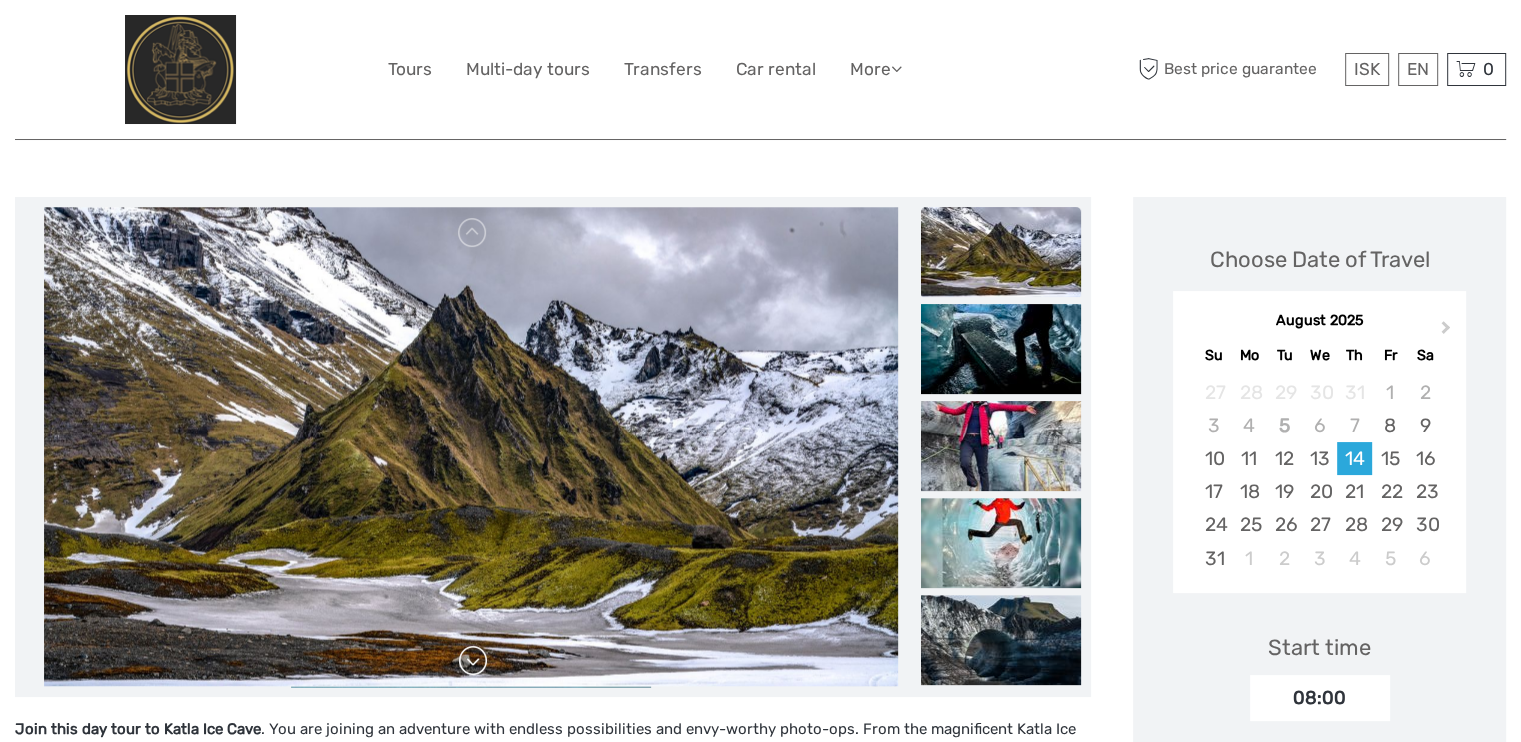 click at bounding box center [473, 661] 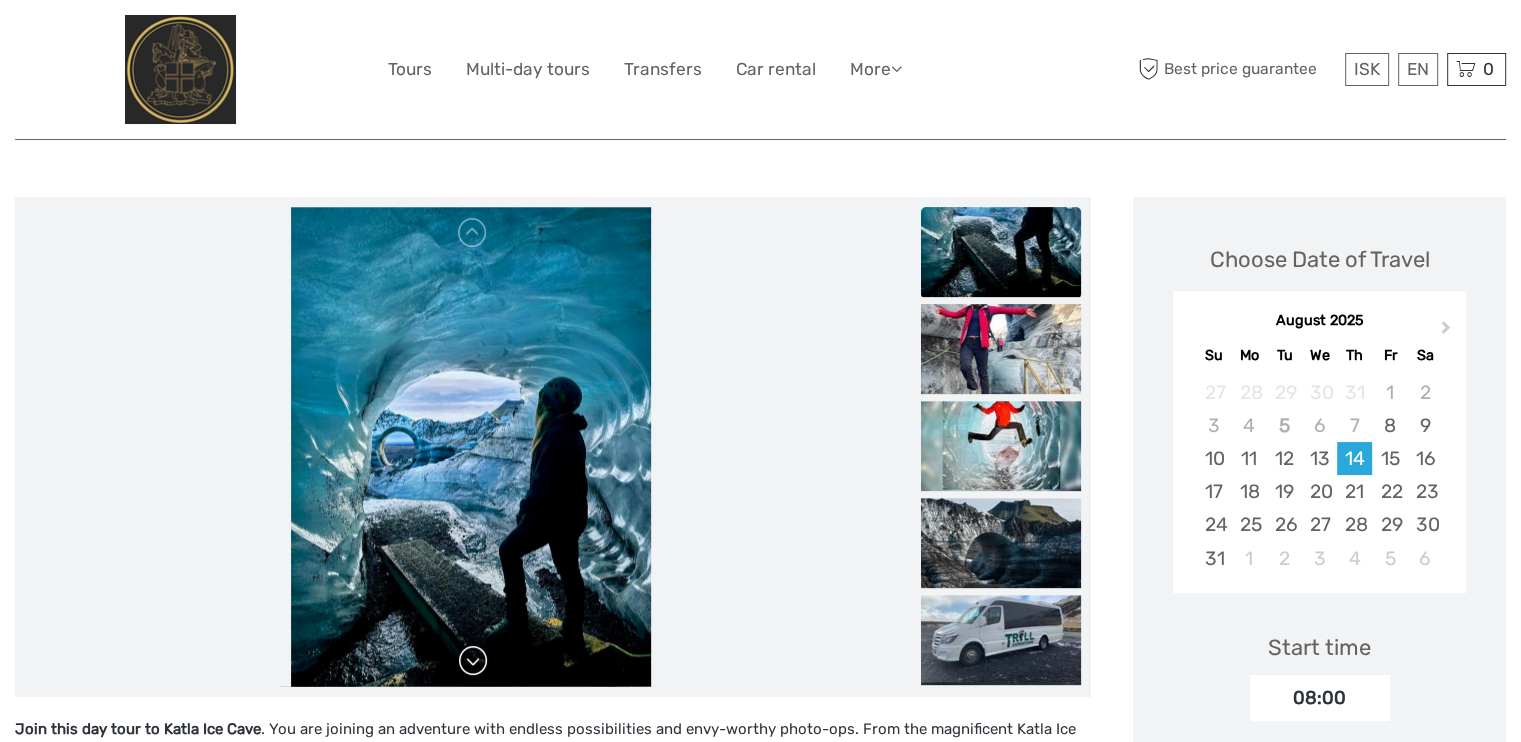 click at bounding box center [473, 661] 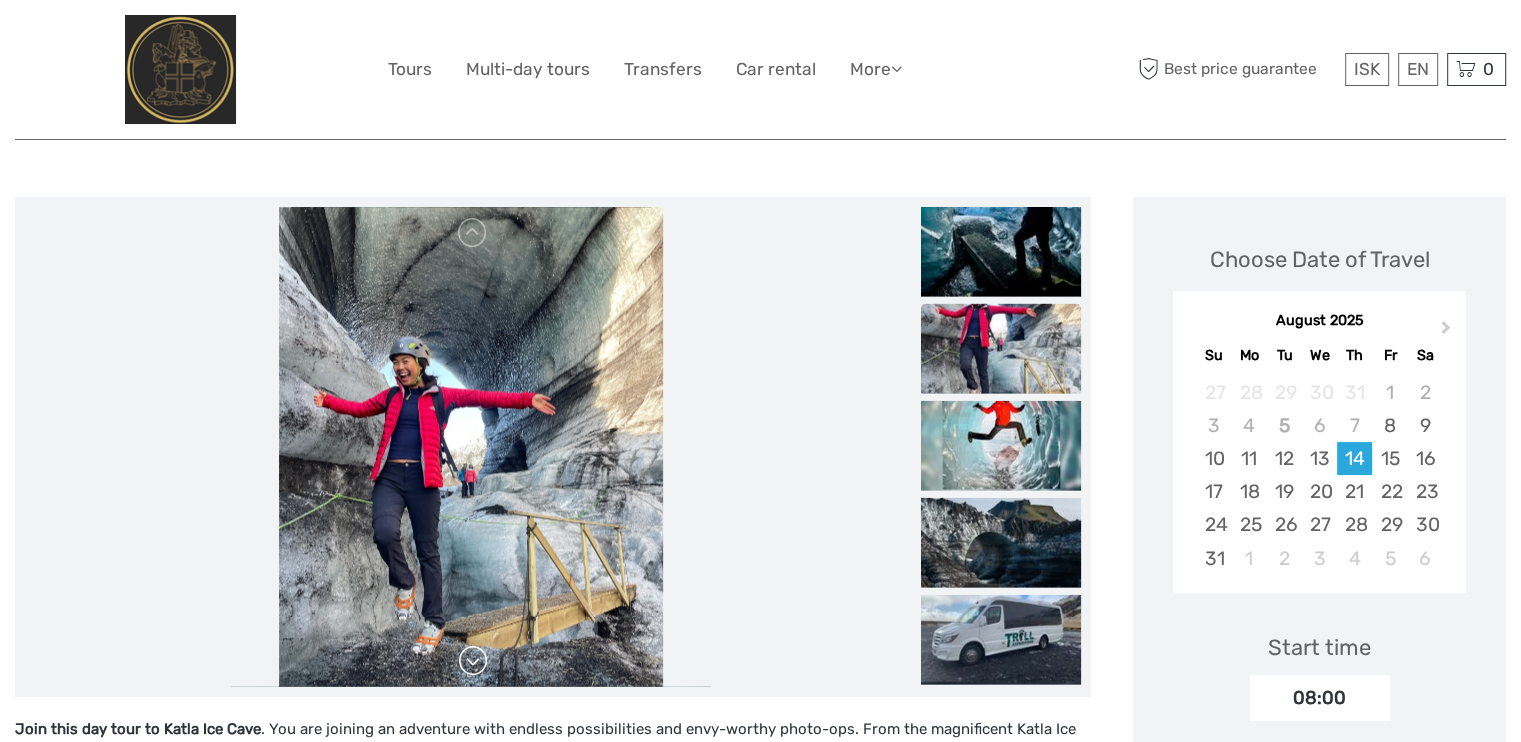 click at bounding box center [473, 661] 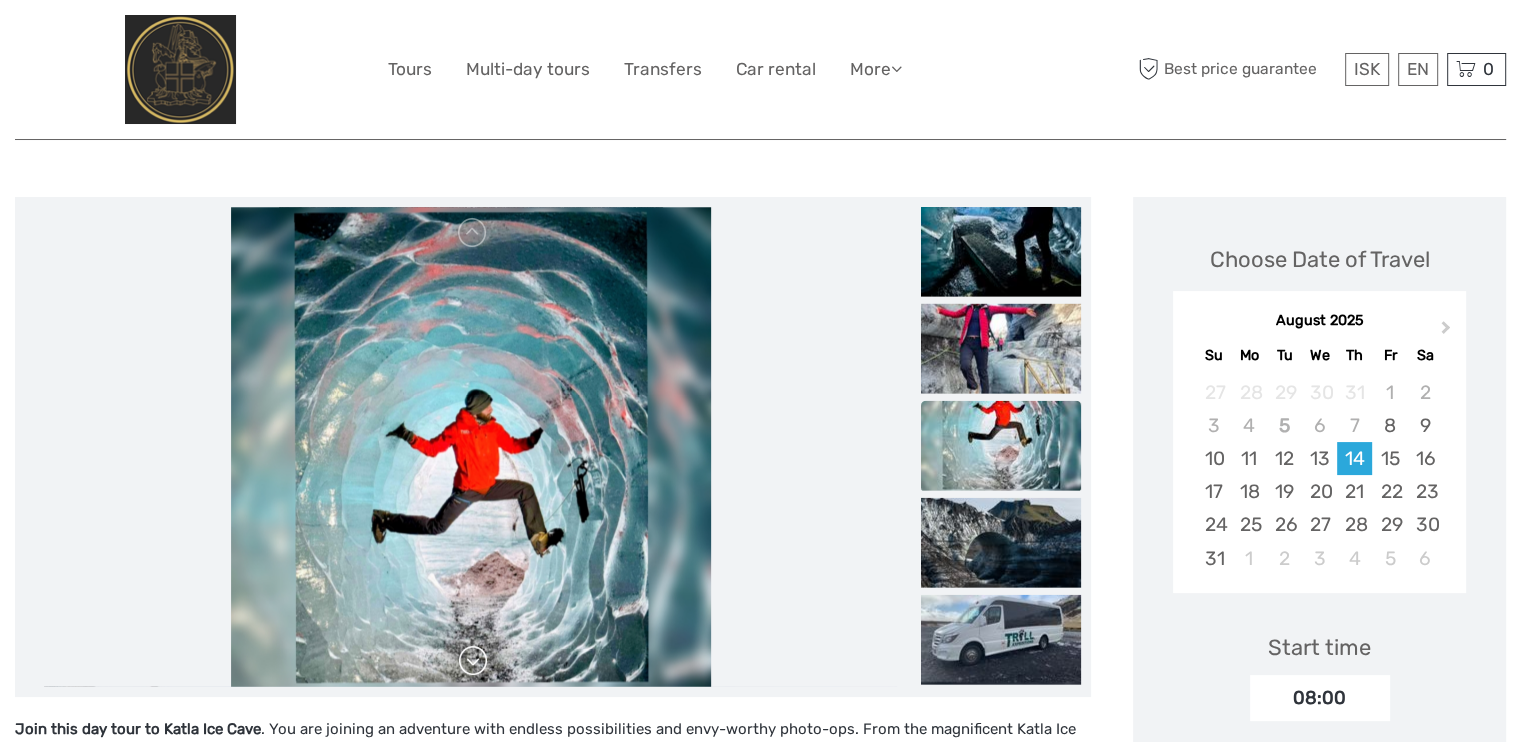 click at bounding box center (473, 661) 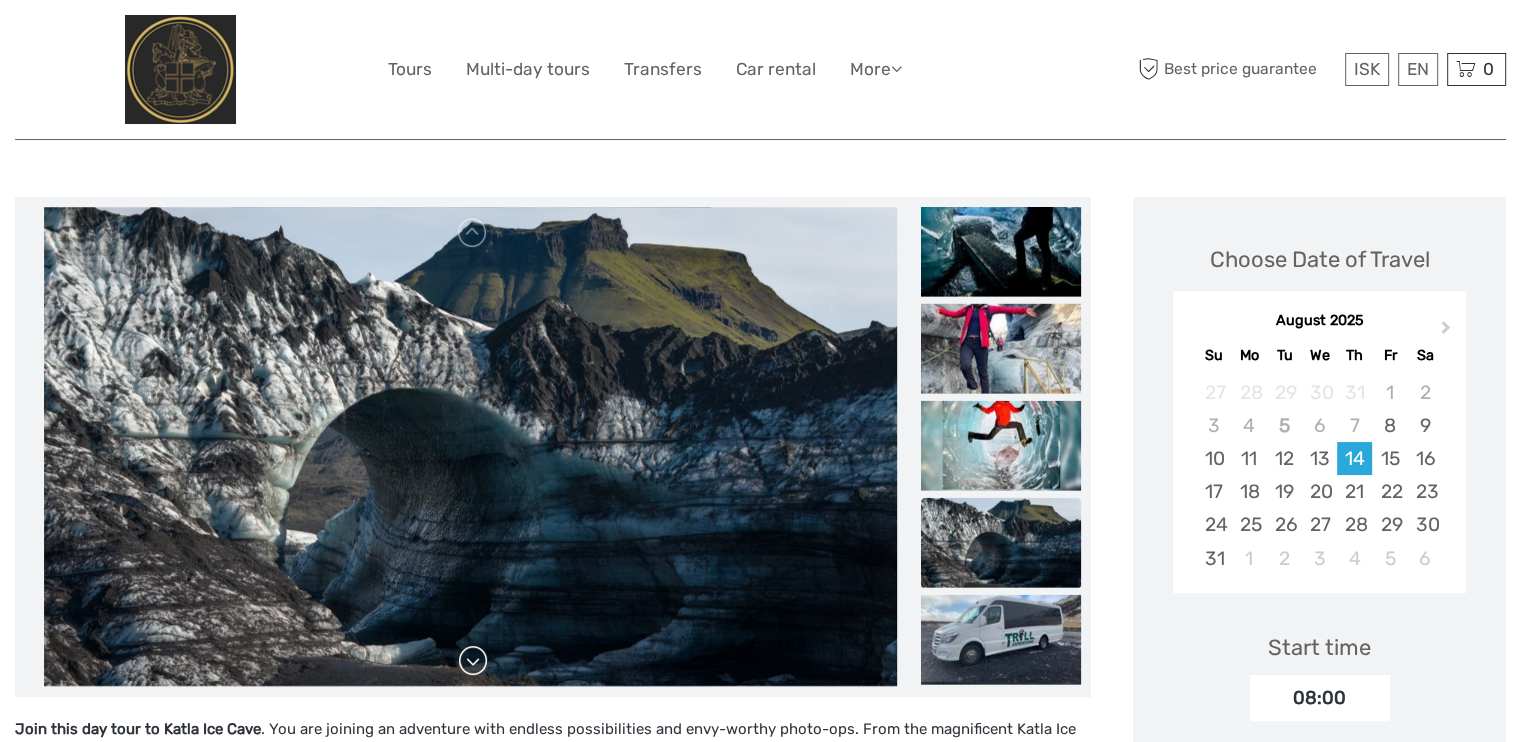 click at bounding box center (473, 661) 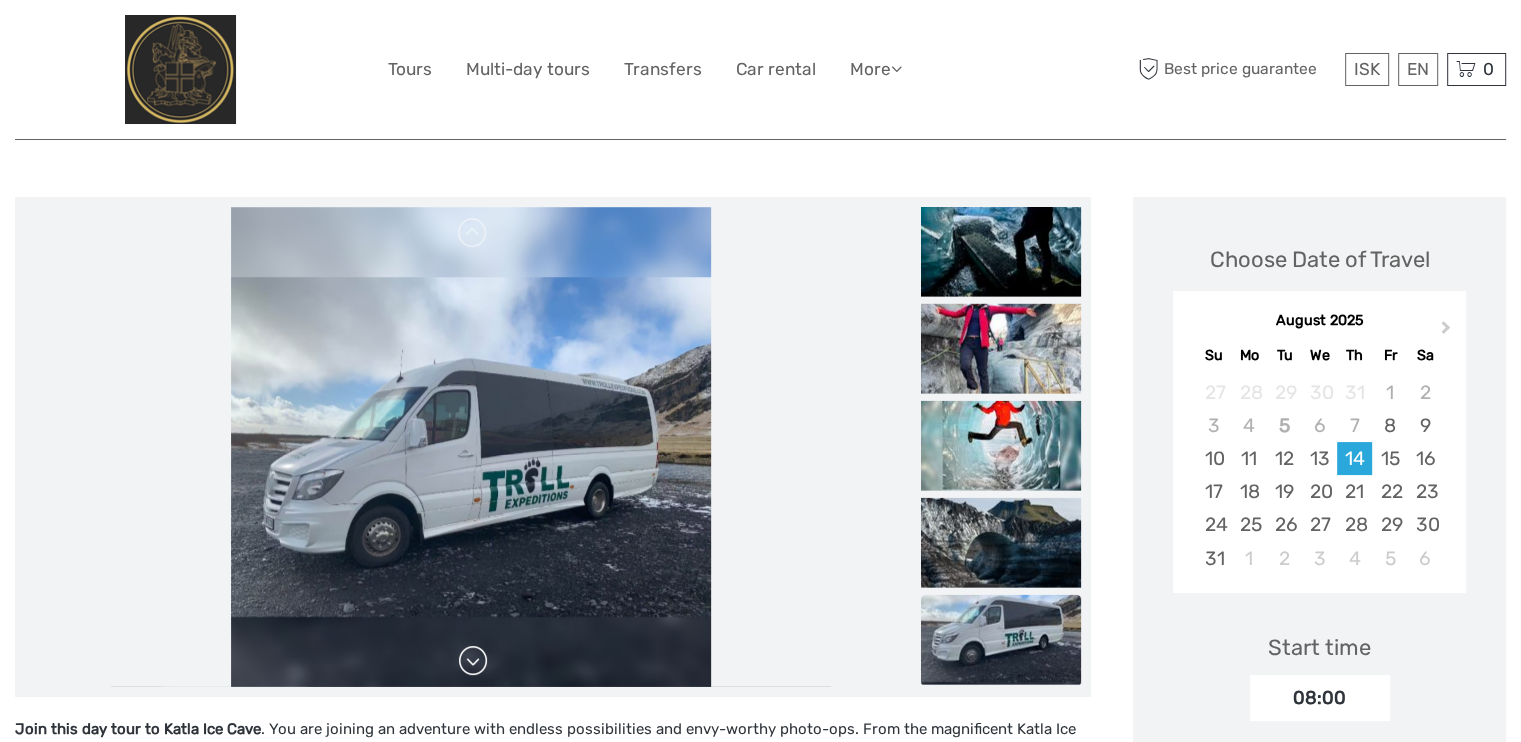 click at bounding box center [473, 661] 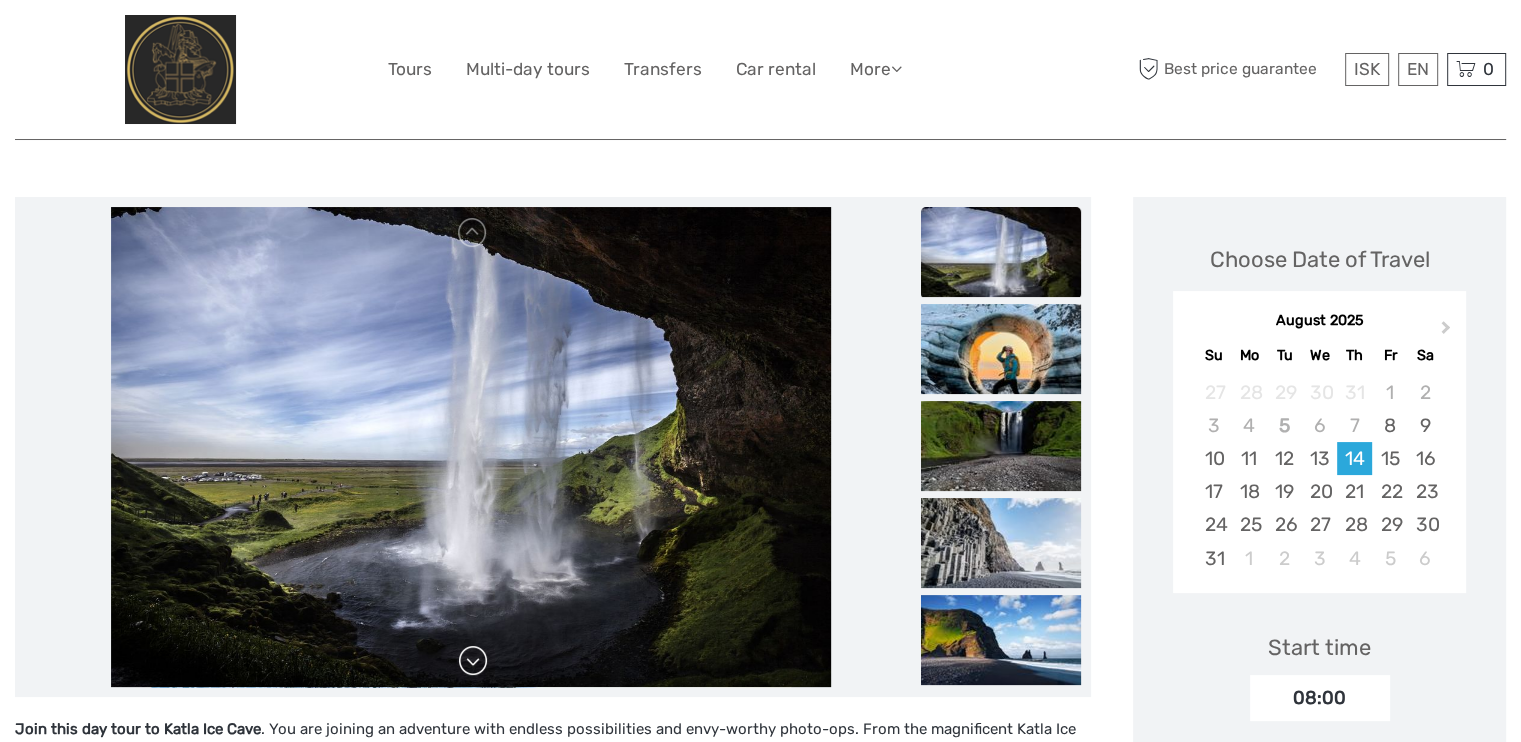 click at bounding box center [473, 661] 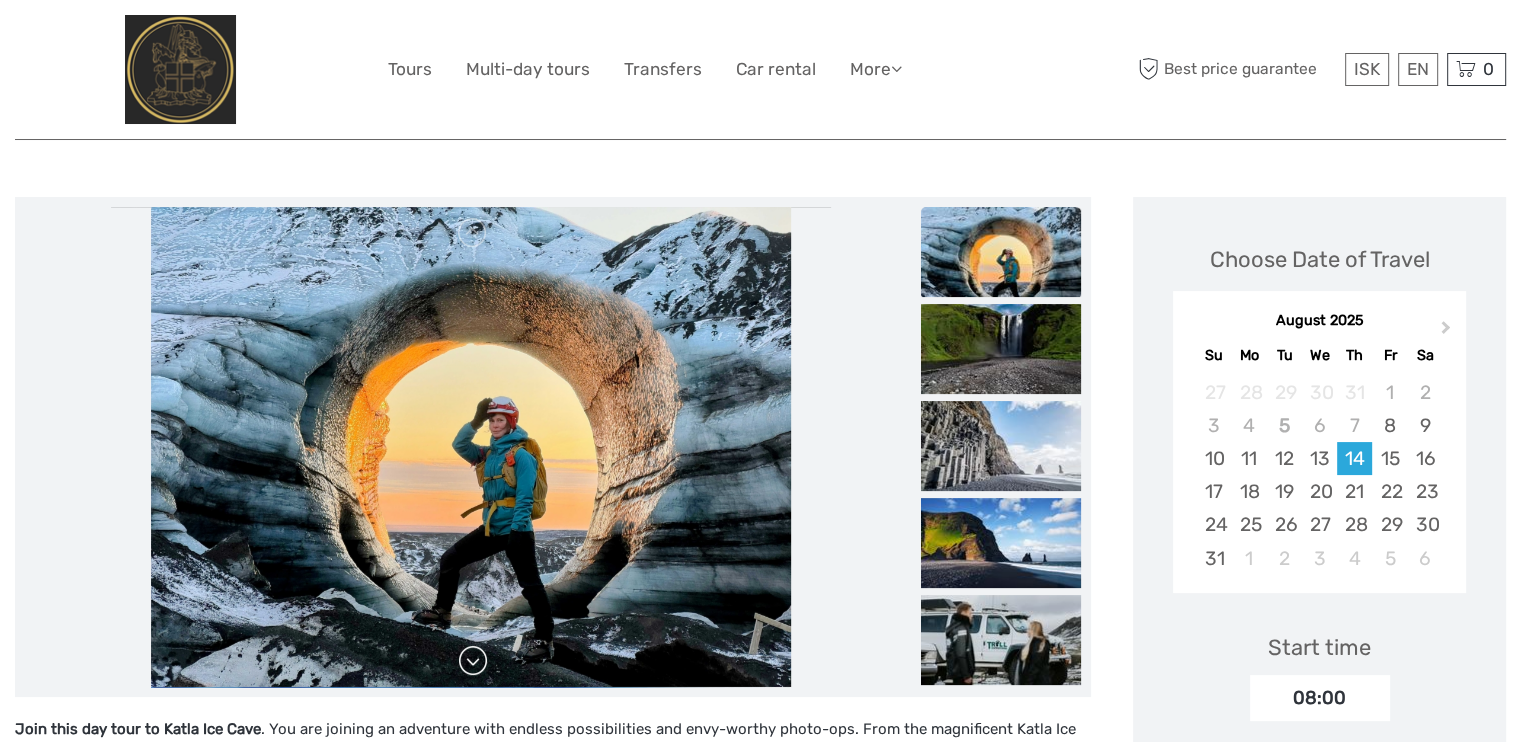click at bounding box center [473, 661] 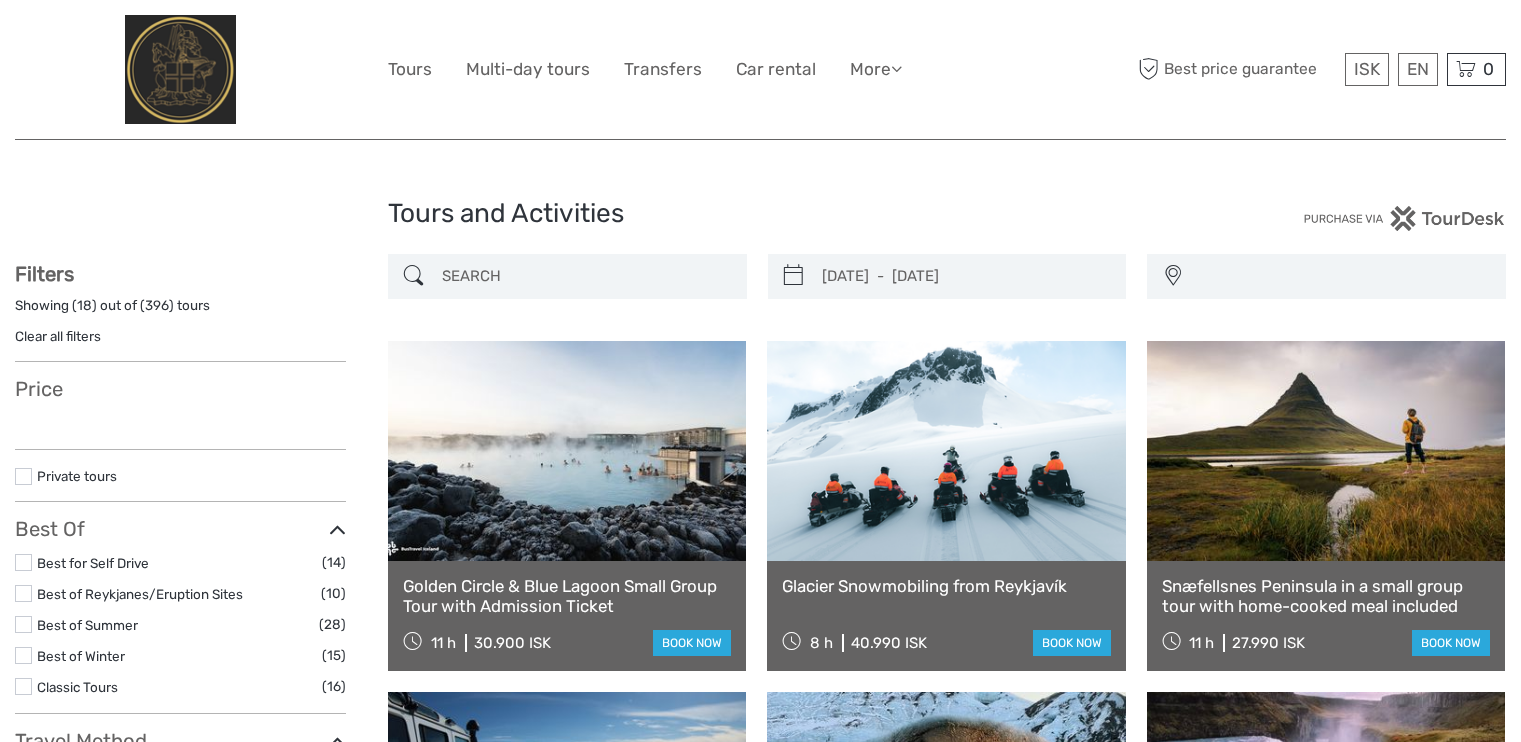 select 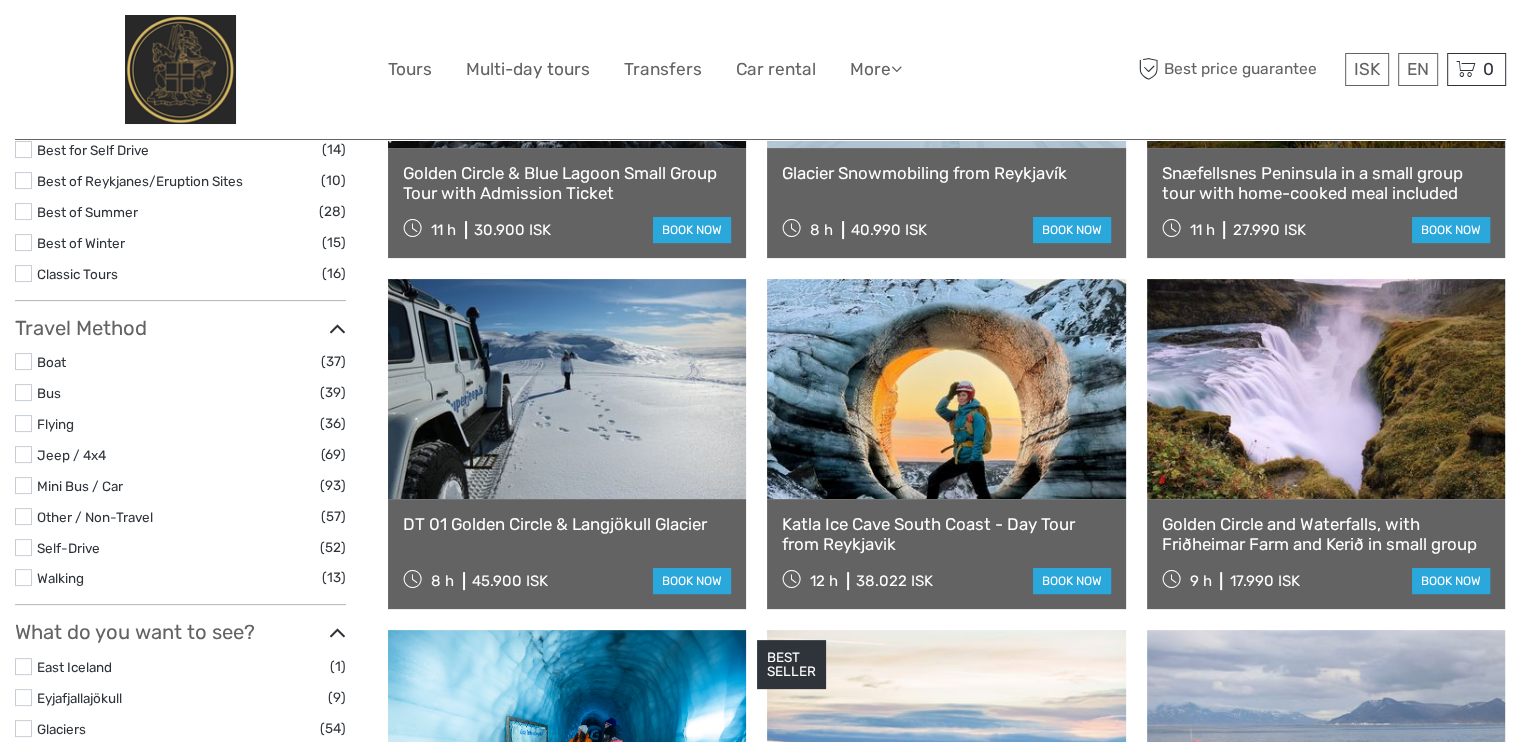 select 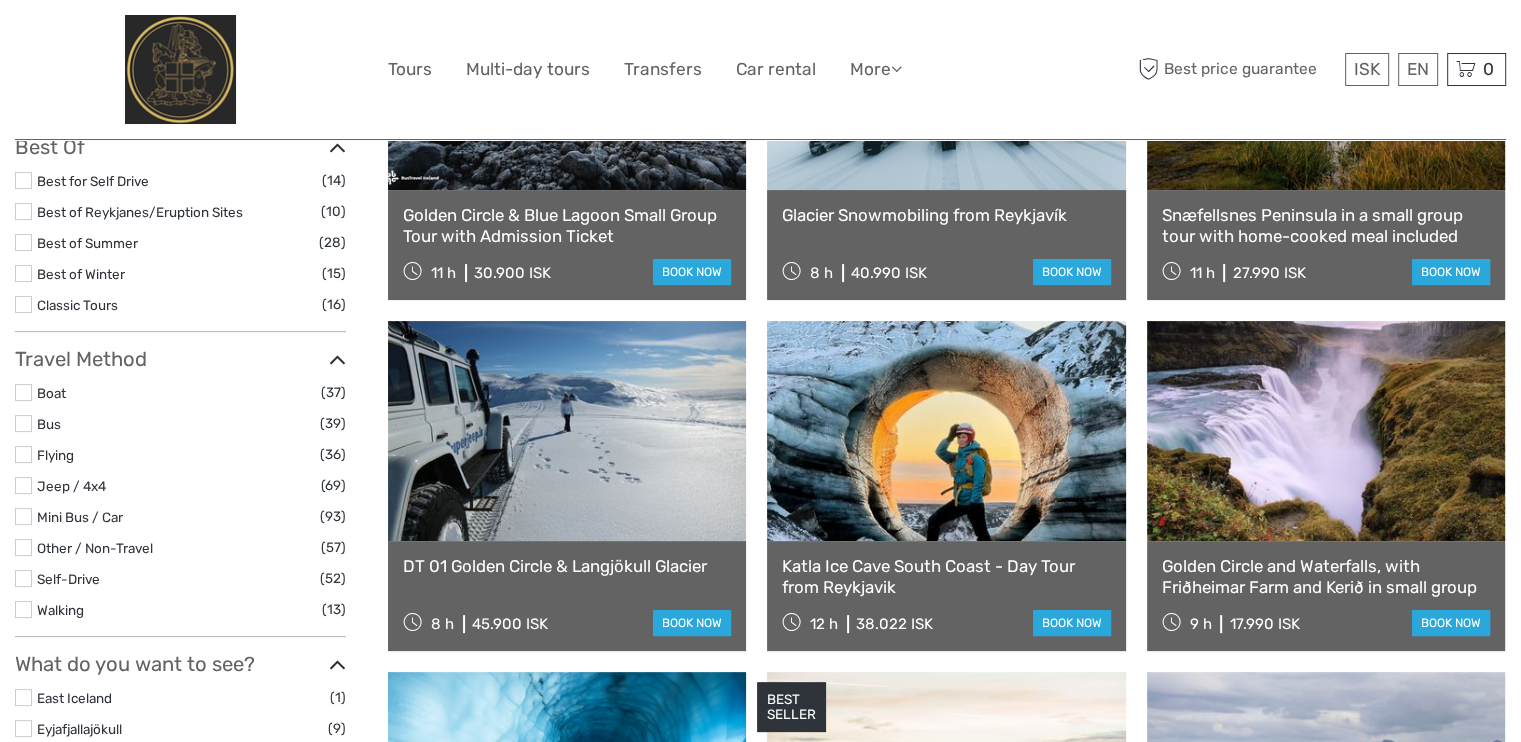 scroll, scrollTop: 0, scrollLeft: 0, axis: both 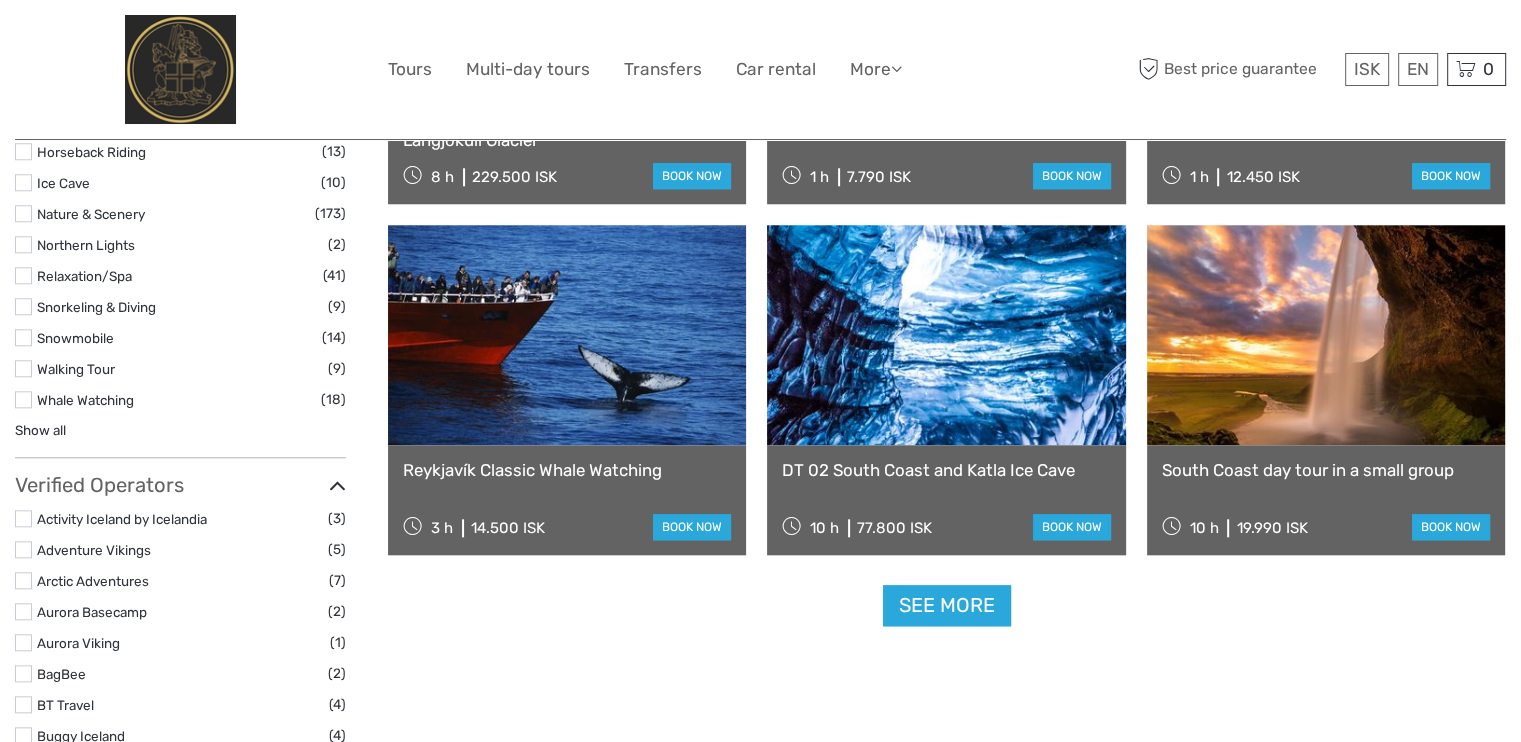 click at bounding box center [946, 335] 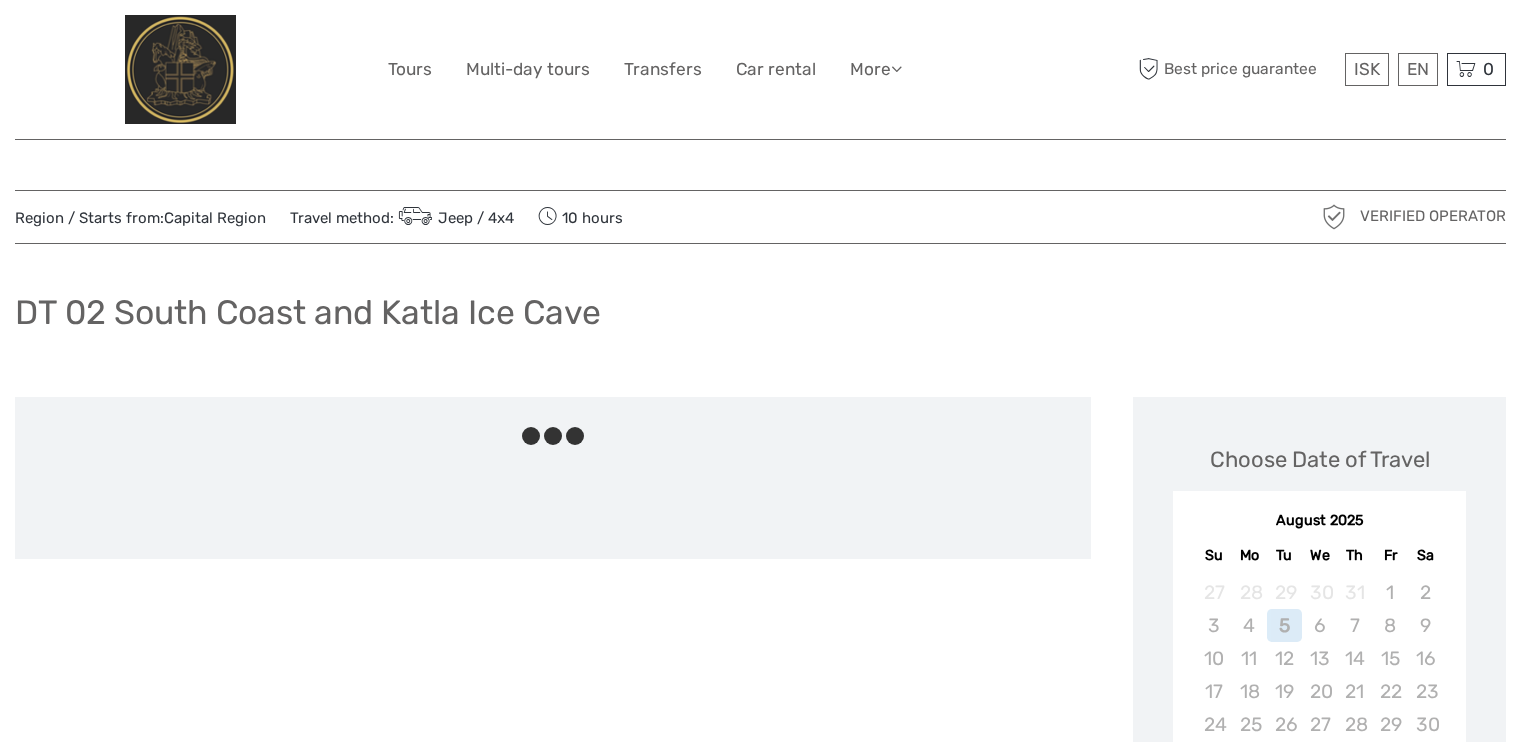 scroll, scrollTop: 0, scrollLeft: 0, axis: both 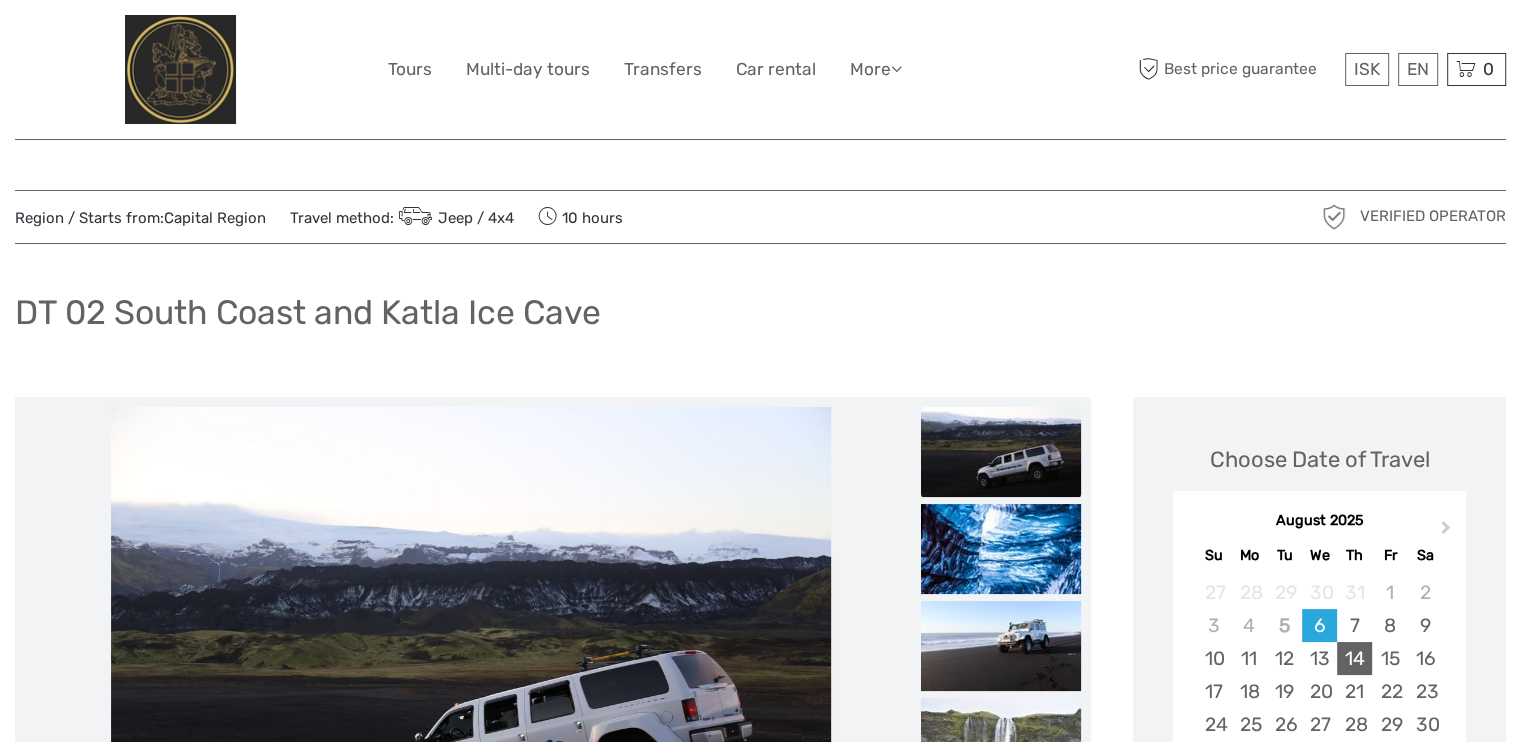 click on "14" at bounding box center [1354, 658] 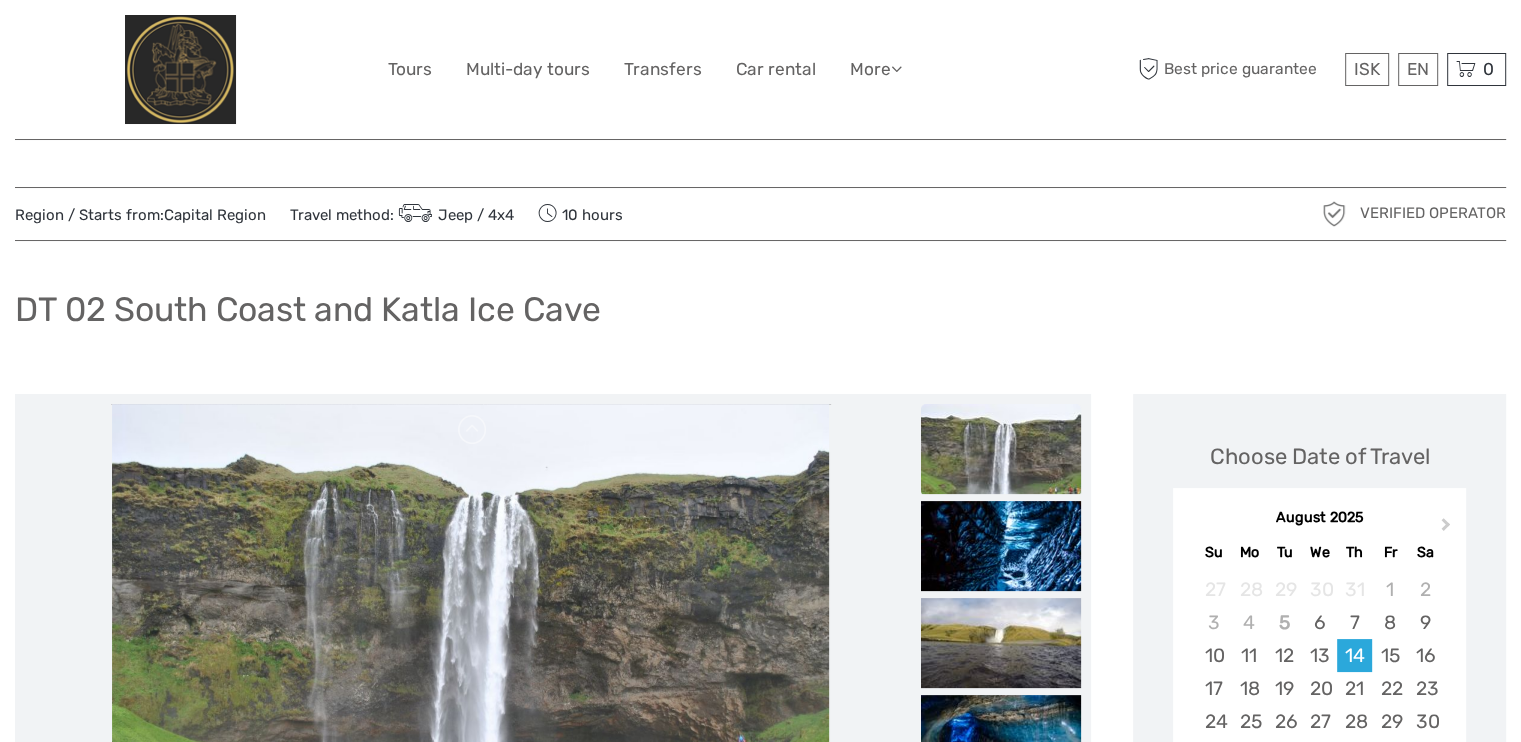 scroll, scrollTop: 0, scrollLeft: 0, axis: both 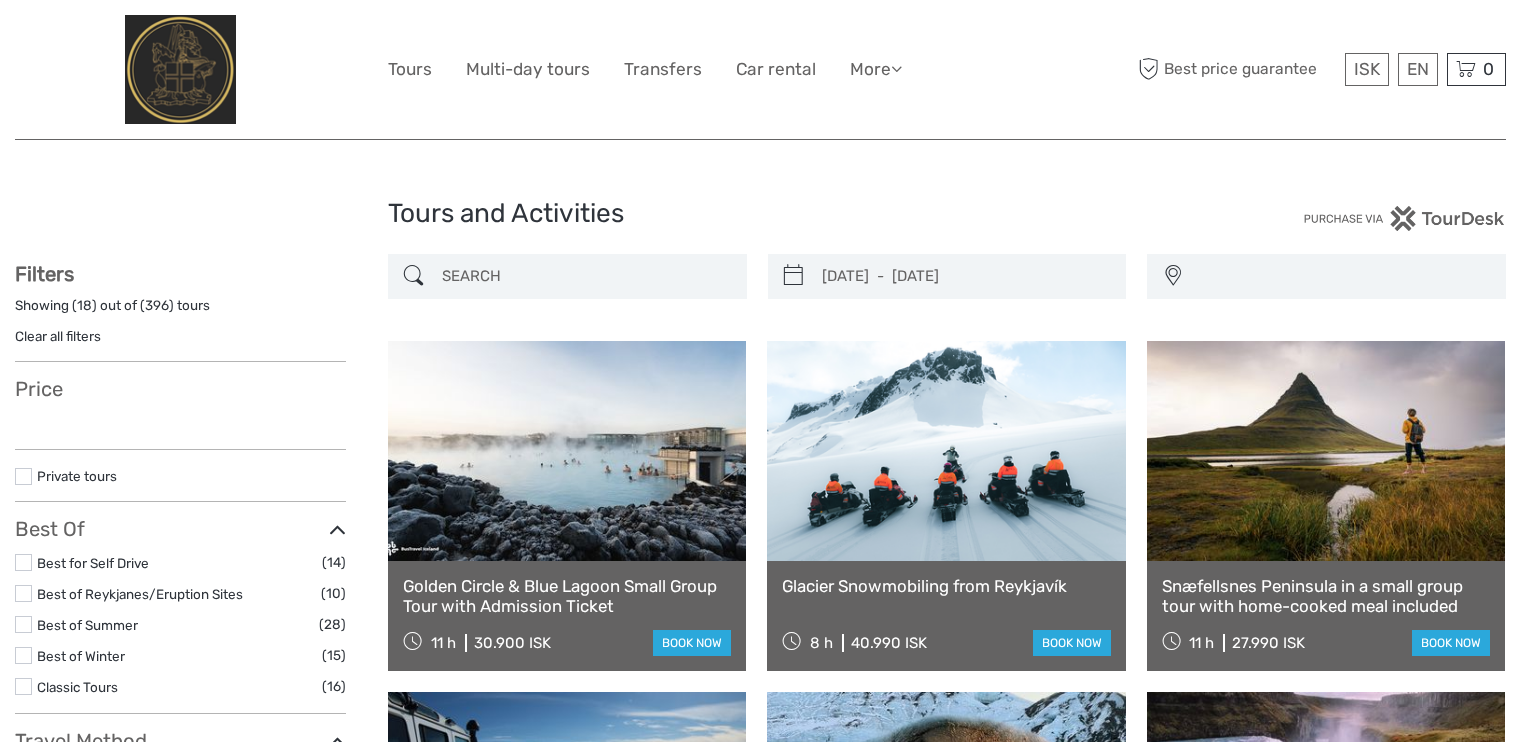 select 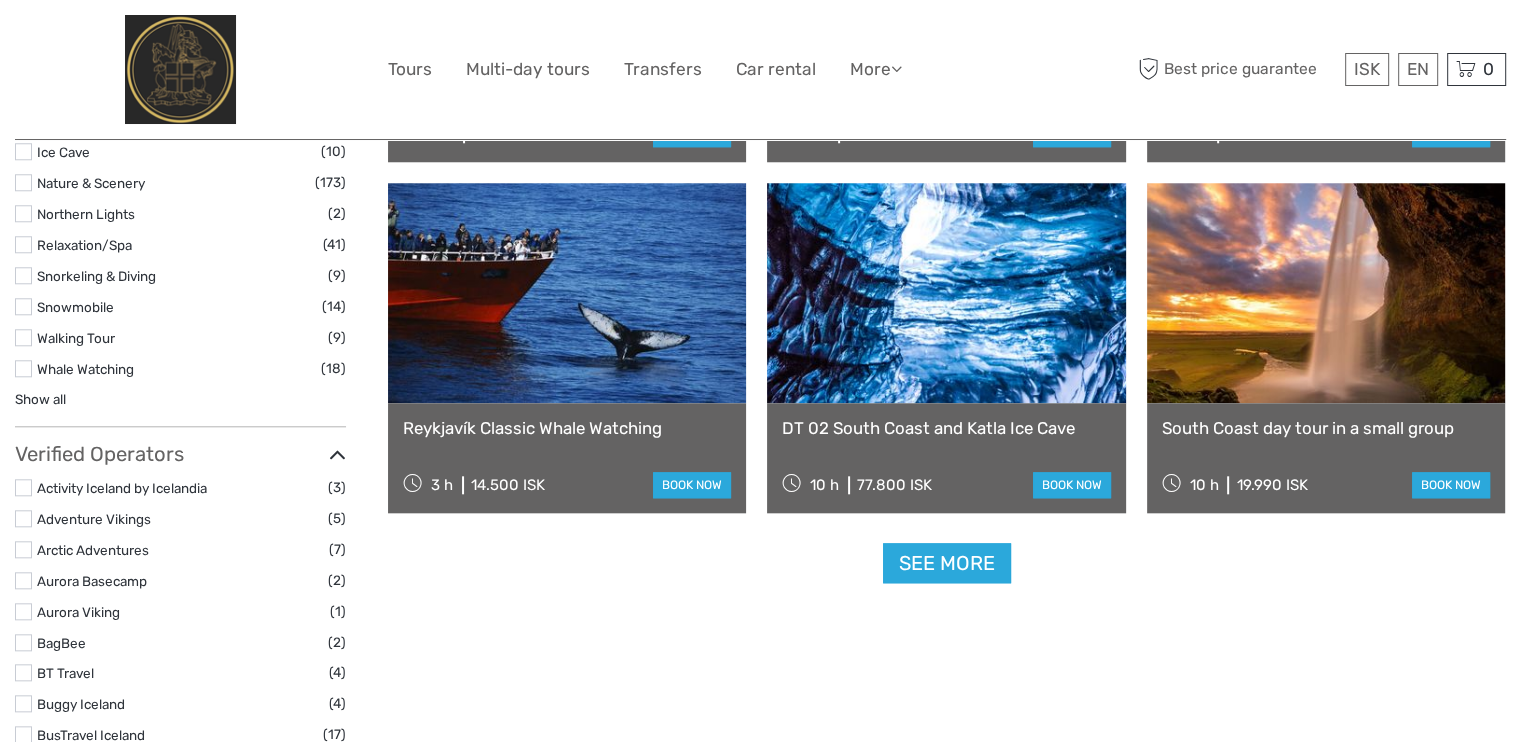 select 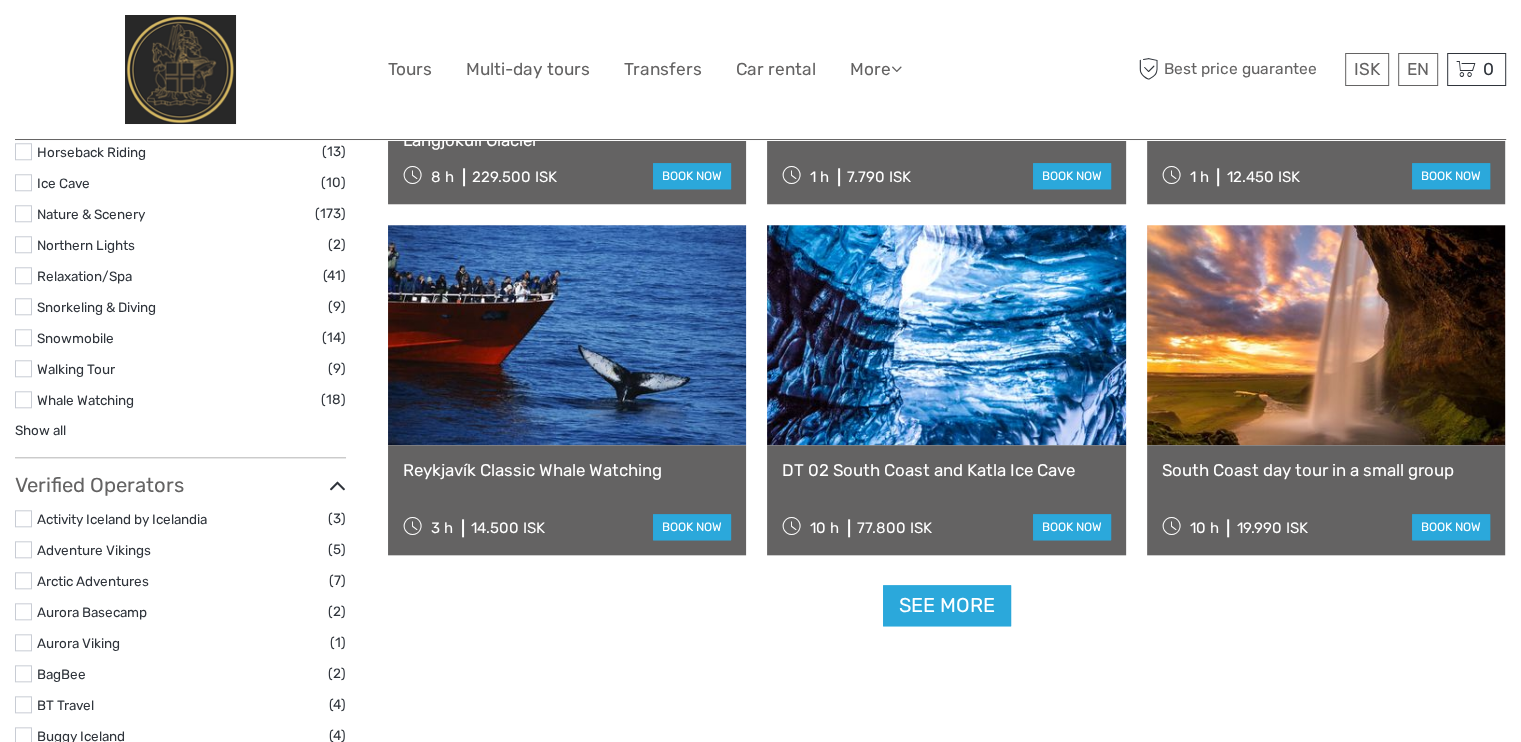 scroll, scrollTop: 0, scrollLeft: 0, axis: both 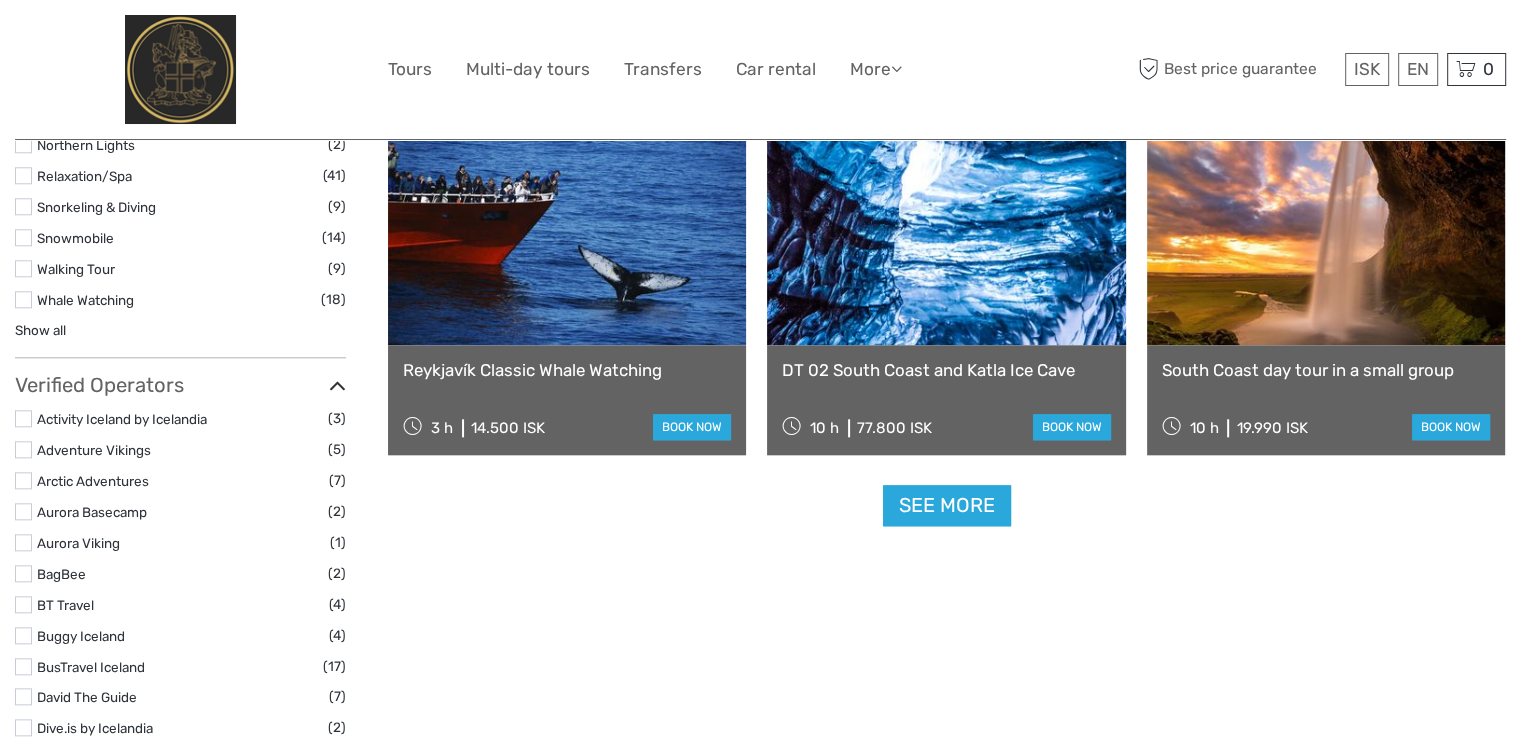 click at bounding box center (1326, 235) 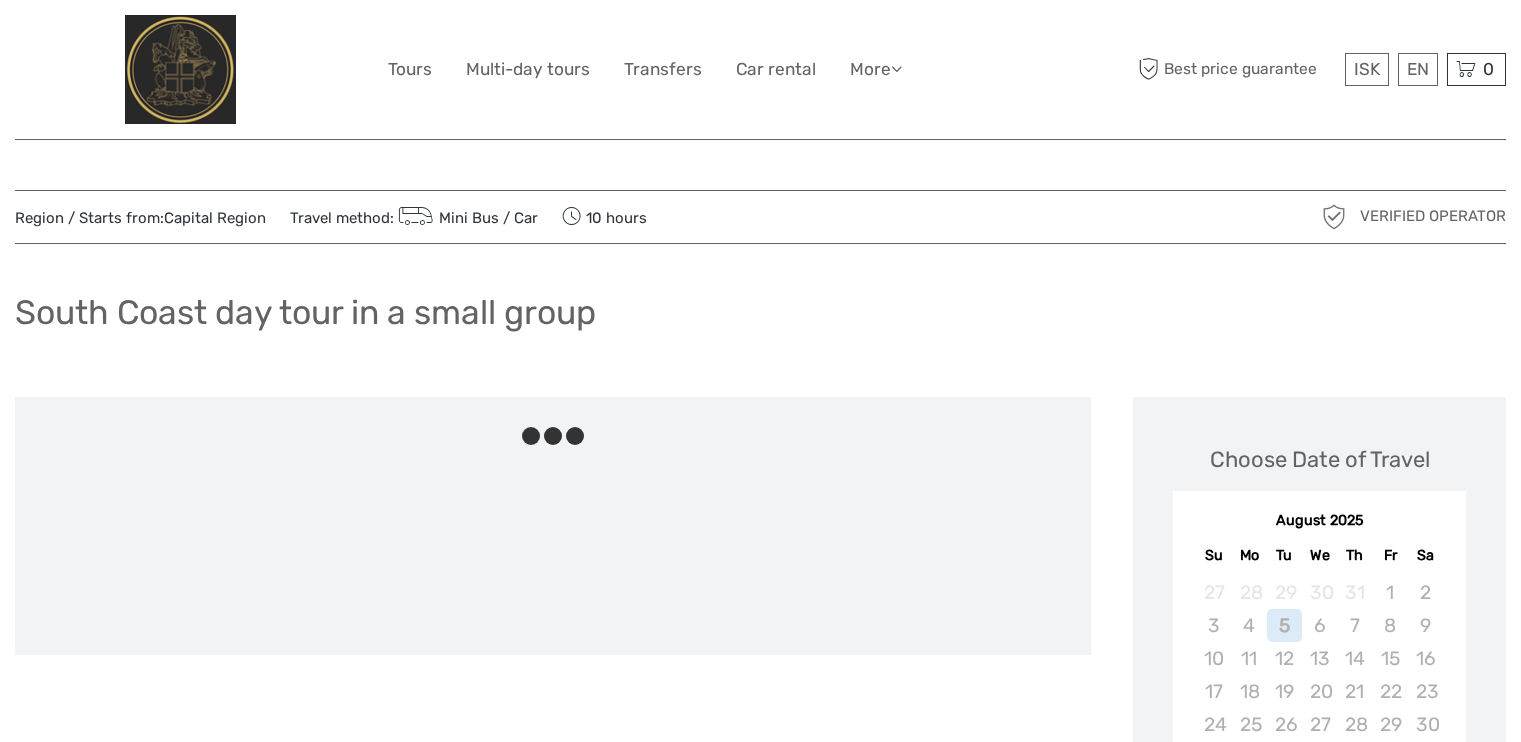 scroll, scrollTop: 0, scrollLeft: 0, axis: both 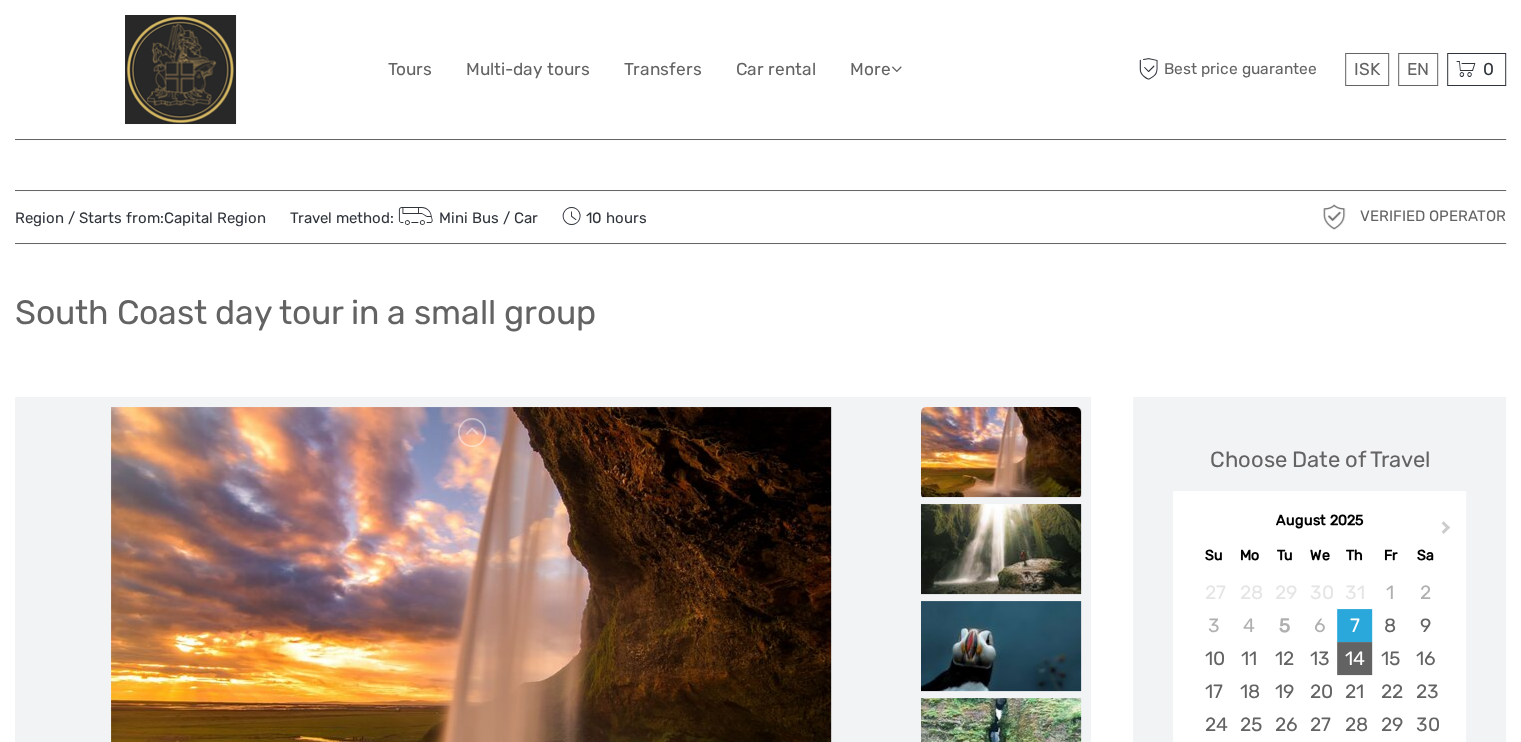 click on "14" at bounding box center (1354, 658) 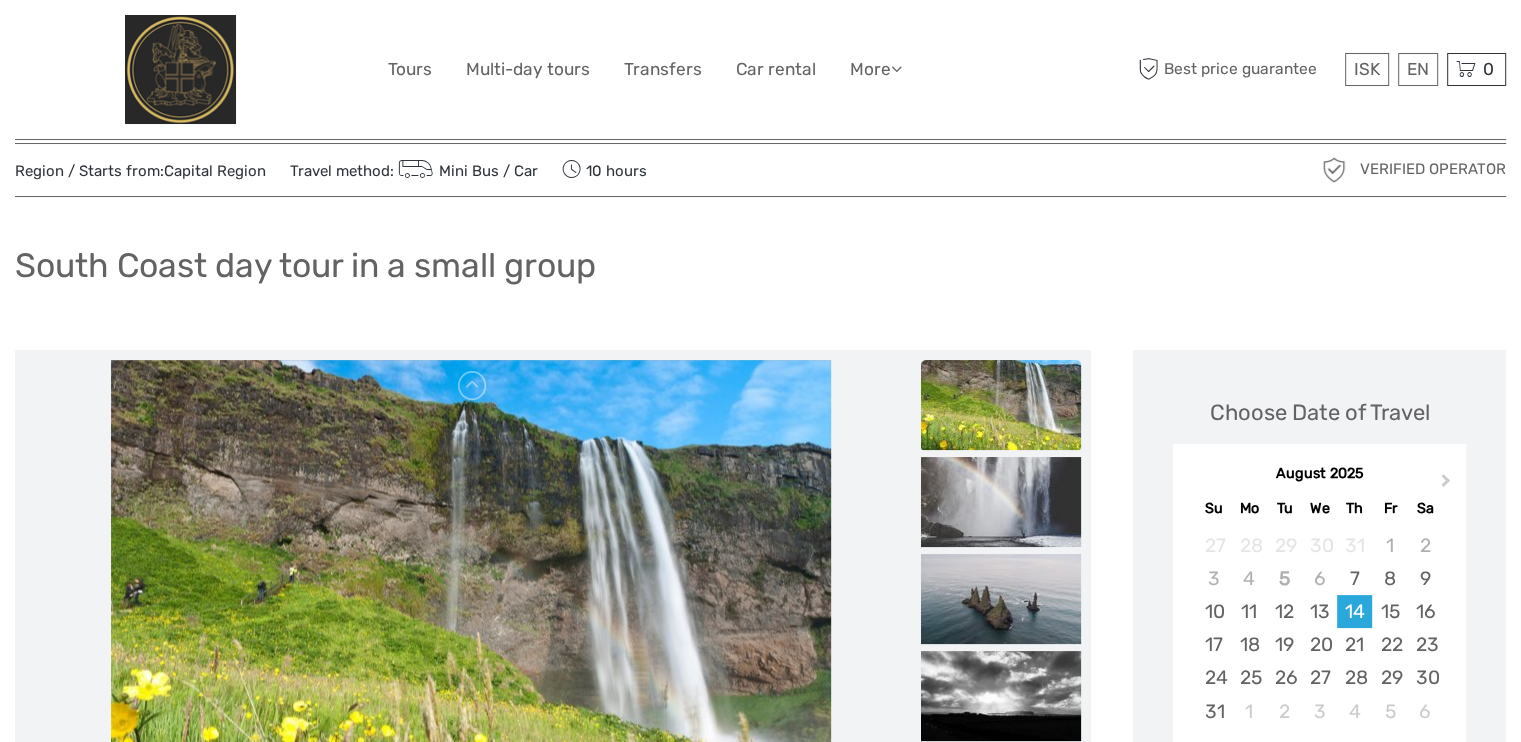 scroll, scrollTop: 0, scrollLeft: 0, axis: both 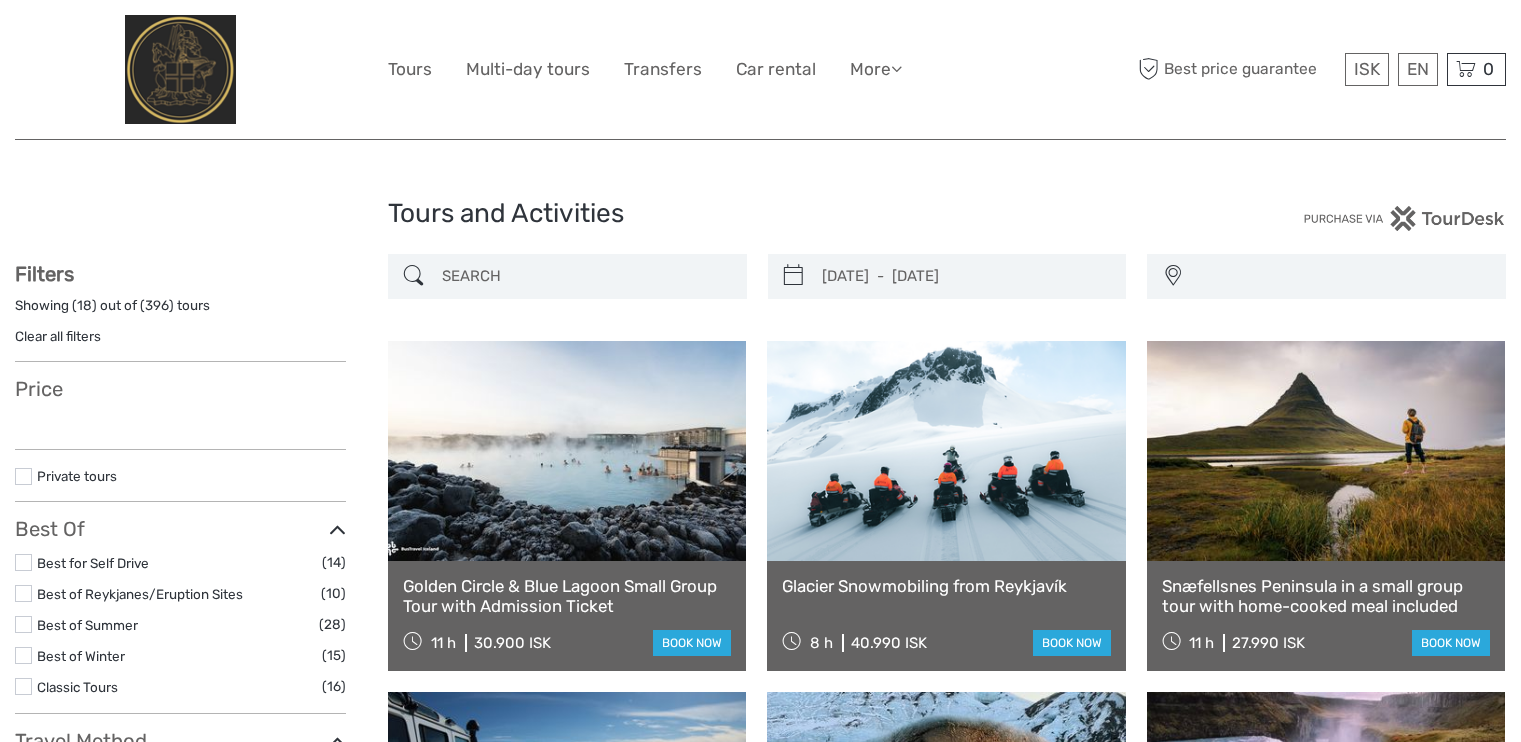 select 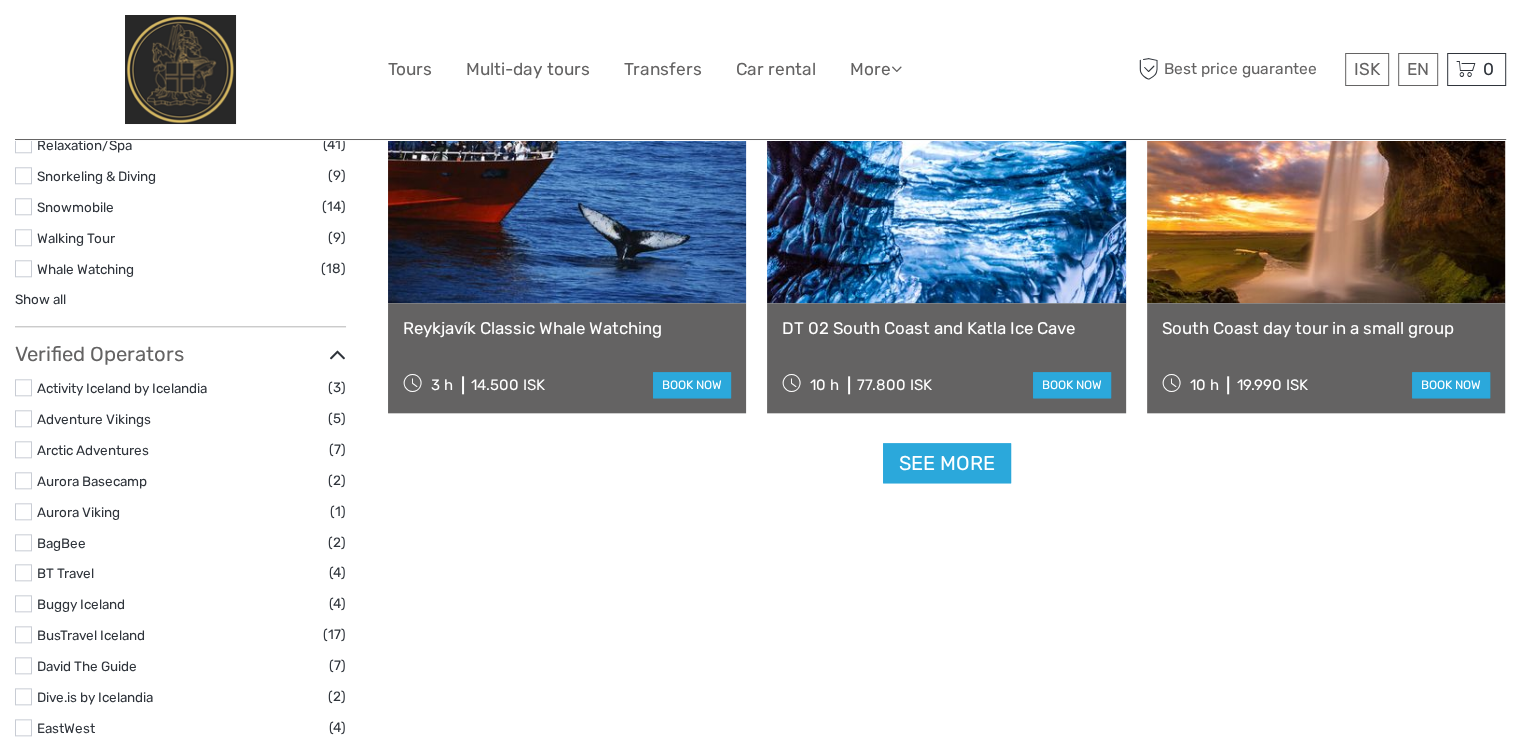 select 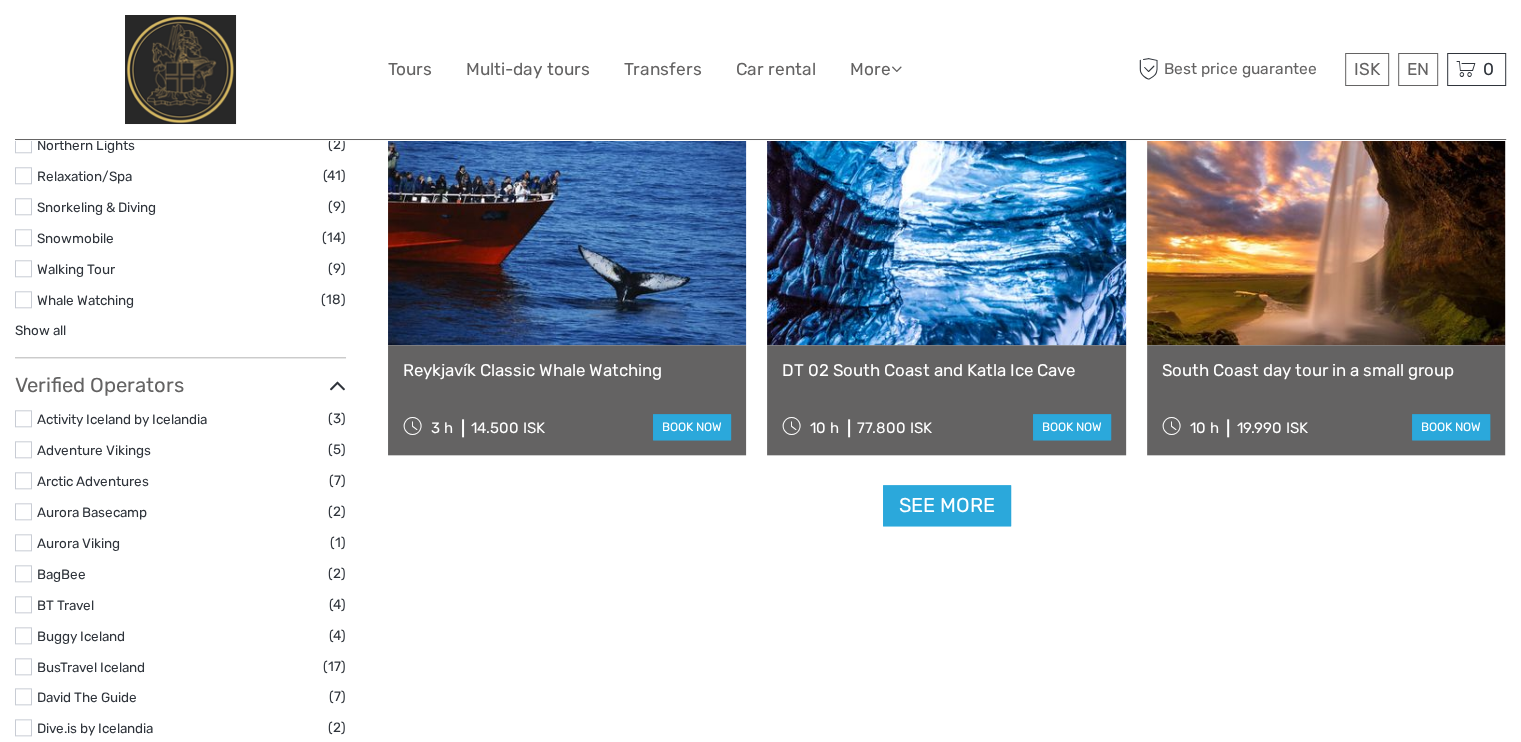 scroll, scrollTop: 0, scrollLeft: 0, axis: both 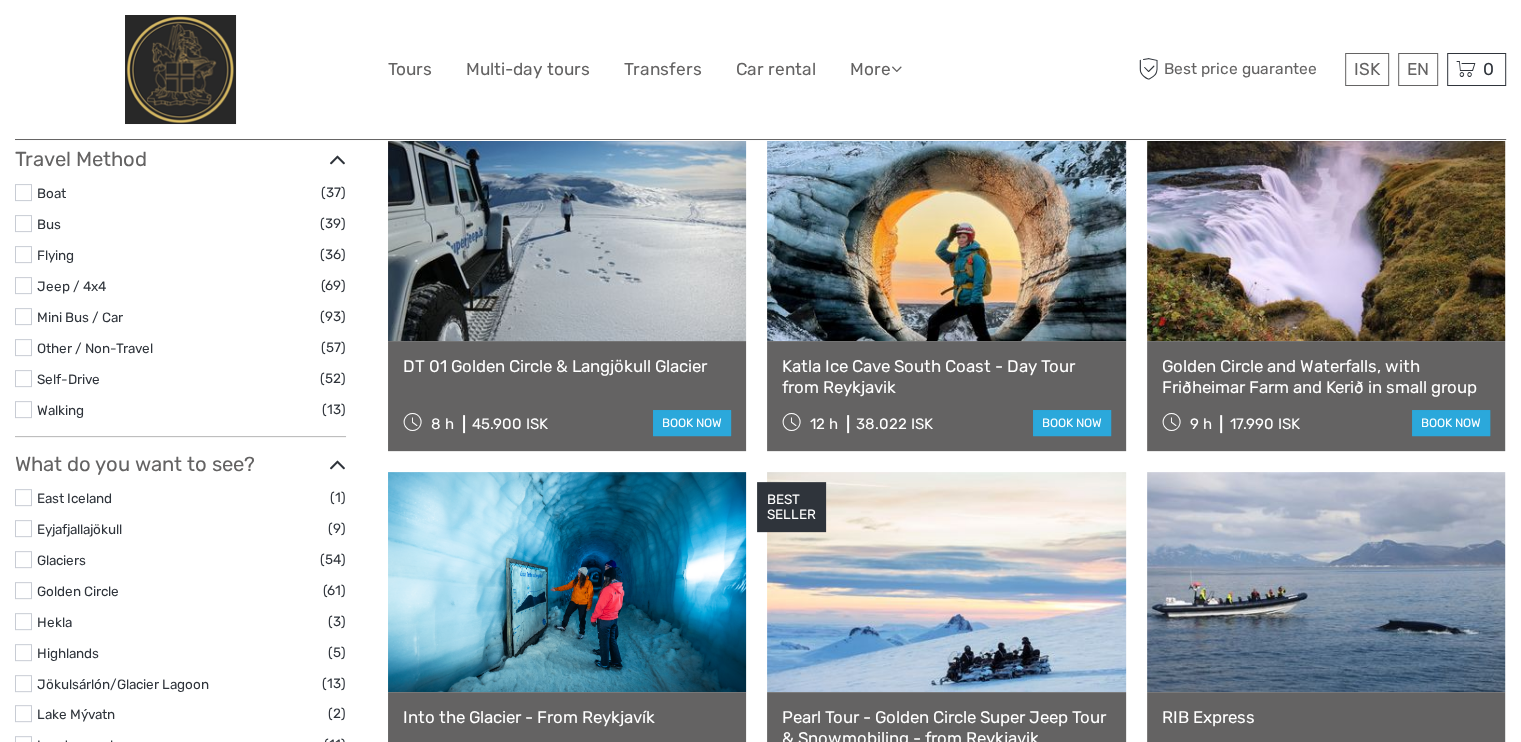 drag, startPoint x: 576, startPoint y: 713, endPoint x: 598, endPoint y: 693, distance: 29.732138 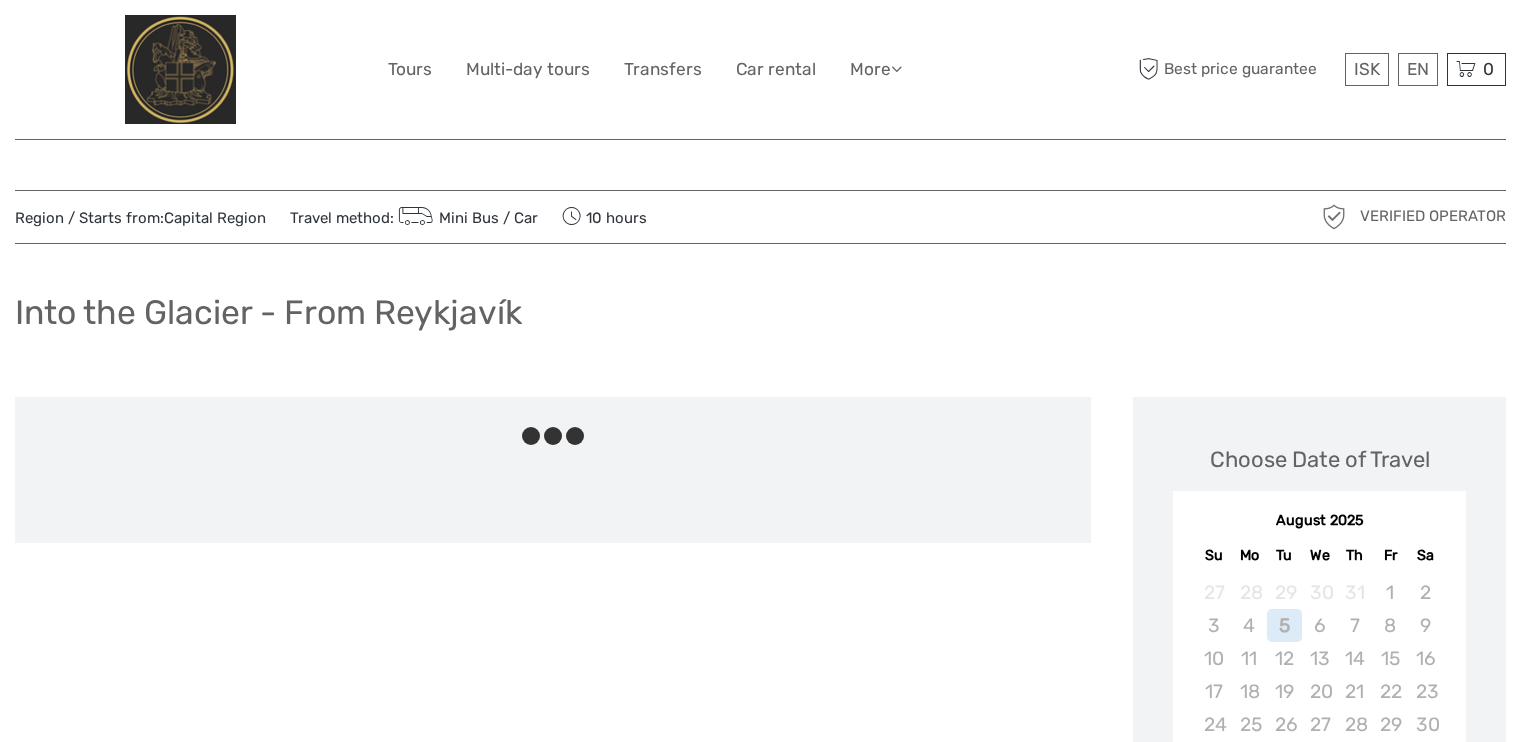 scroll, scrollTop: 0, scrollLeft: 0, axis: both 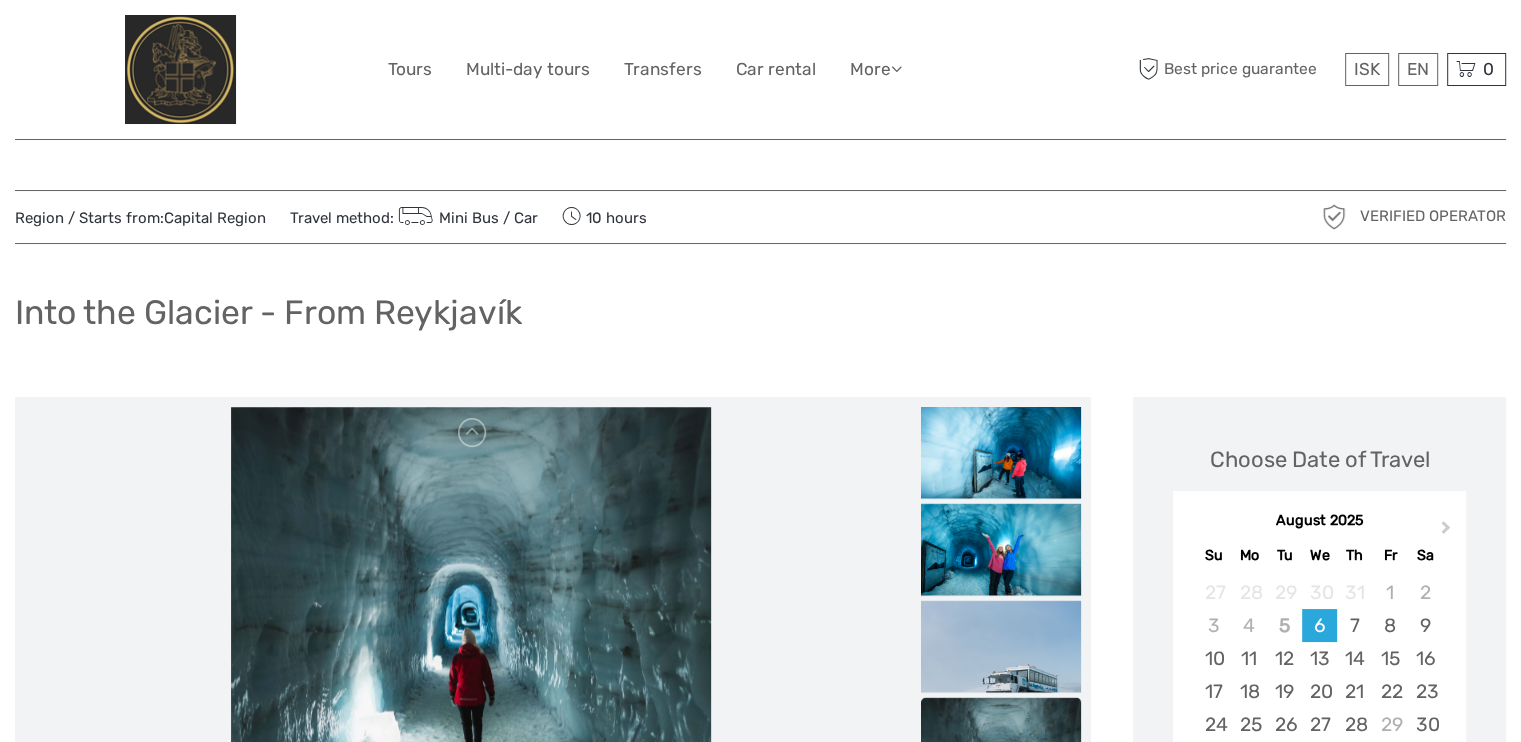 click at bounding box center (471, 647) 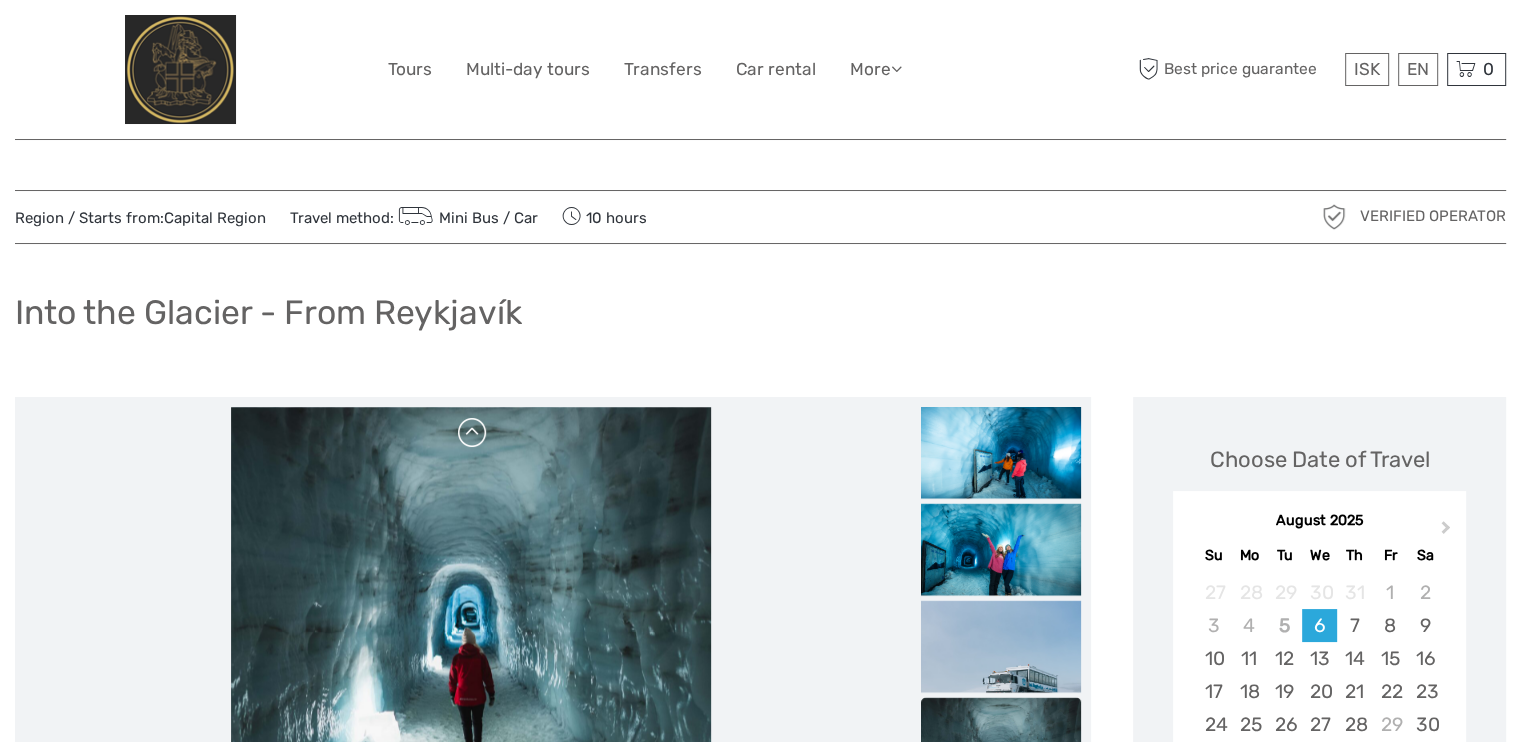 click at bounding box center [473, 433] 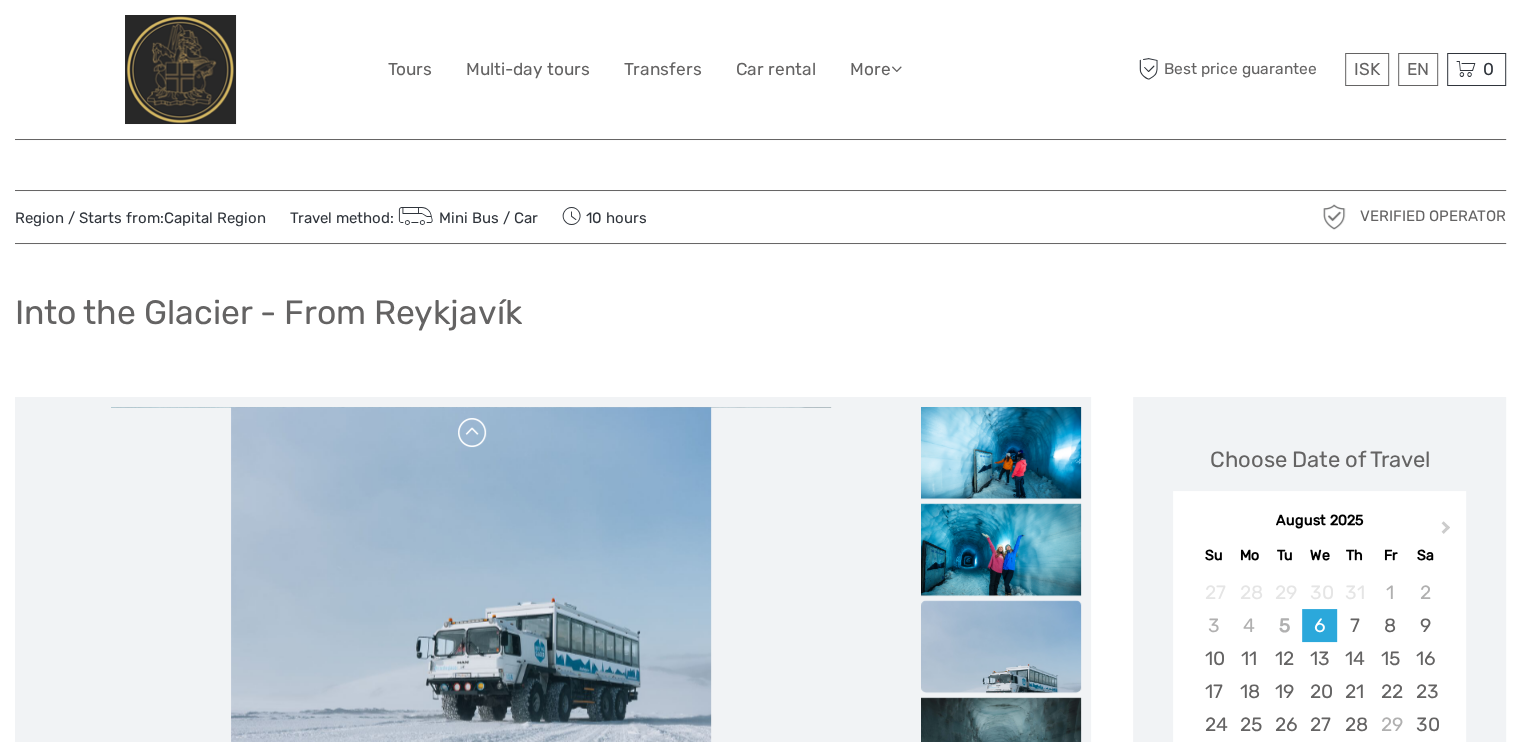 click at bounding box center [473, 433] 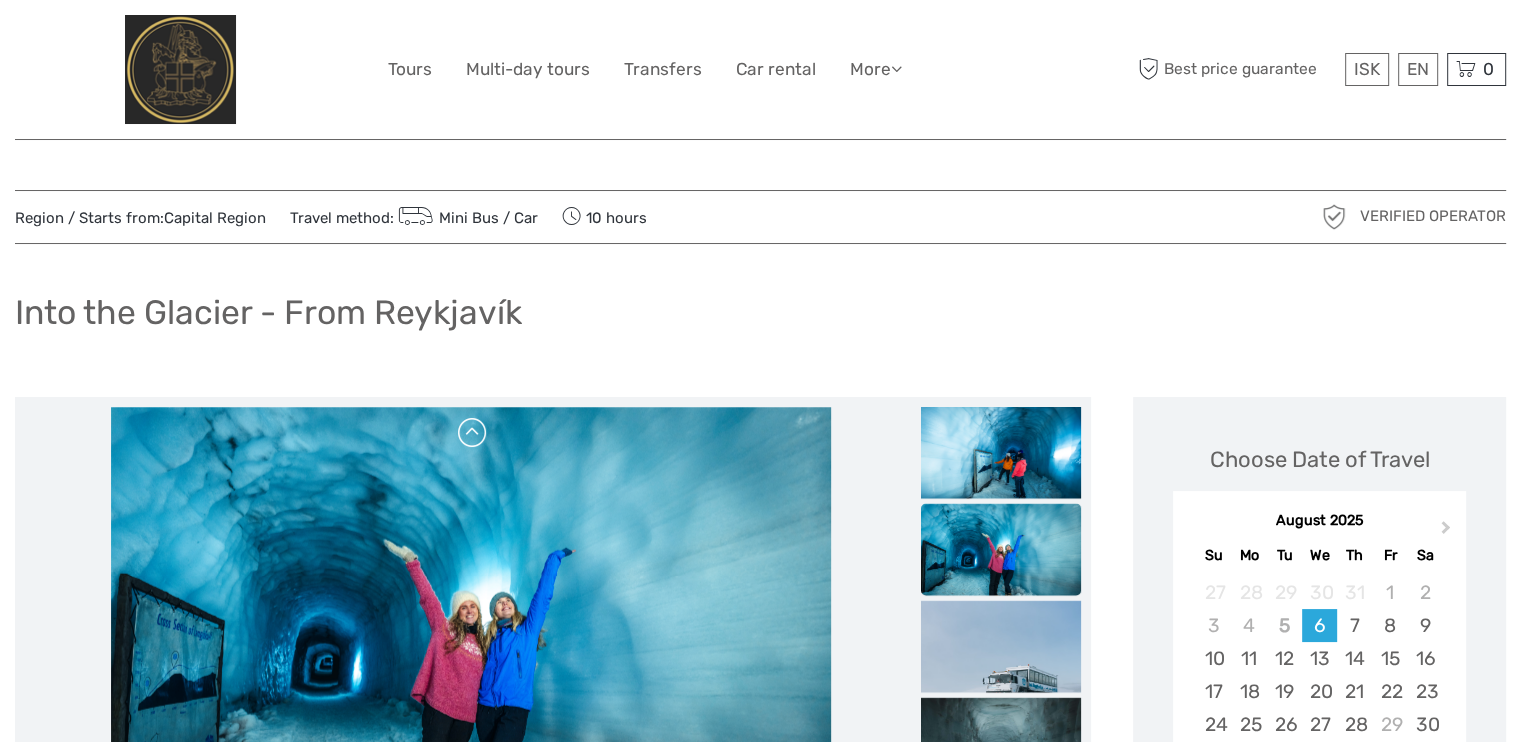 click at bounding box center (473, 433) 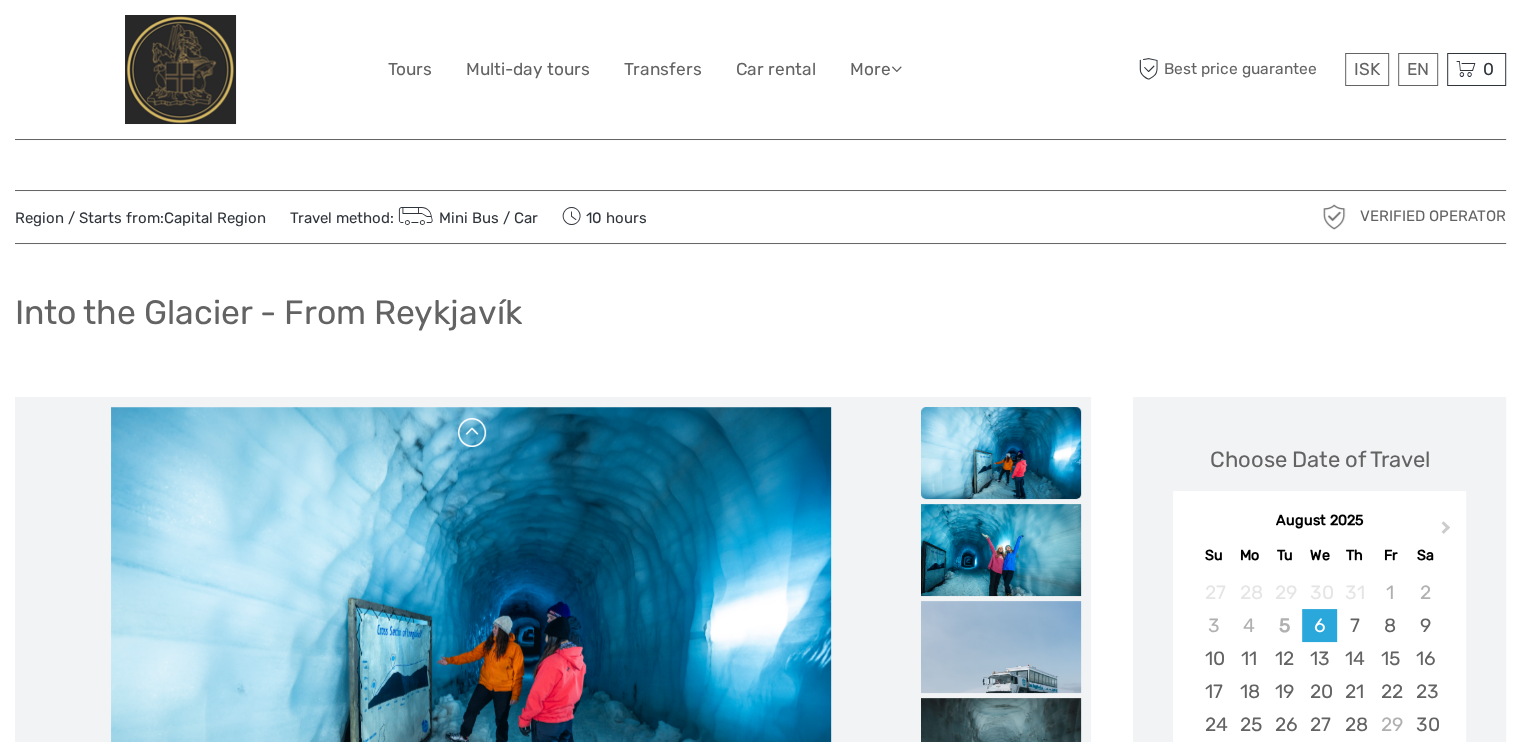 click at bounding box center [473, 433] 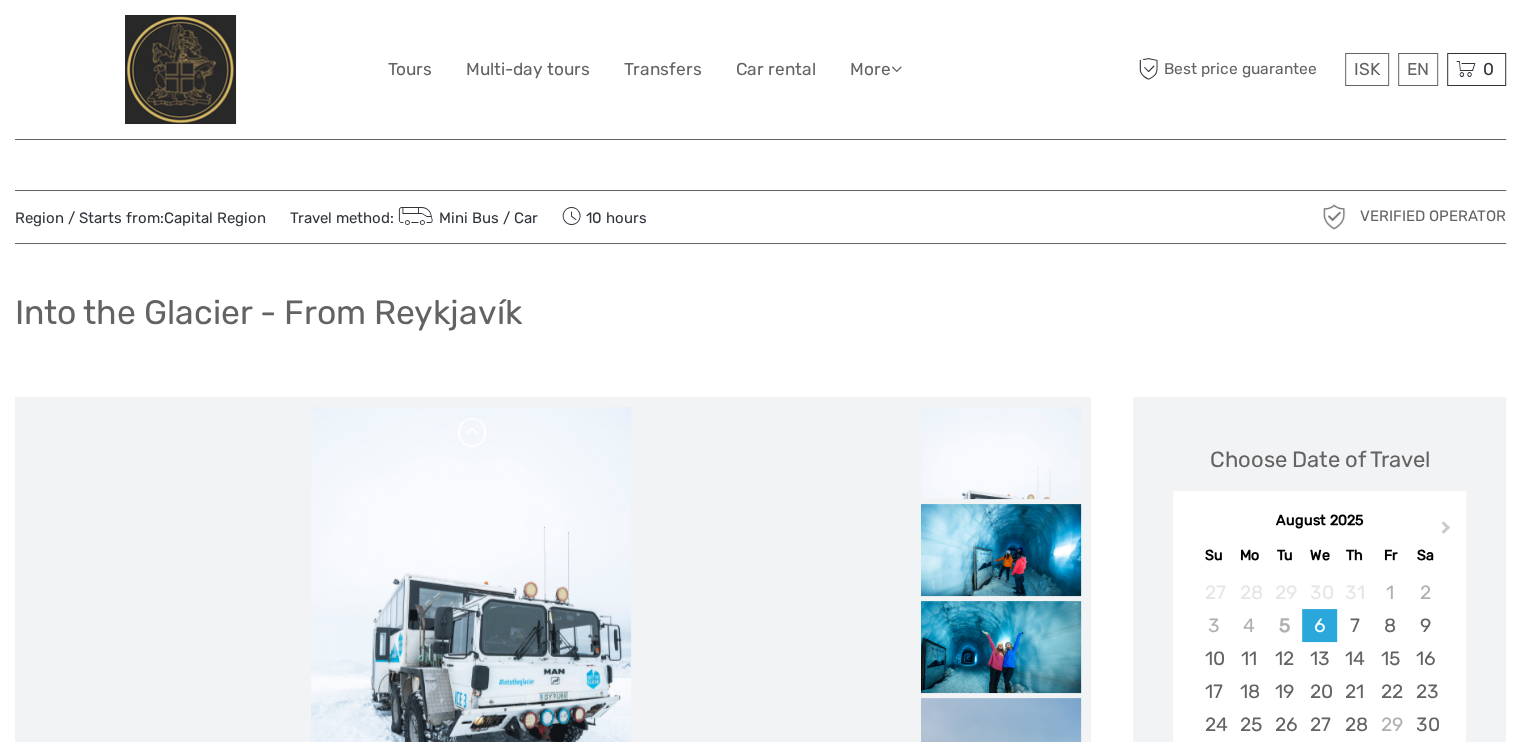 click at bounding box center (473, 433) 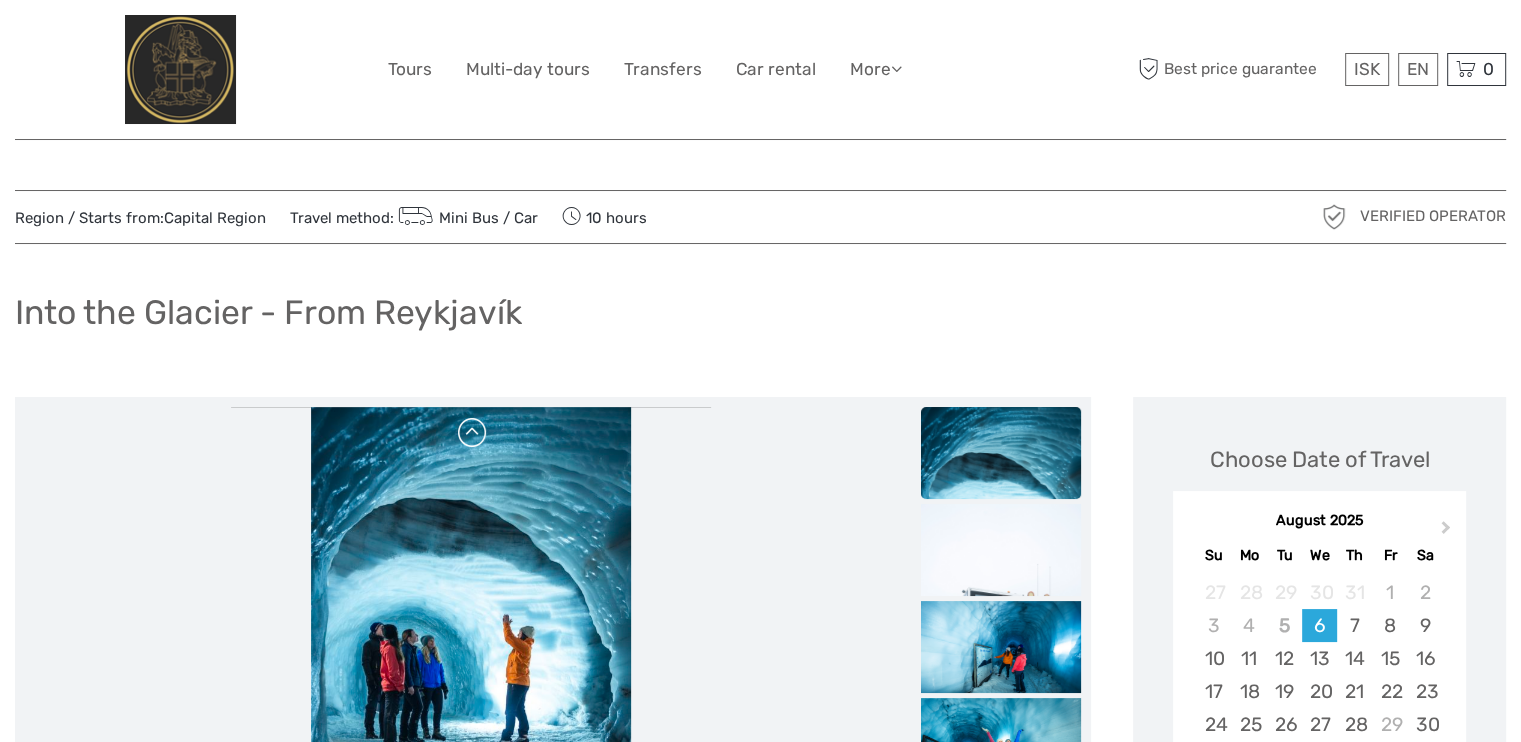 click at bounding box center [473, 433] 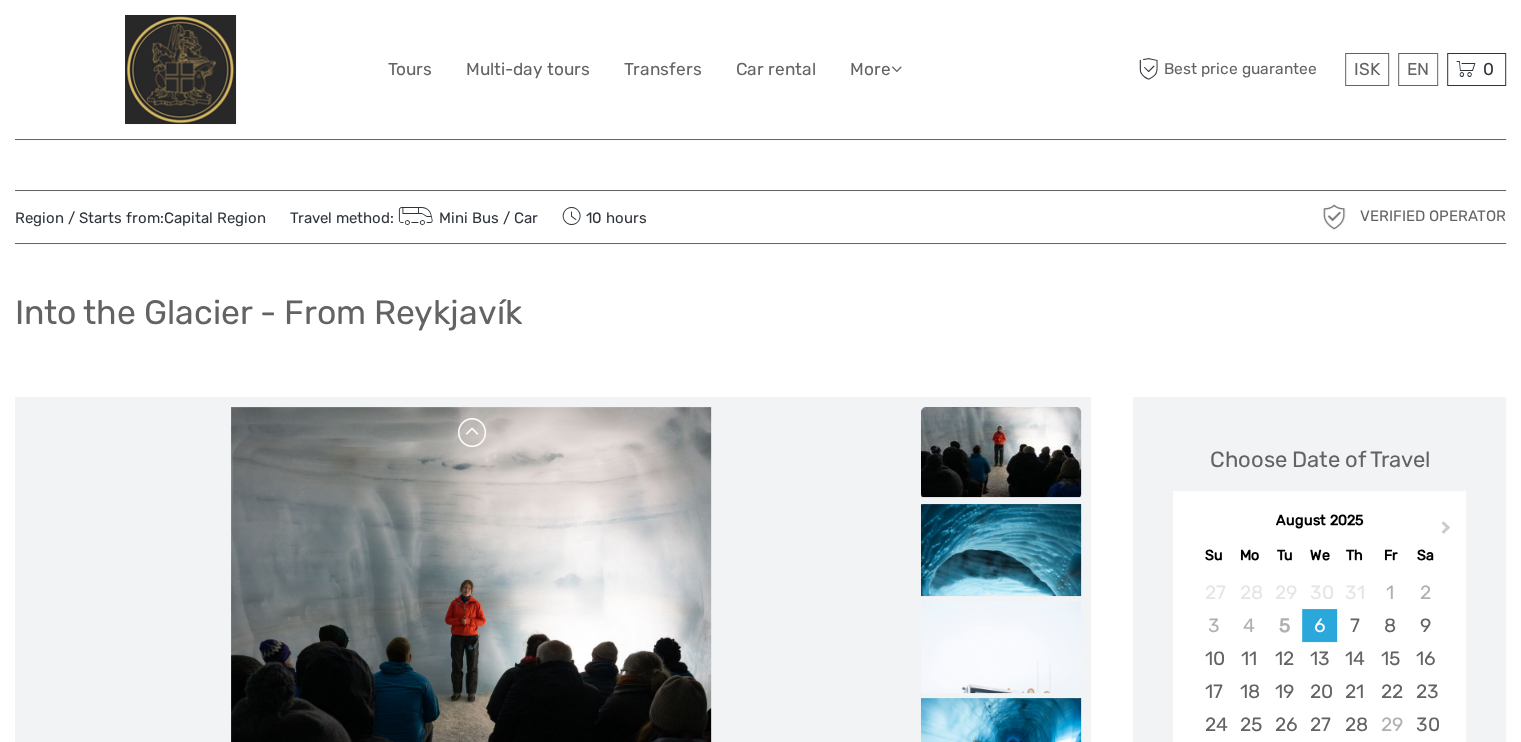 click at bounding box center [473, 433] 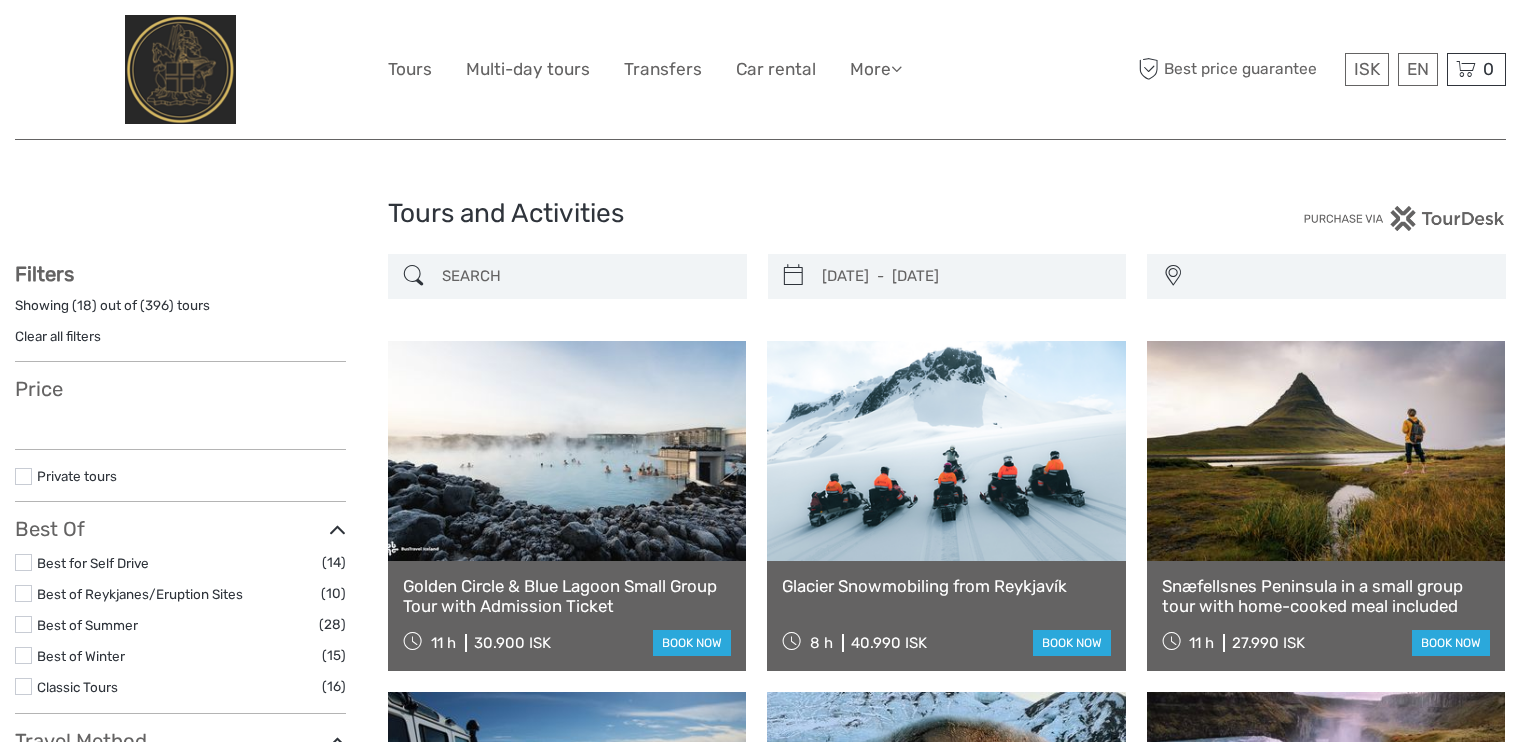 select 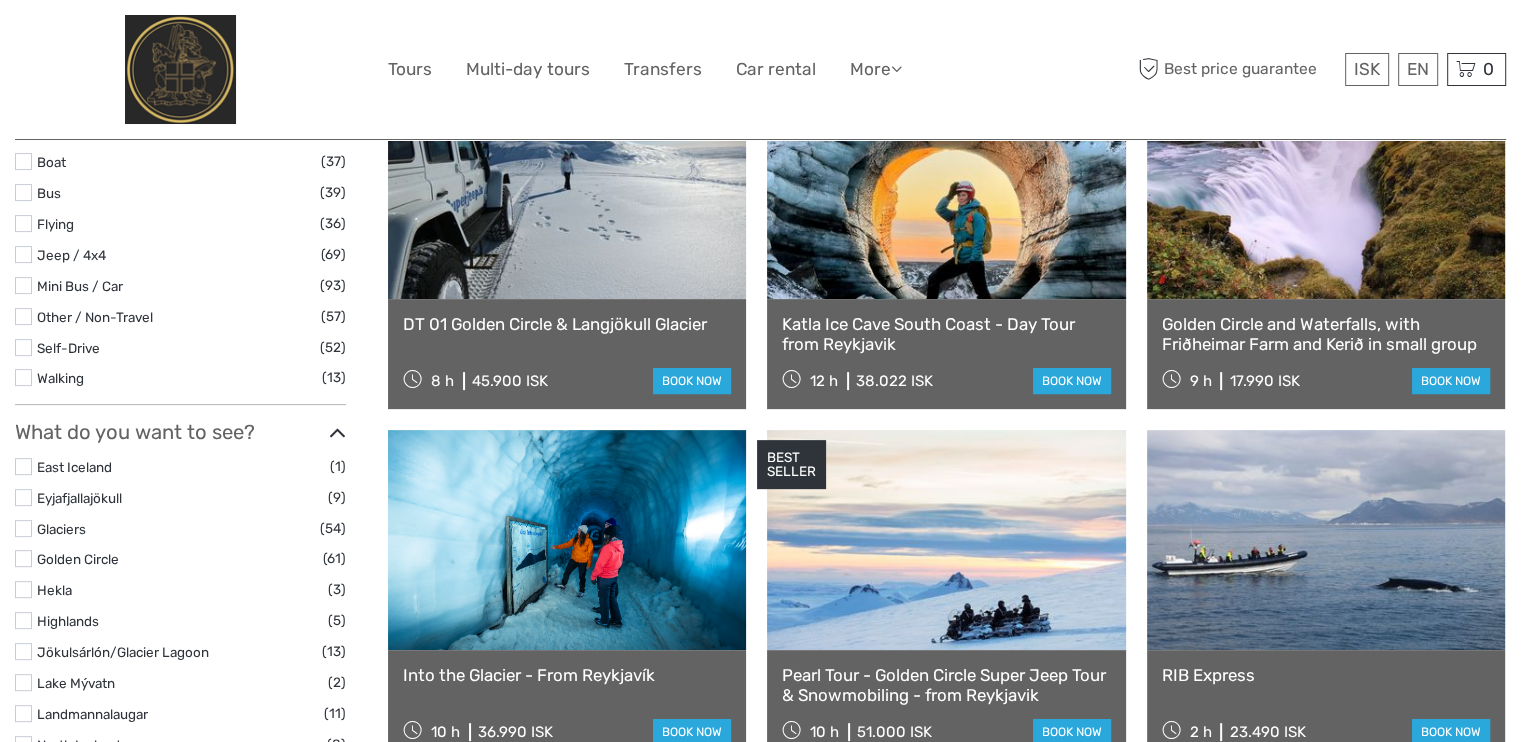 select 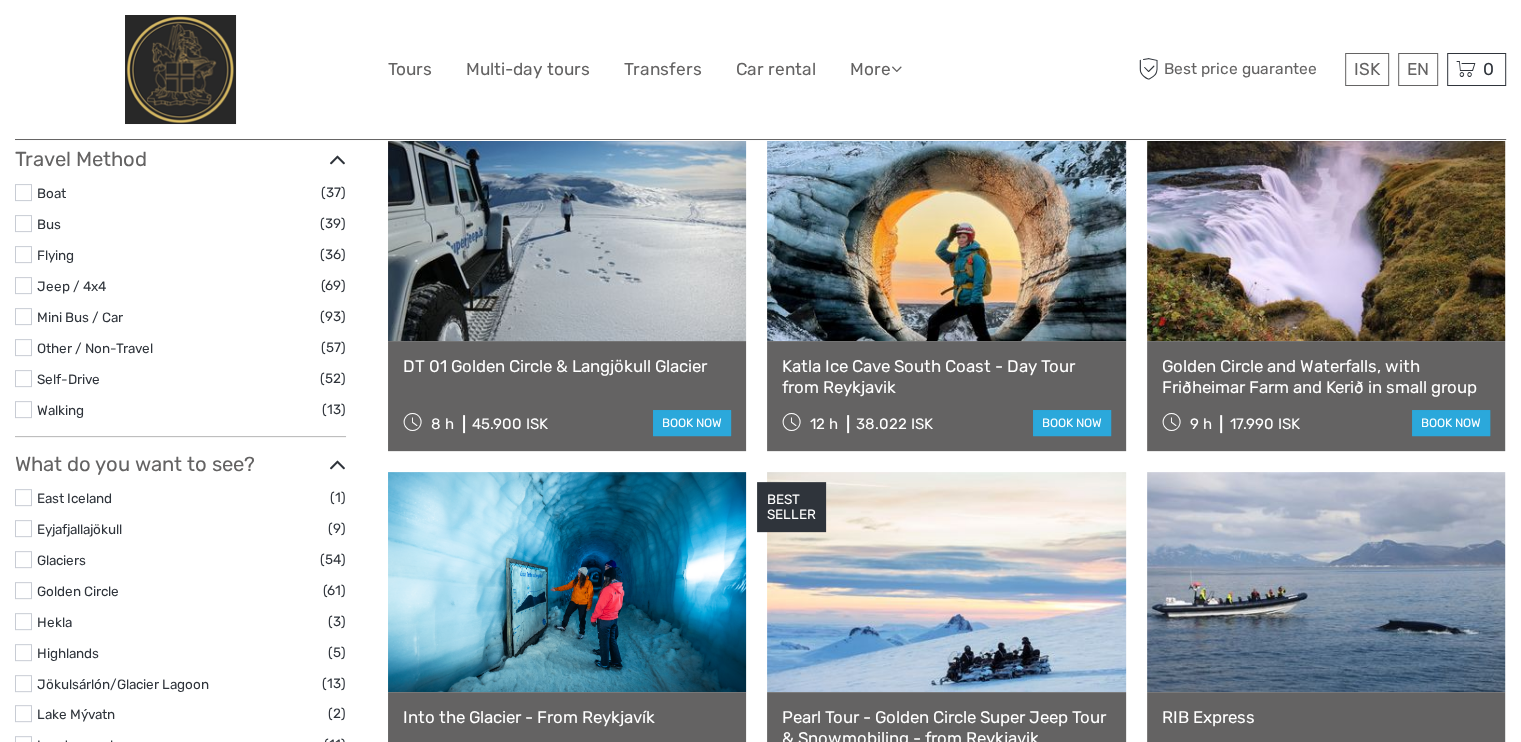 scroll, scrollTop: 0, scrollLeft: 0, axis: both 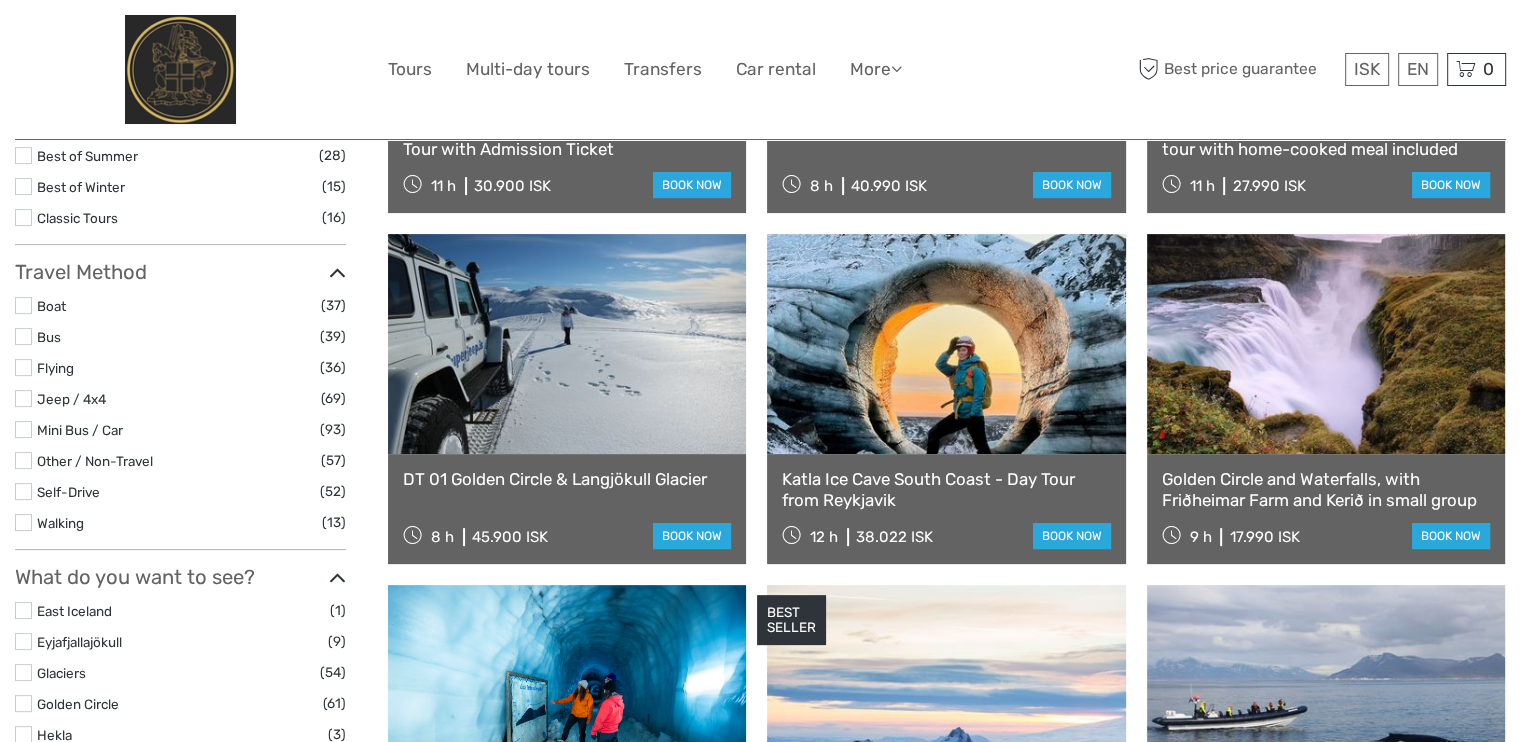 click at bounding box center (567, 344) 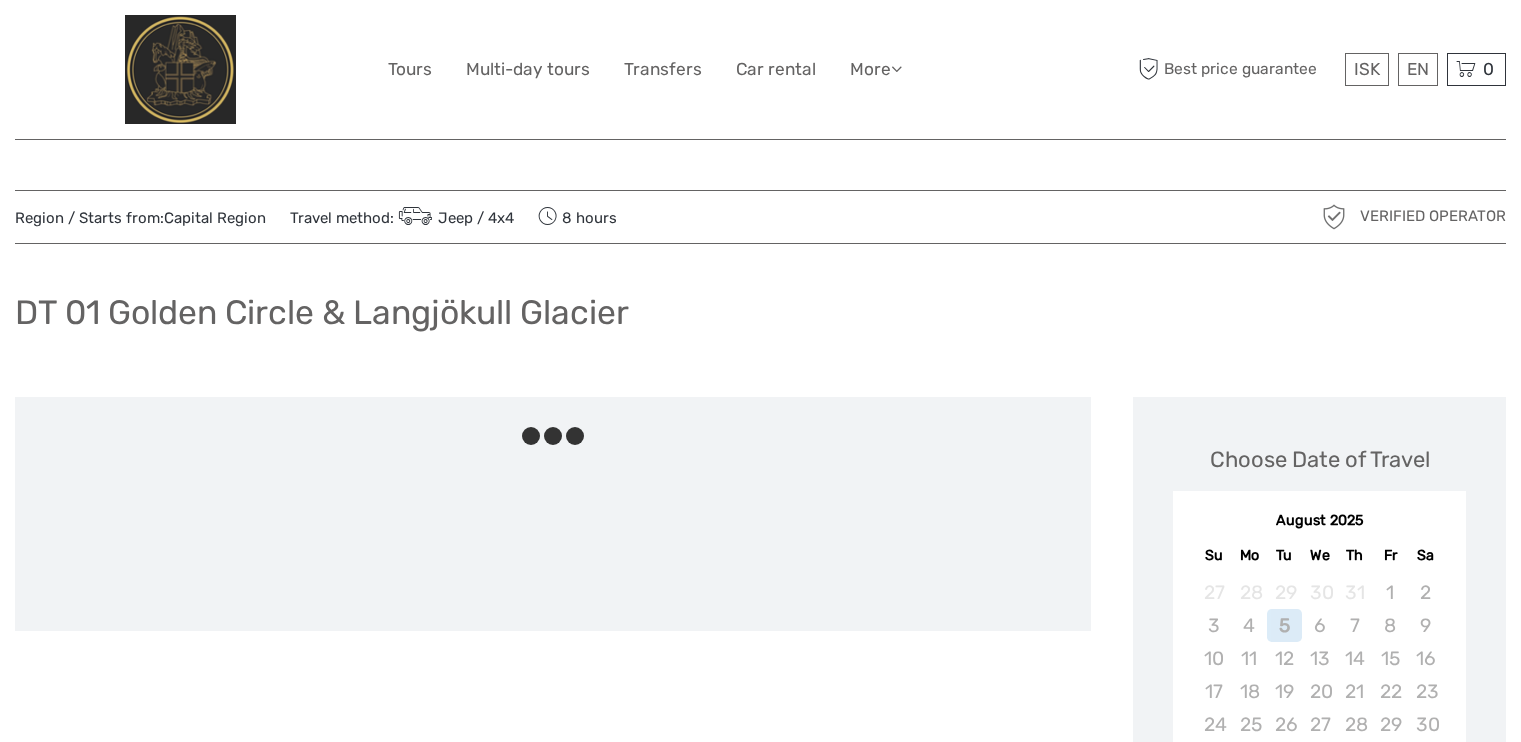 scroll, scrollTop: 0, scrollLeft: 0, axis: both 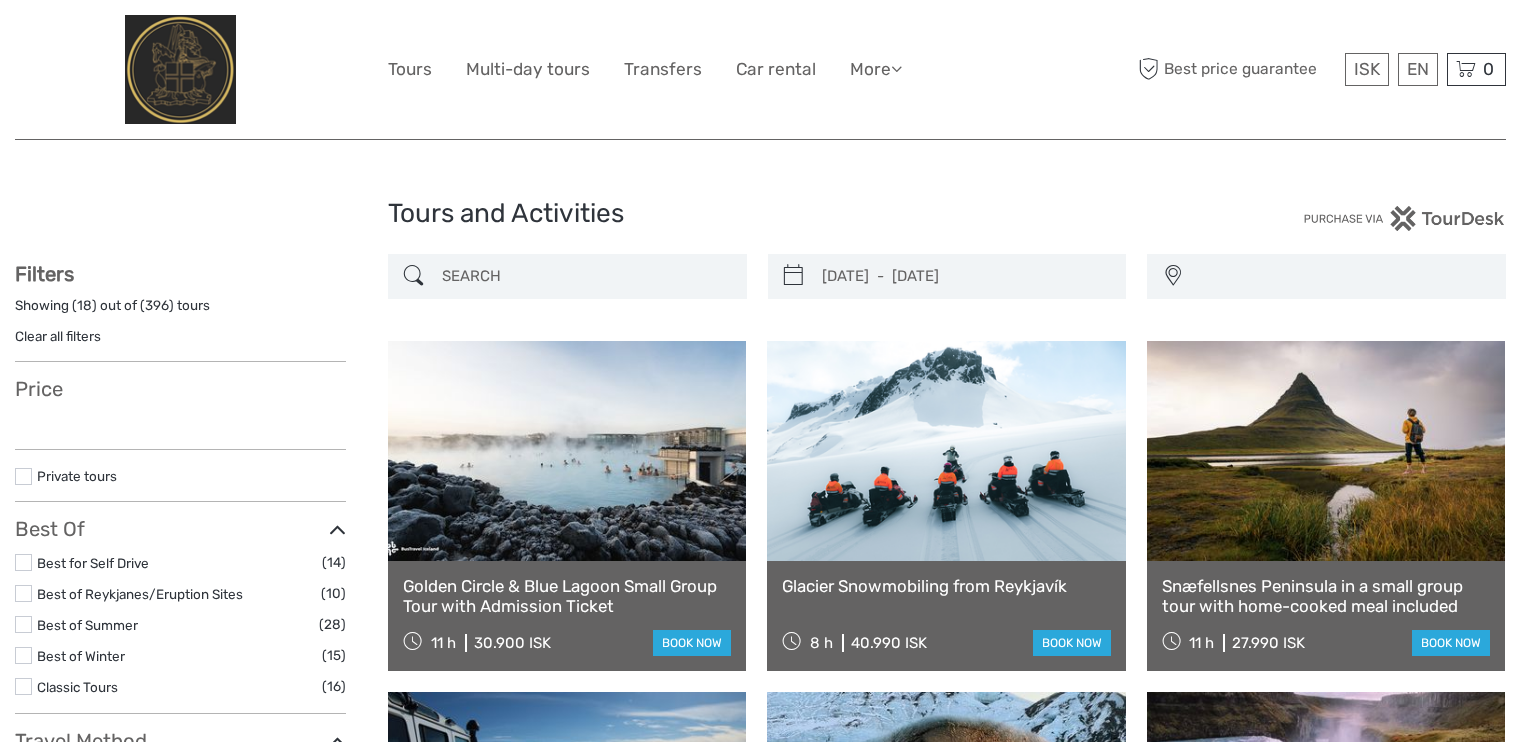 select 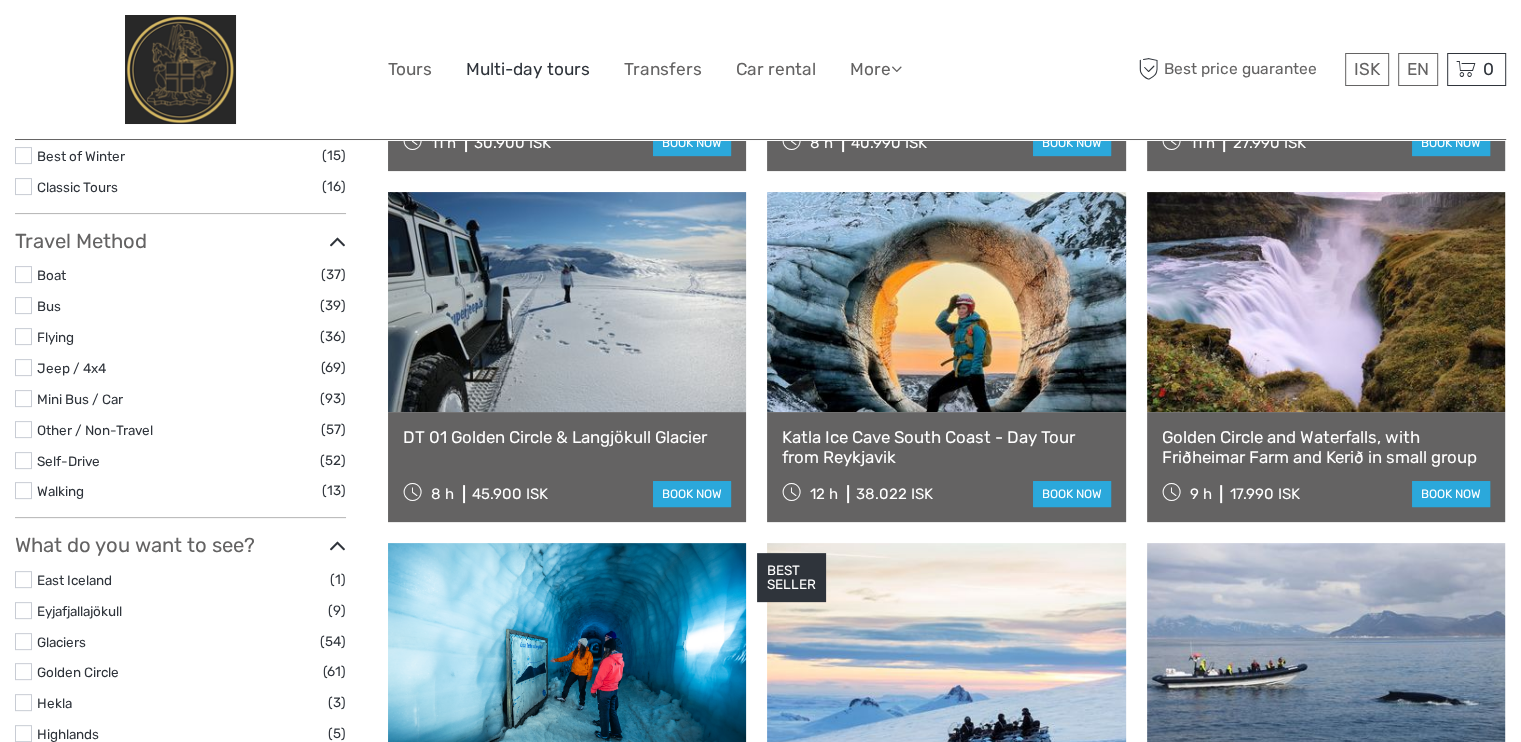 scroll, scrollTop: 500, scrollLeft: 0, axis: vertical 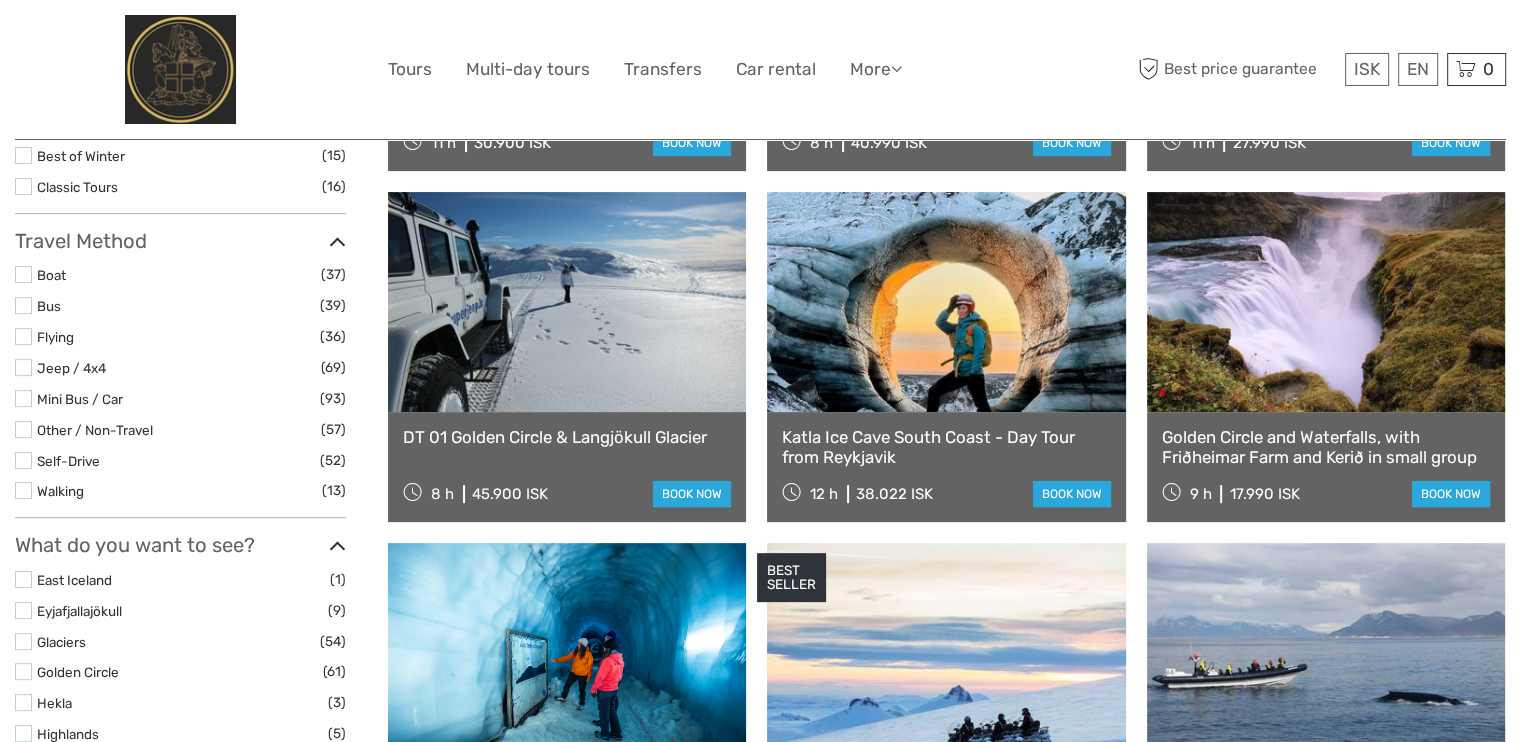 select 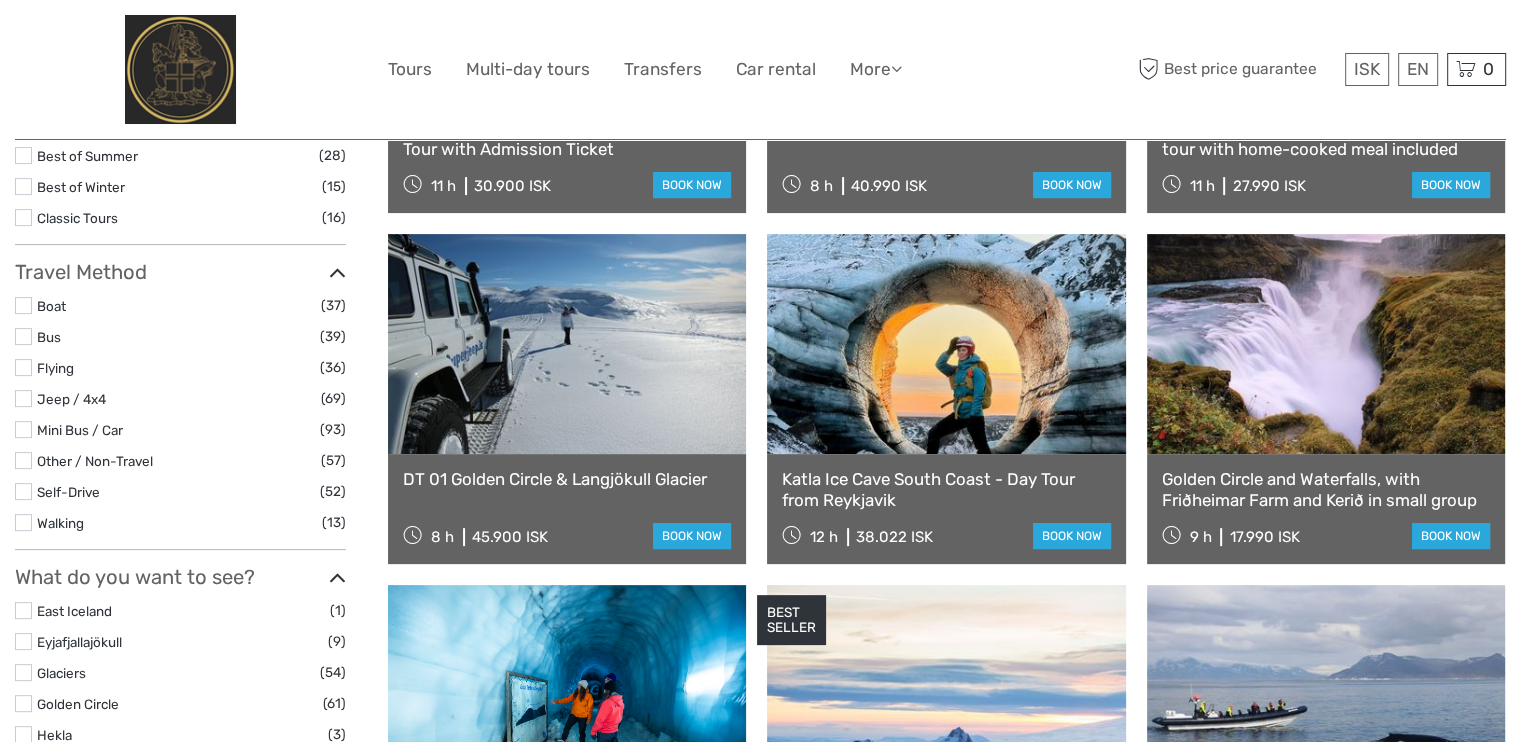 scroll, scrollTop: 0, scrollLeft: 0, axis: both 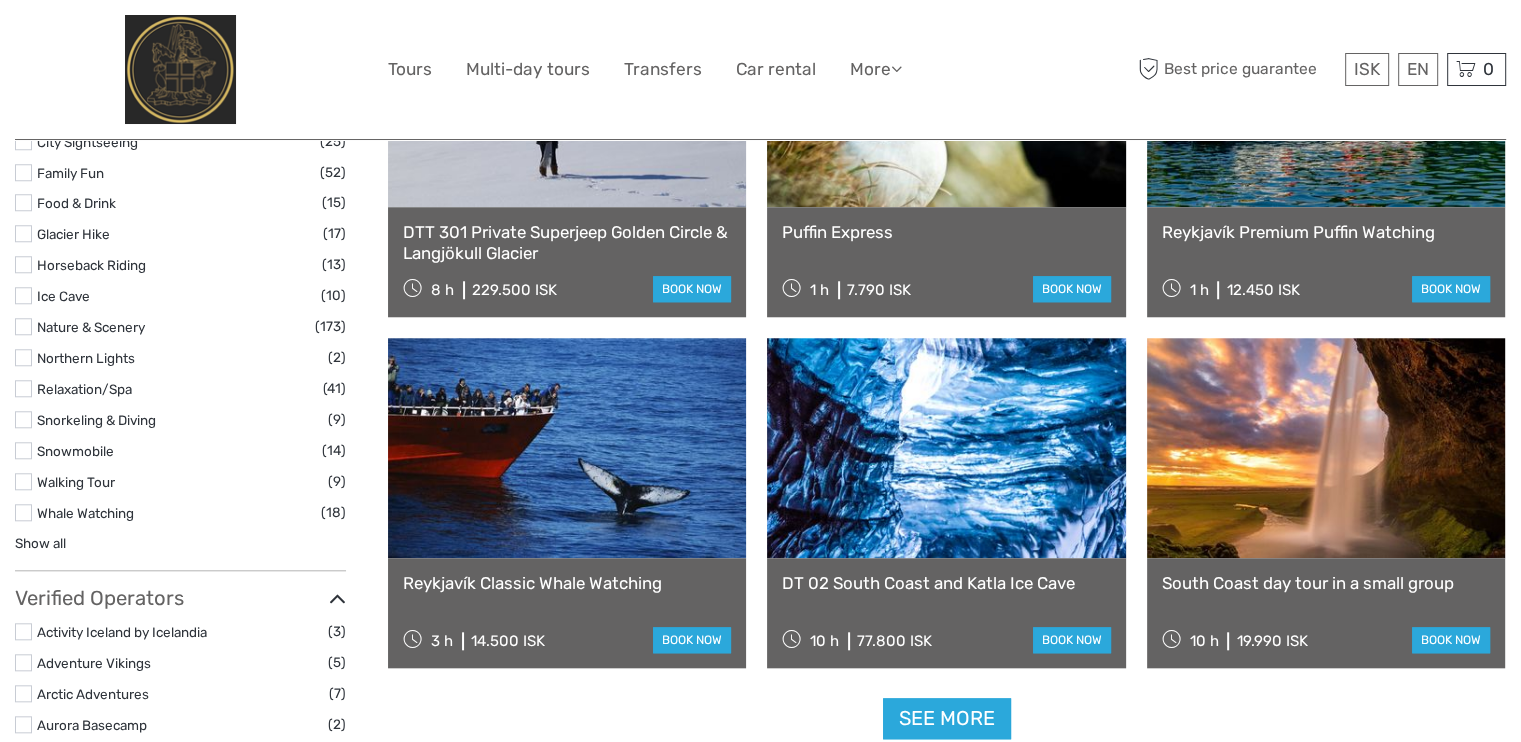 click at bounding box center [946, 448] 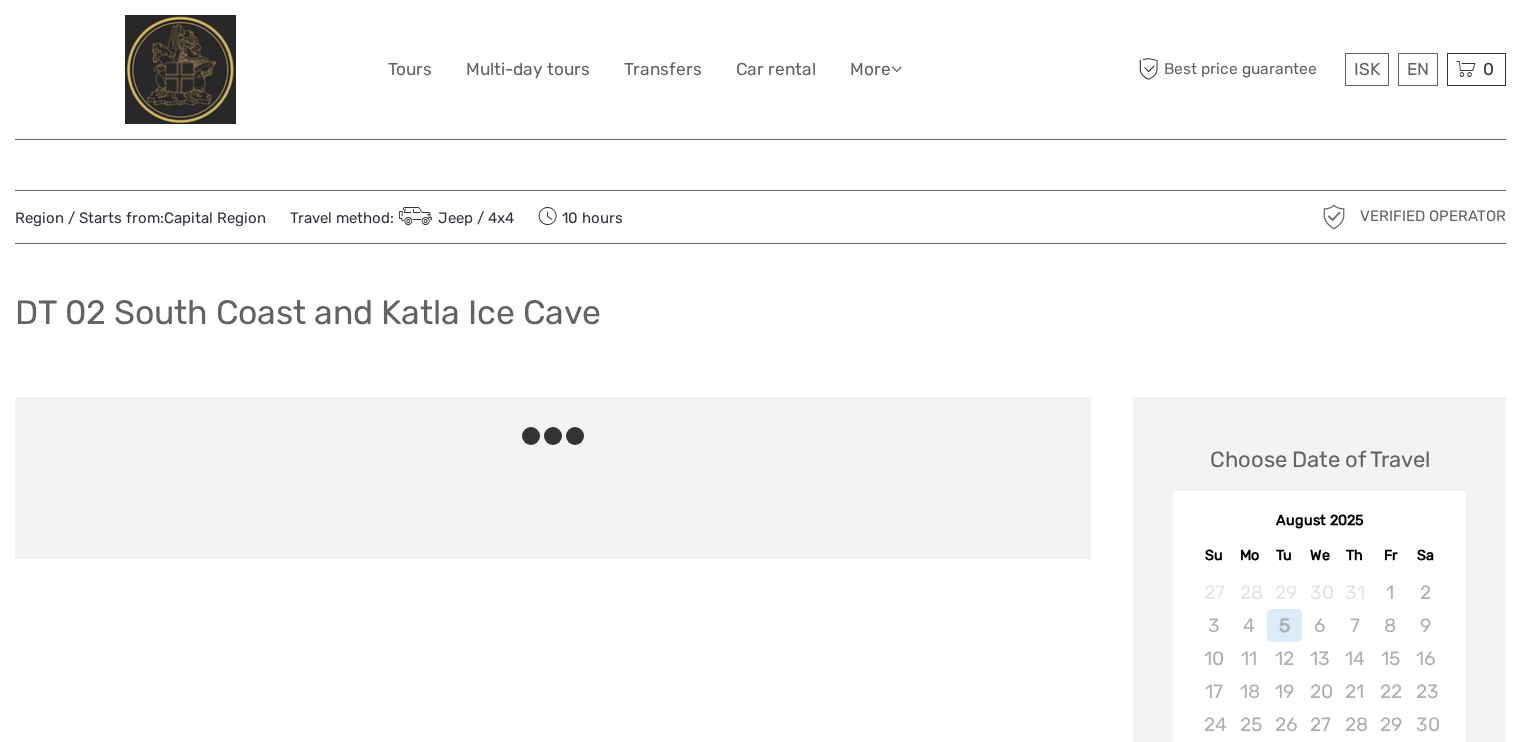 scroll, scrollTop: 0, scrollLeft: 0, axis: both 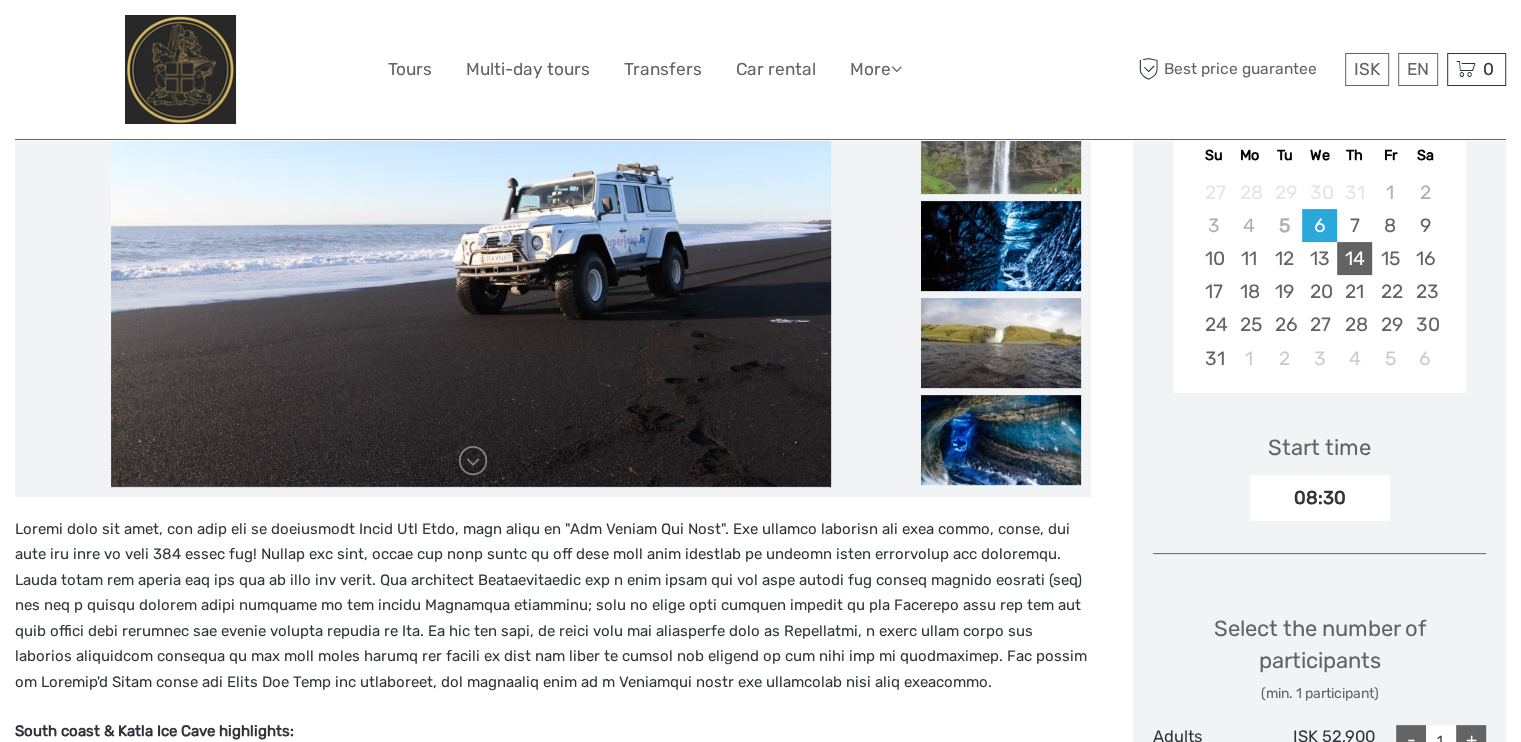 click on "14" at bounding box center [1354, 258] 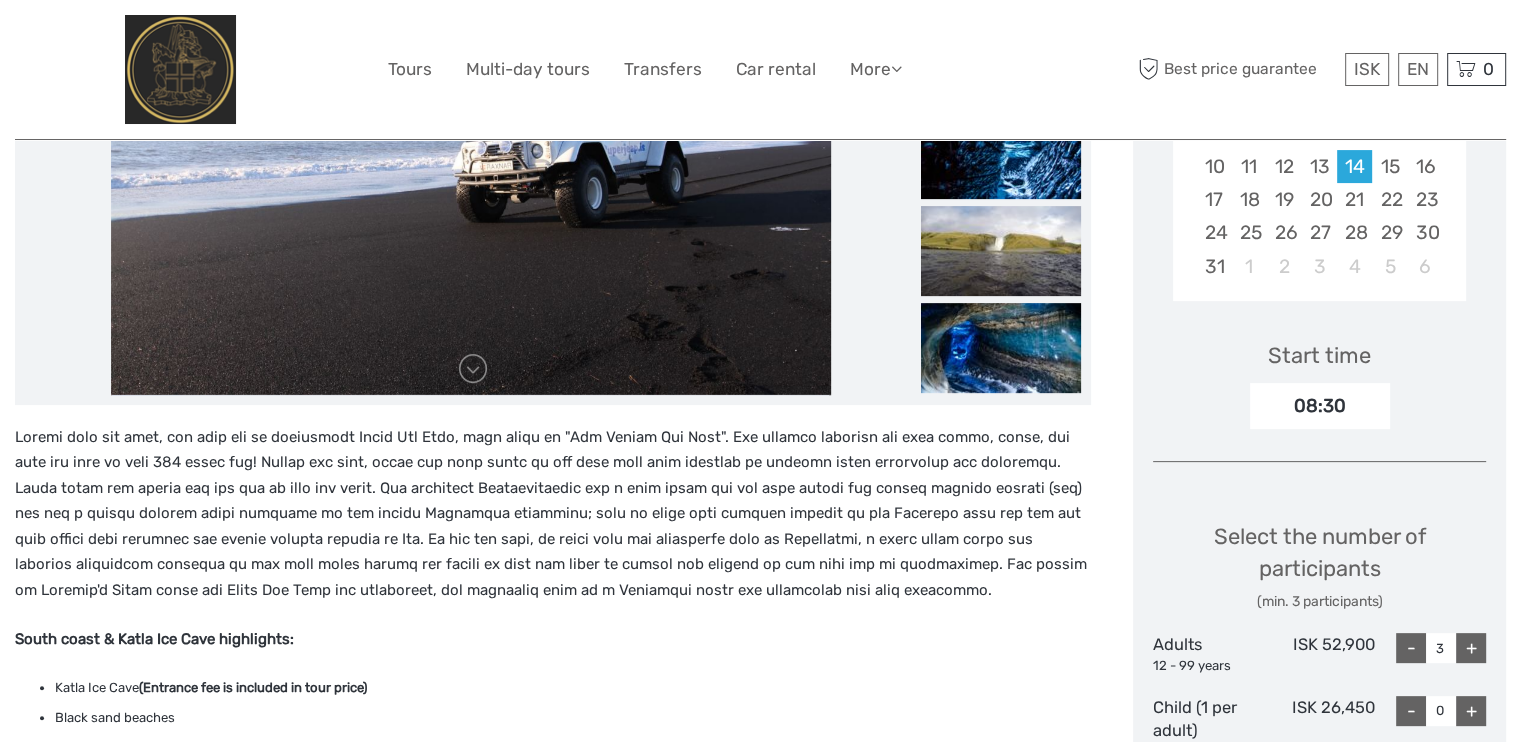 scroll, scrollTop: 700, scrollLeft: 0, axis: vertical 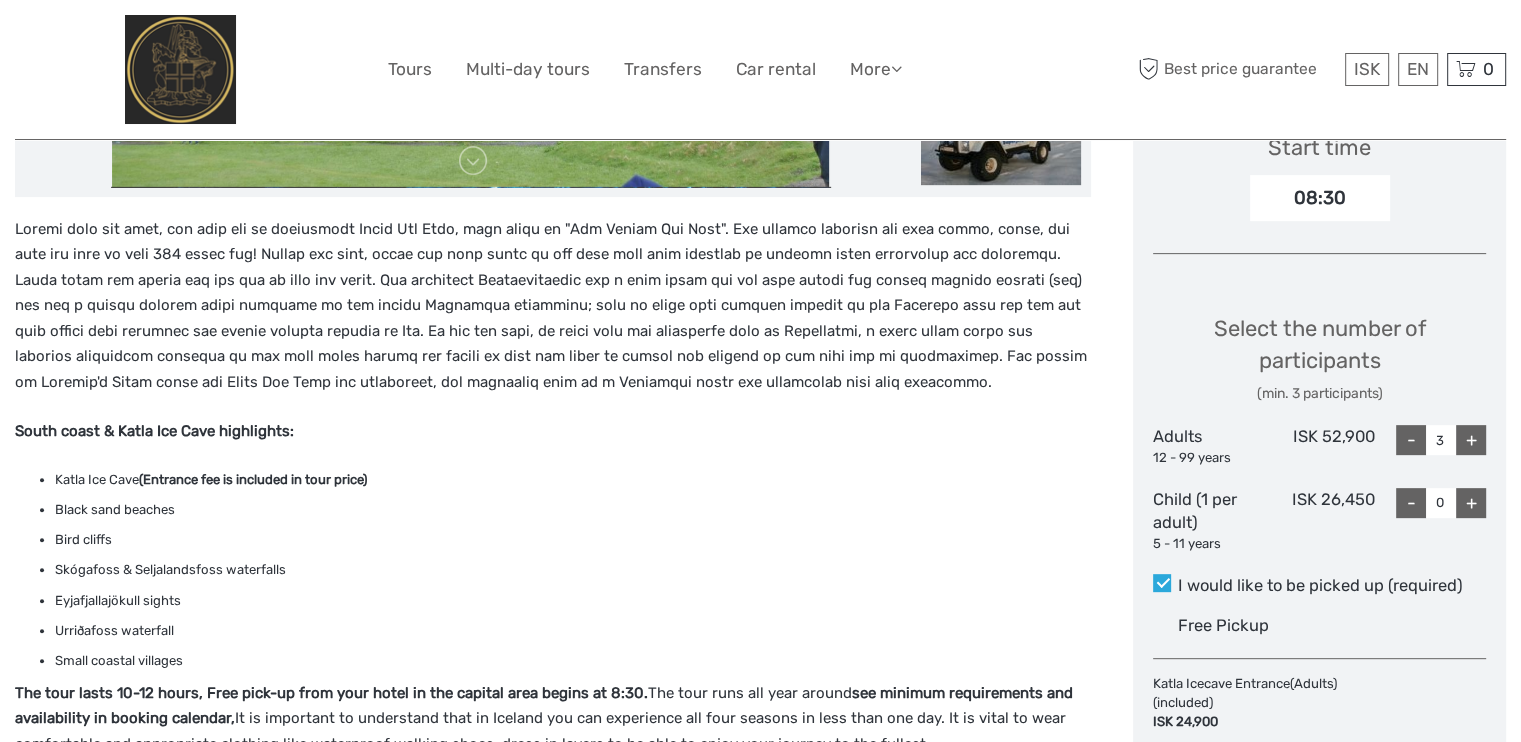 click on "-" at bounding box center (1411, 440) 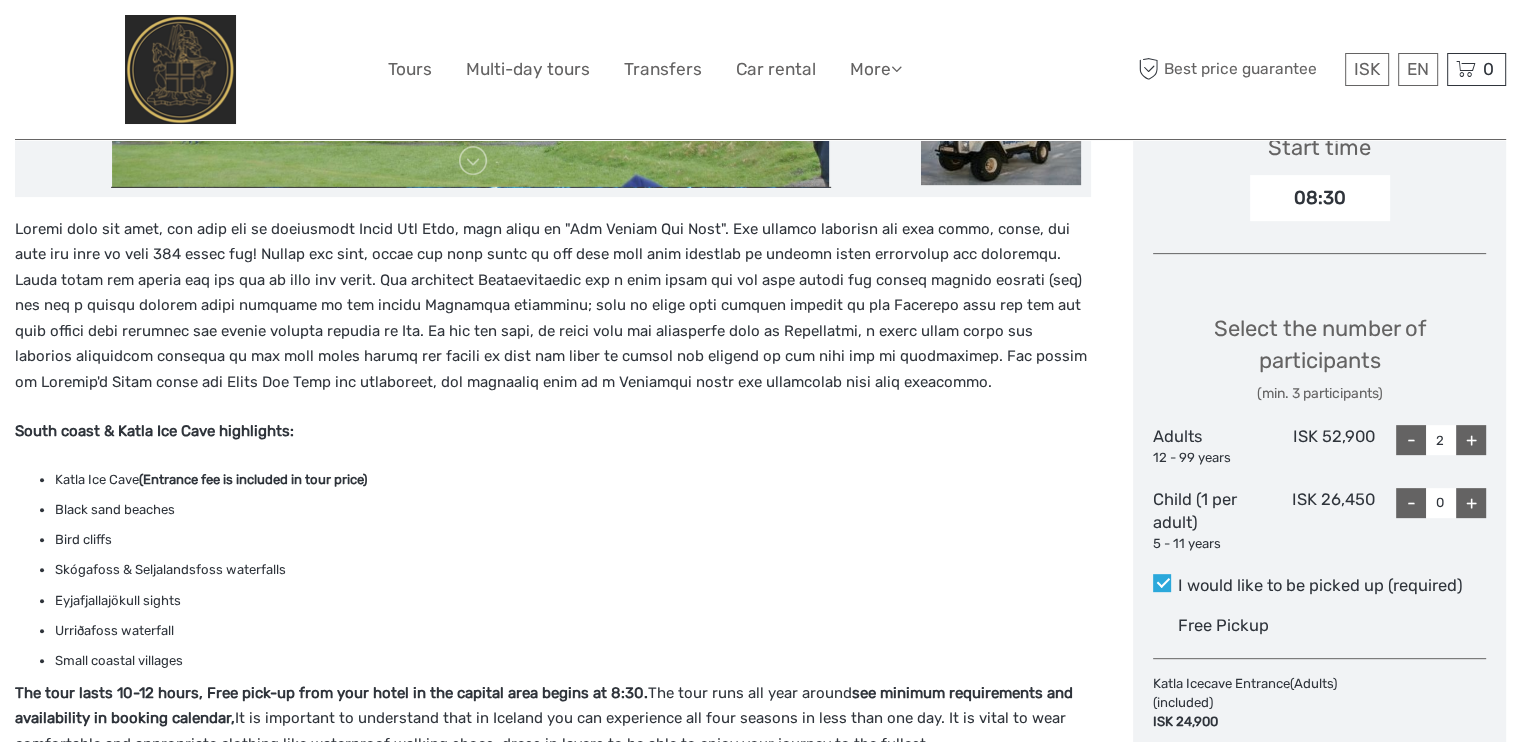 click on "ISK 26,450" at bounding box center [1319, 521] 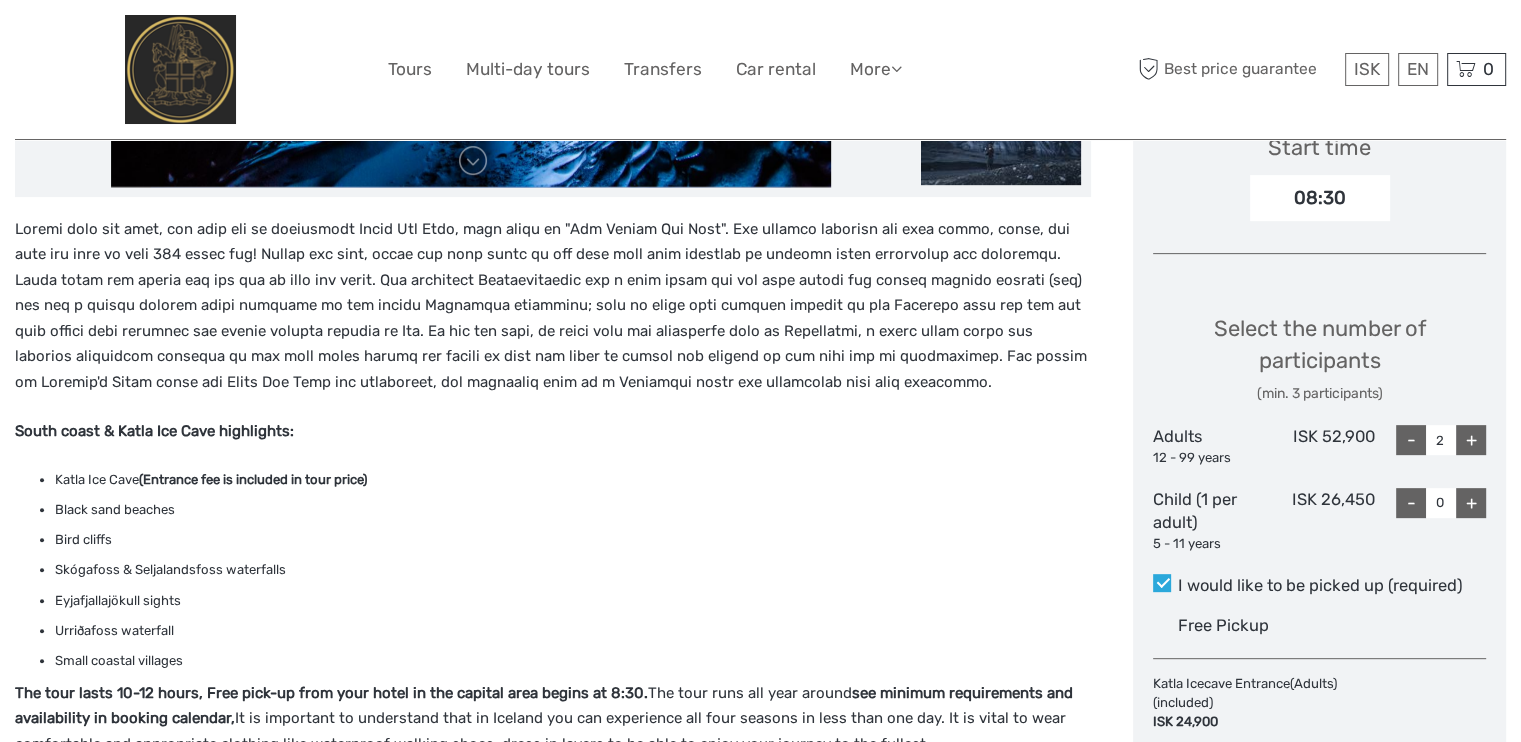 click on "Katla Ice Cave   (Entrance fee is included in tour price) Black sand beaches       Bird cliffs Skógafoss & Seljalandsfoss waterfalls Eyjafjallajökull sights Urriðafoss waterfall Small coastal villages" at bounding box center [553, 571] 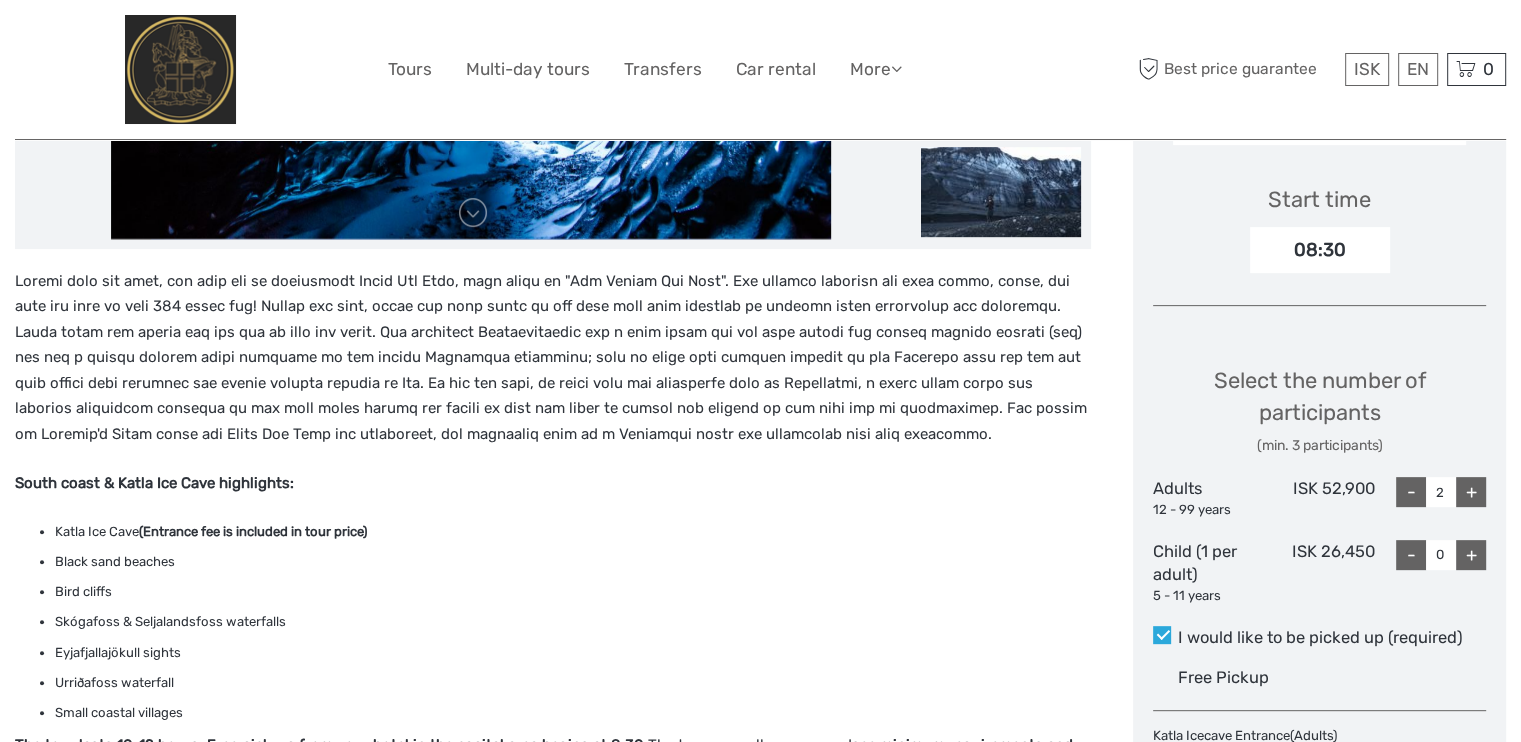scroll, scrollTop: 600, scrollLeft: 0, axis: vertical 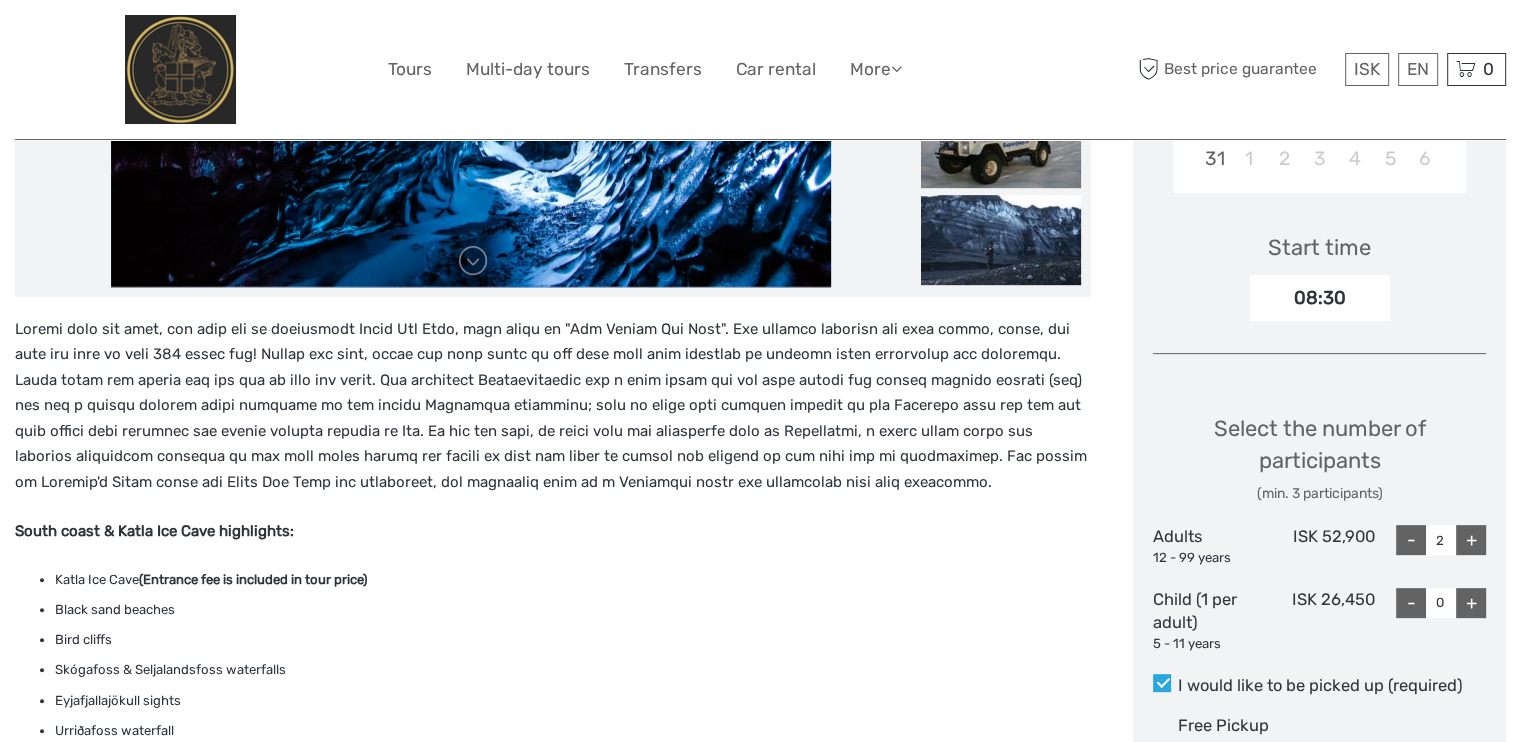 click on "ISK 52,900" at bounding box center (1319, 546) 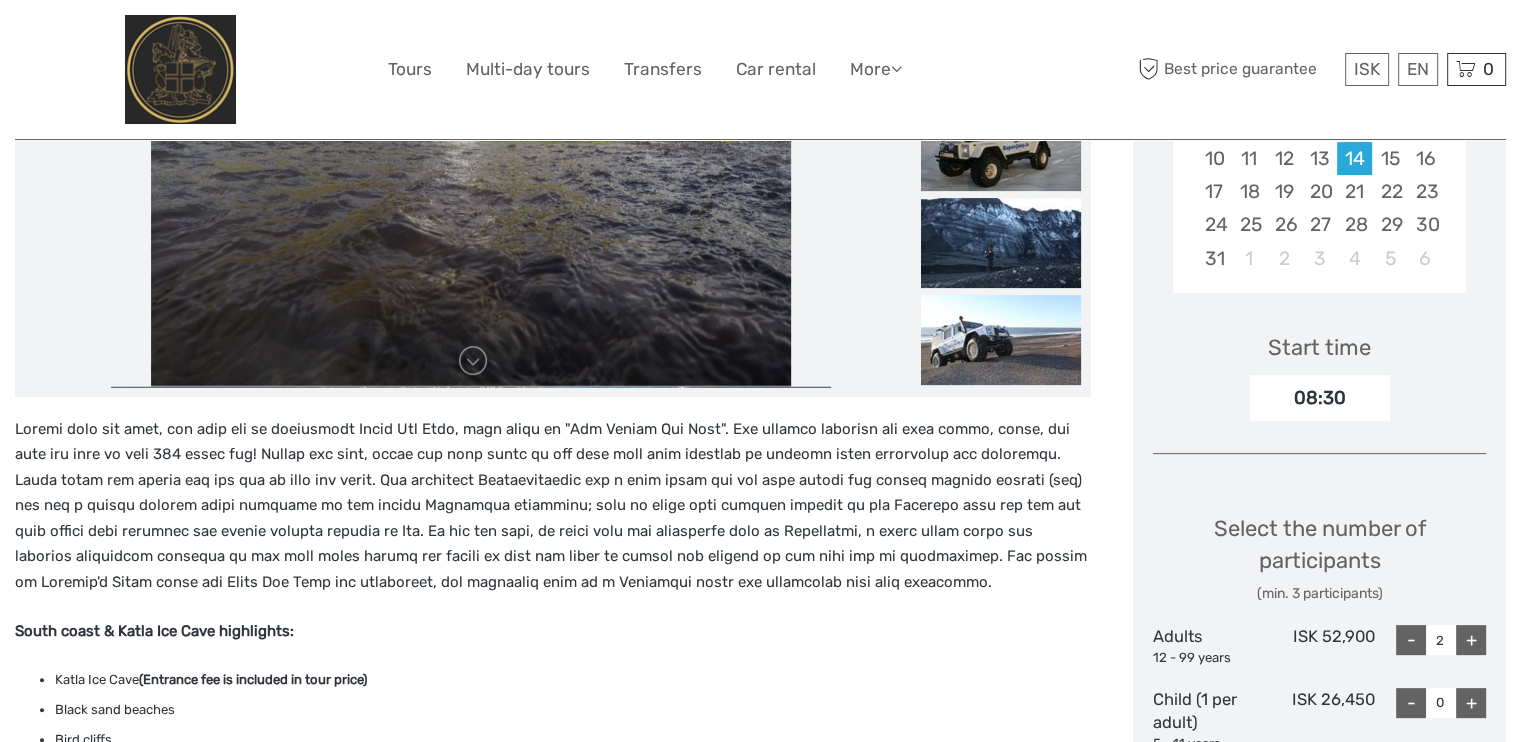 scroll, scrollTop: 0, scrollLeft: 0, axis: both 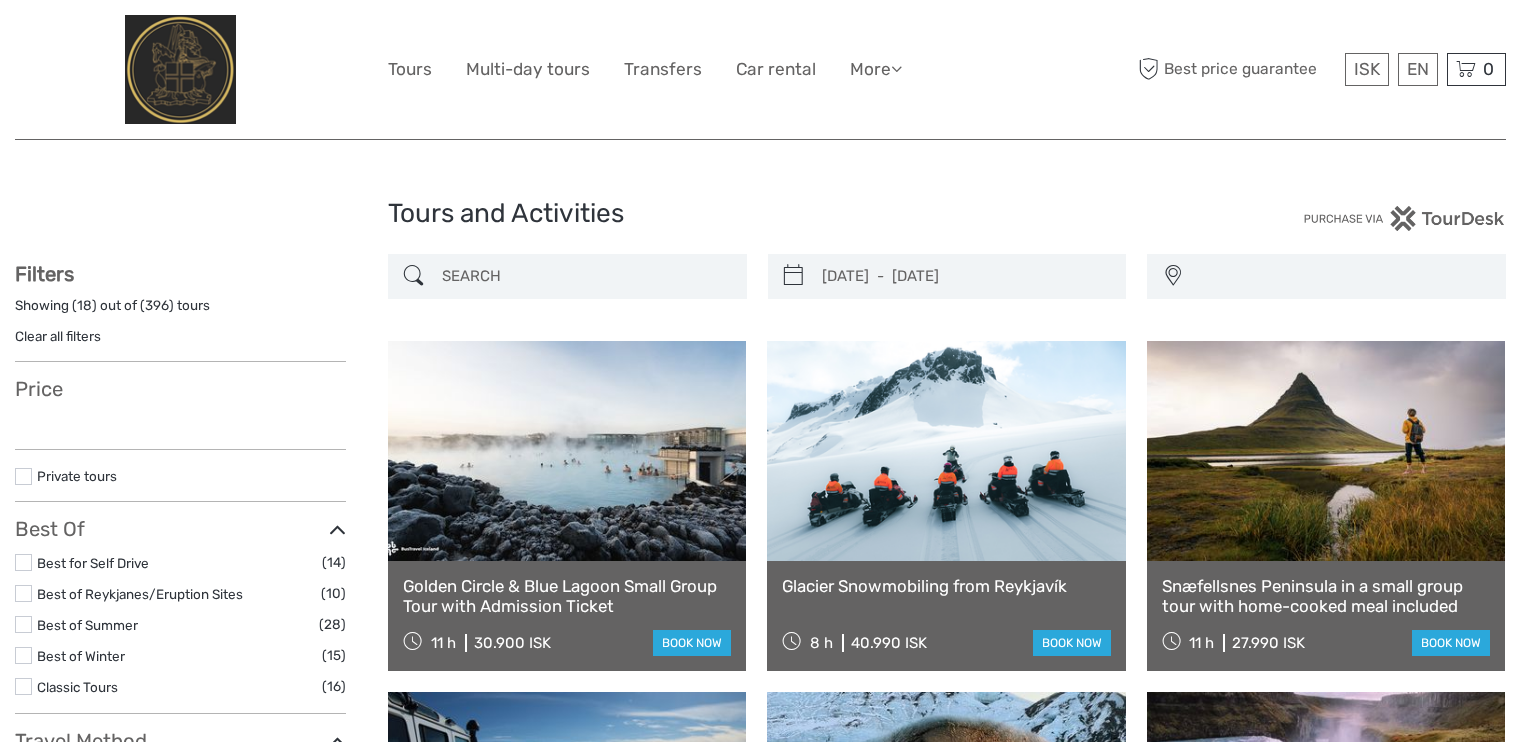 select 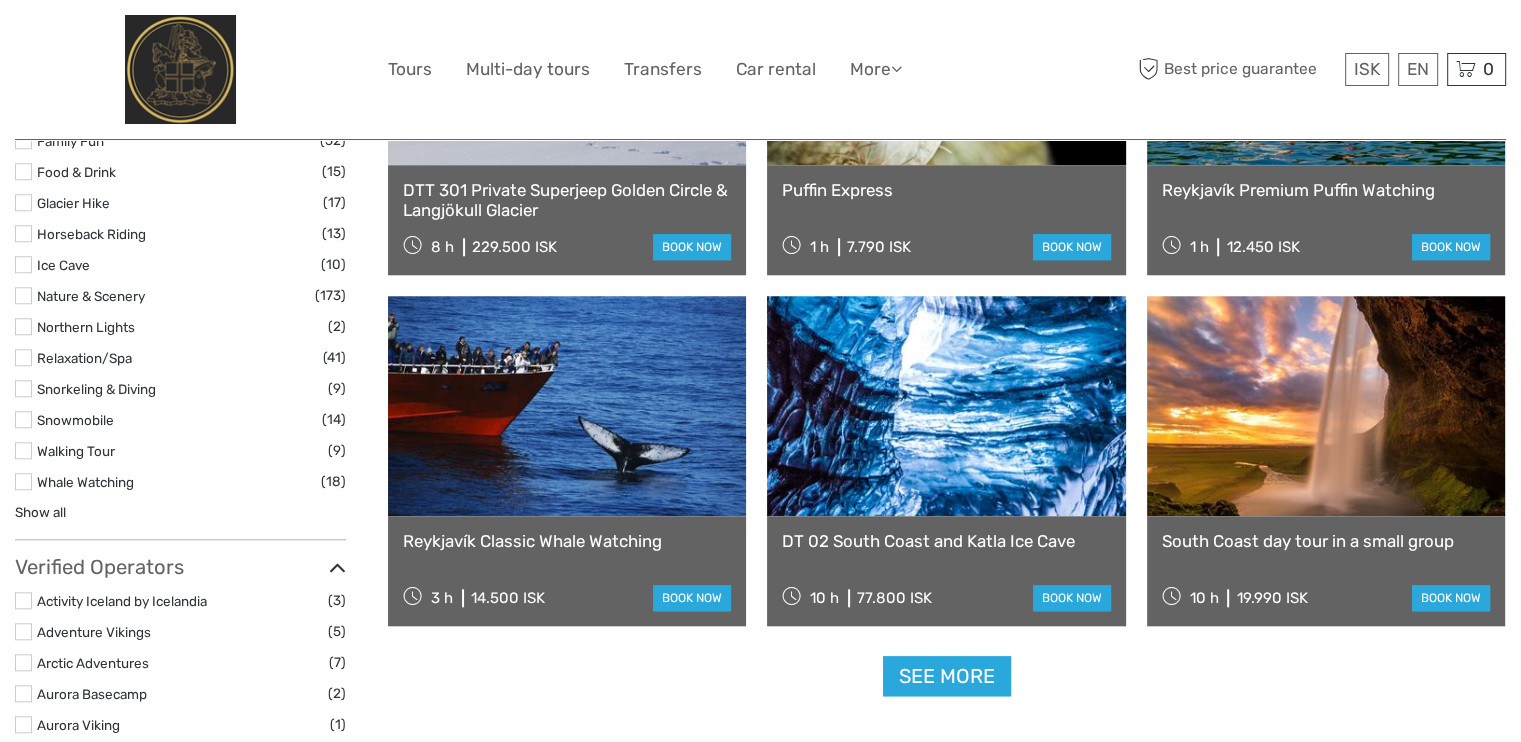 select 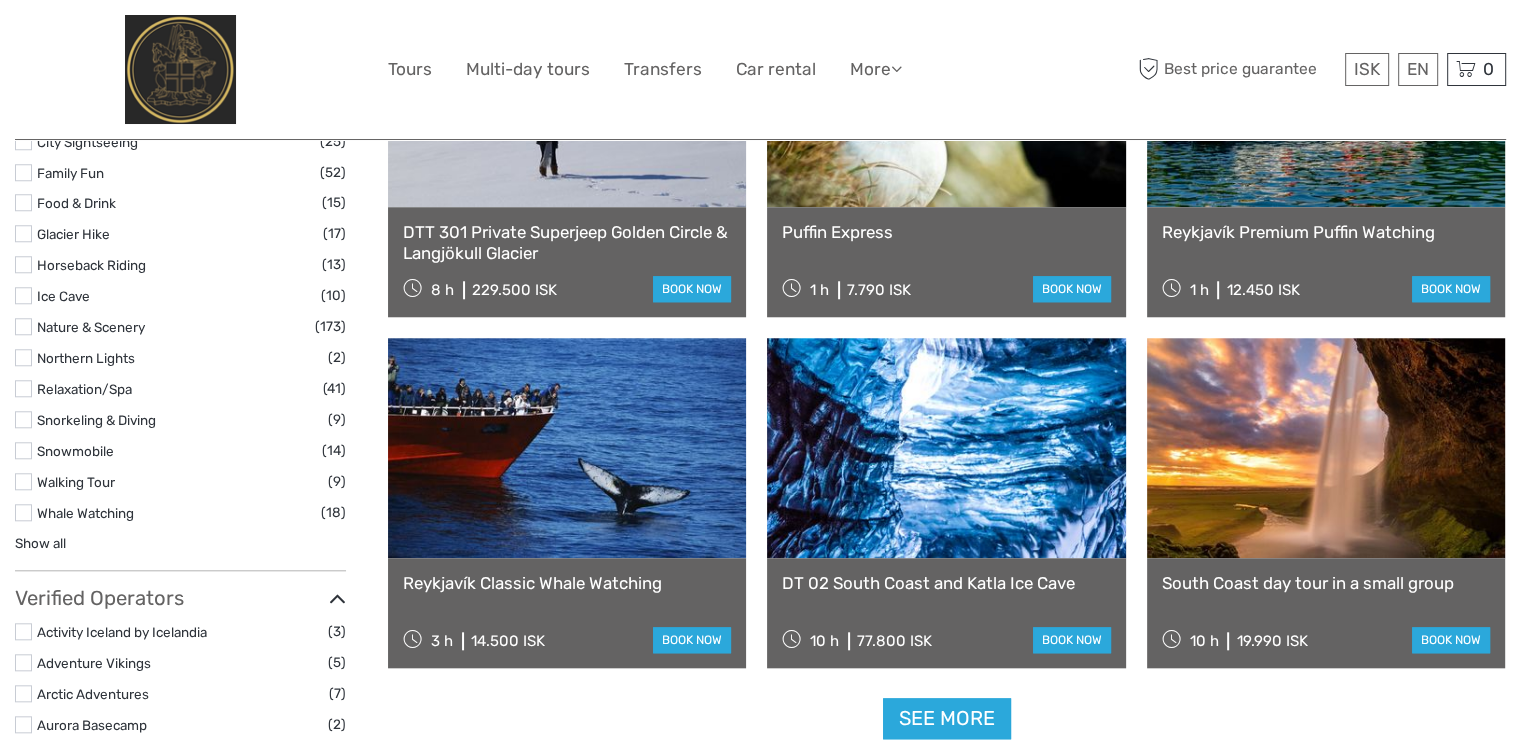 scroll, scrollTop: 0, scrollLeft: 0, axis: both 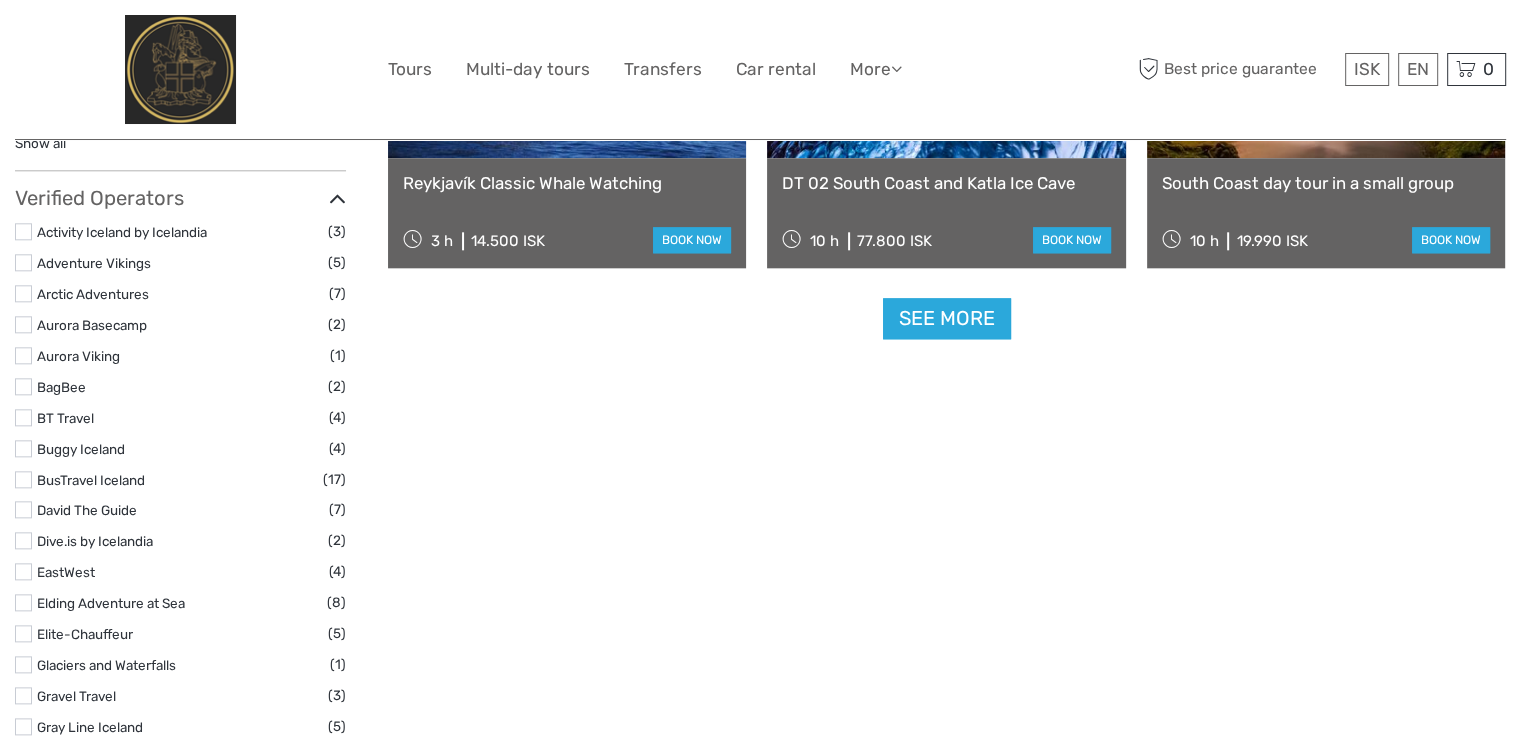 click on "See more" at bounding box center (947, 318) 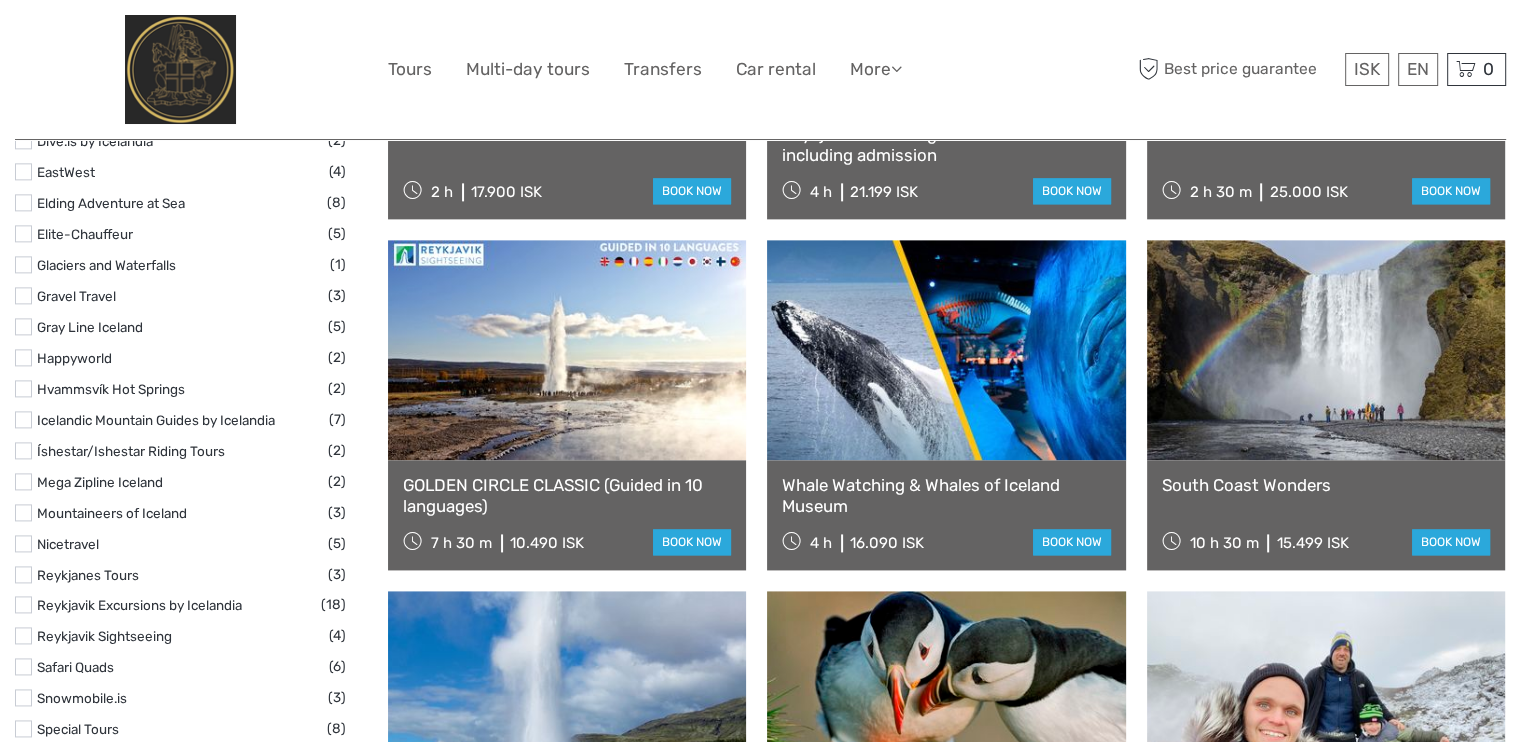 scroll, scrollTop: 2800, scrollLeft: 0, axis: vertical 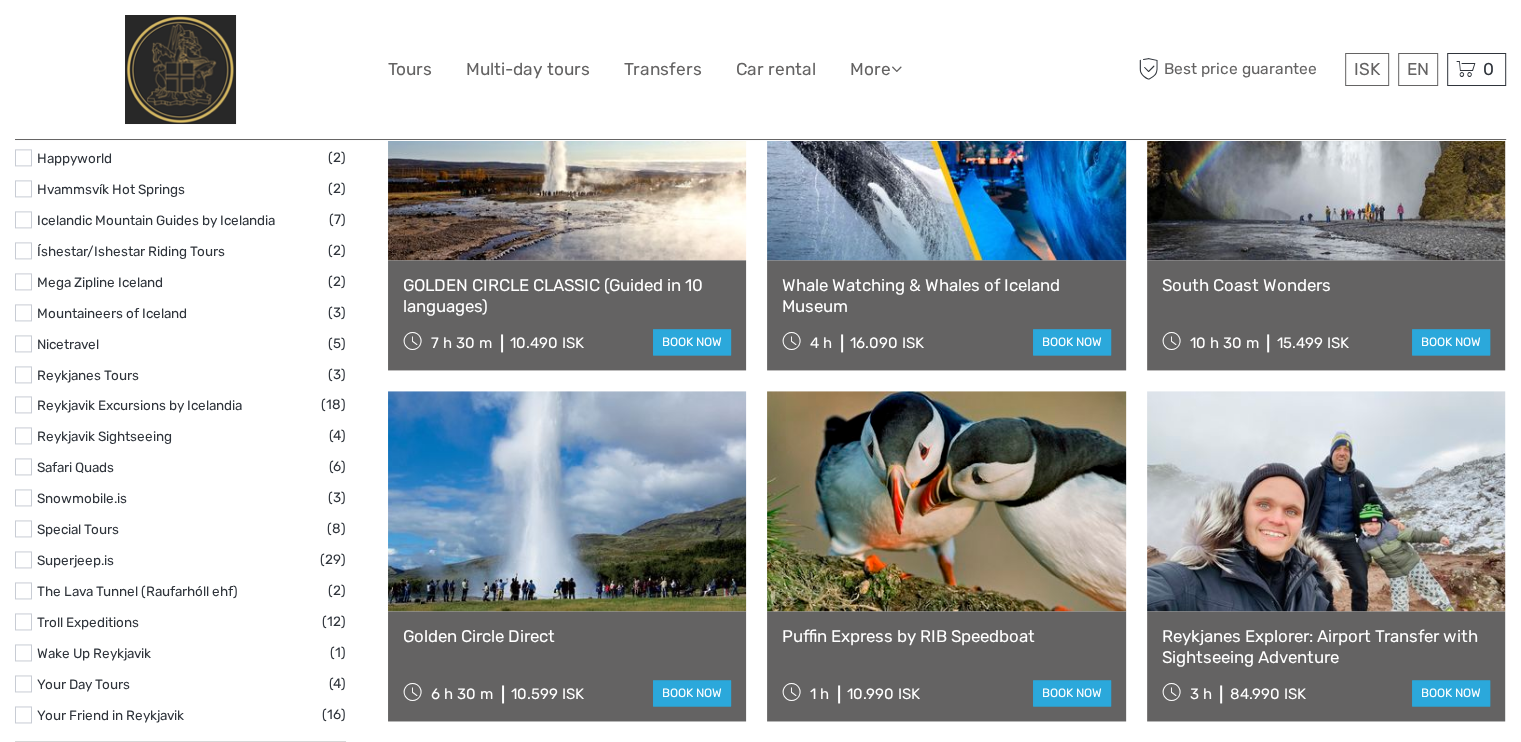 click on "Reykjanes Explorer: Airport Transfer with Sightseeing Adventure" at bounding box center (1326, 646) 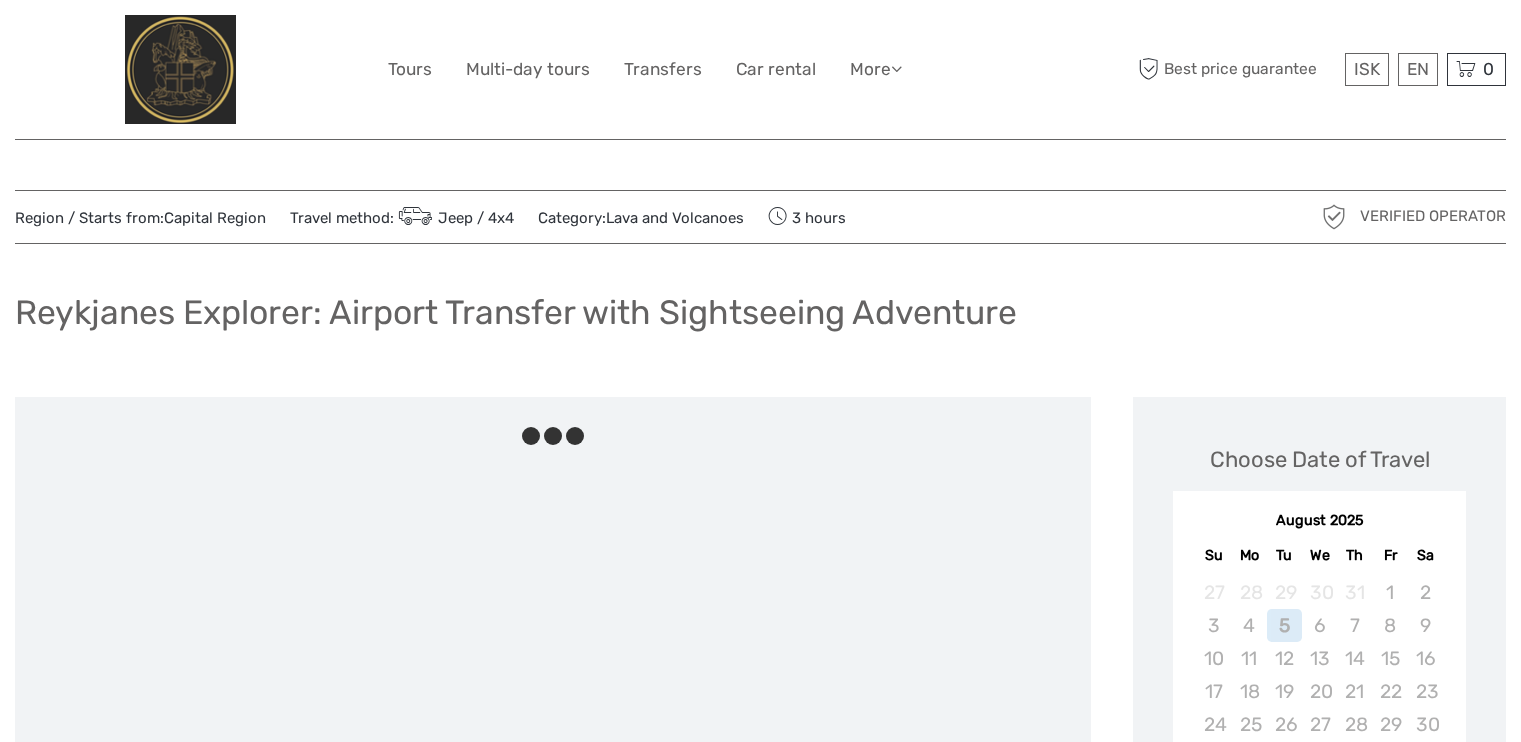 scroll, scrollTop: 0, scrollLeft: 0, axis: both 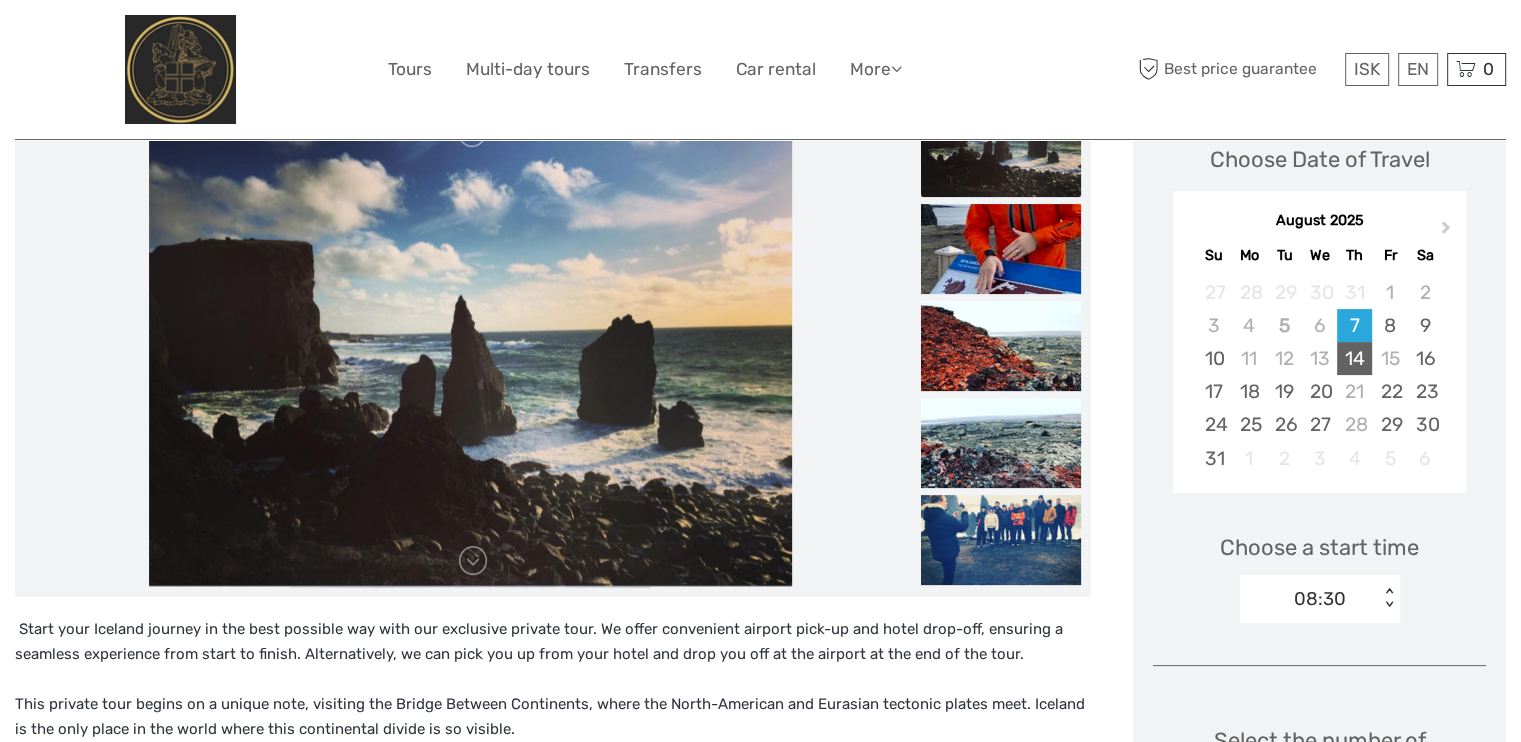 click on "14" at bounding box center [1354, 358] 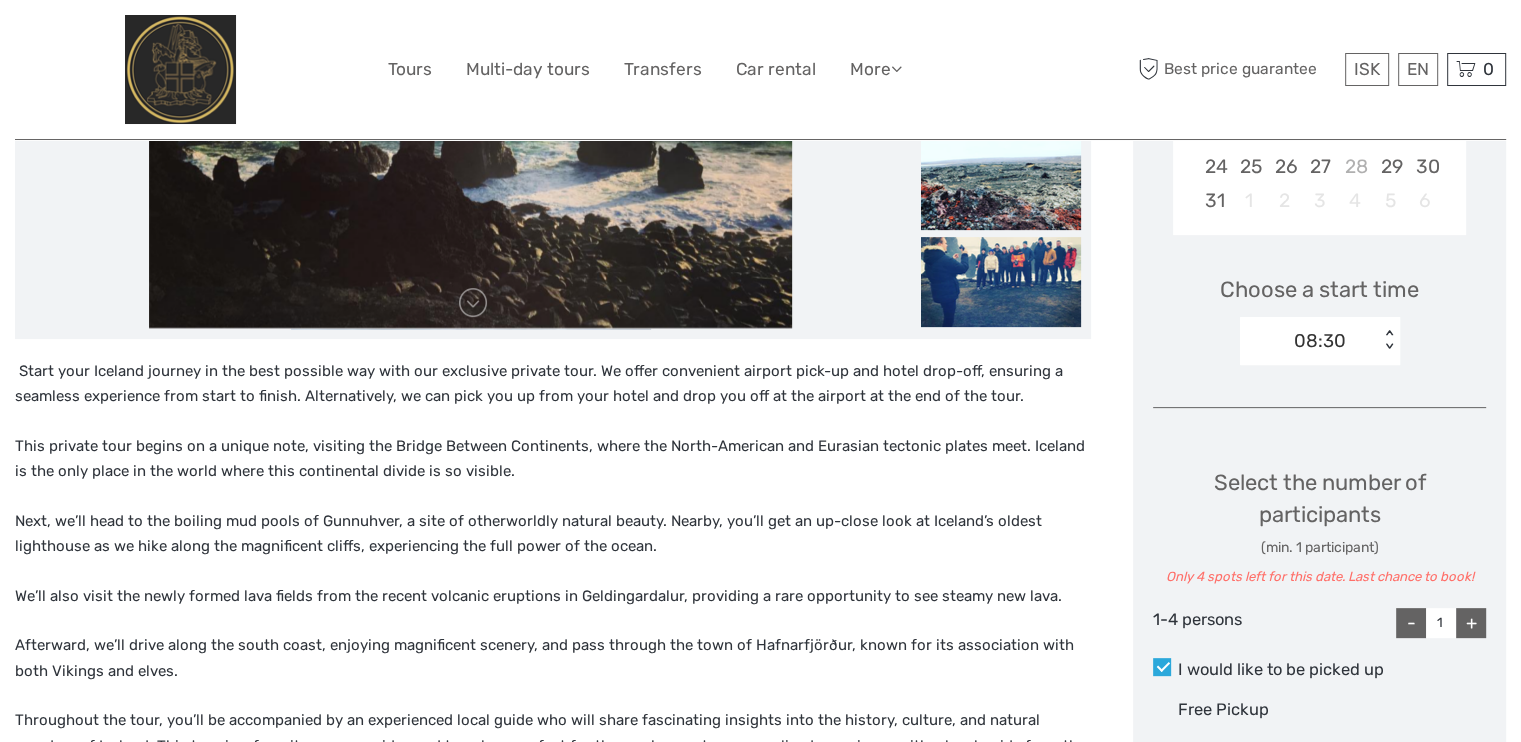 scroll, scrollTop: 600, scrollLeft: 0, axis: vertical 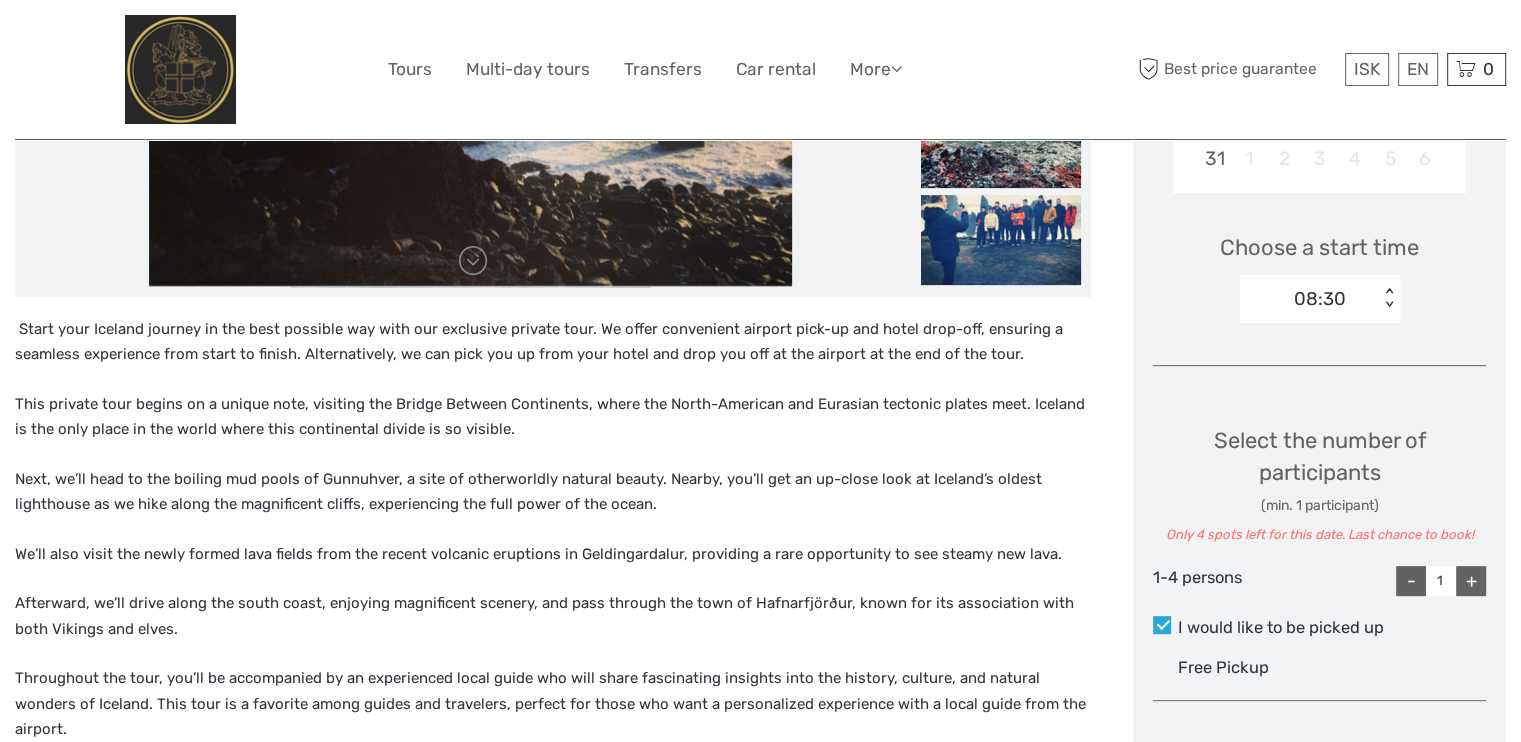 click on "+" at bounding box center (1471, 581) 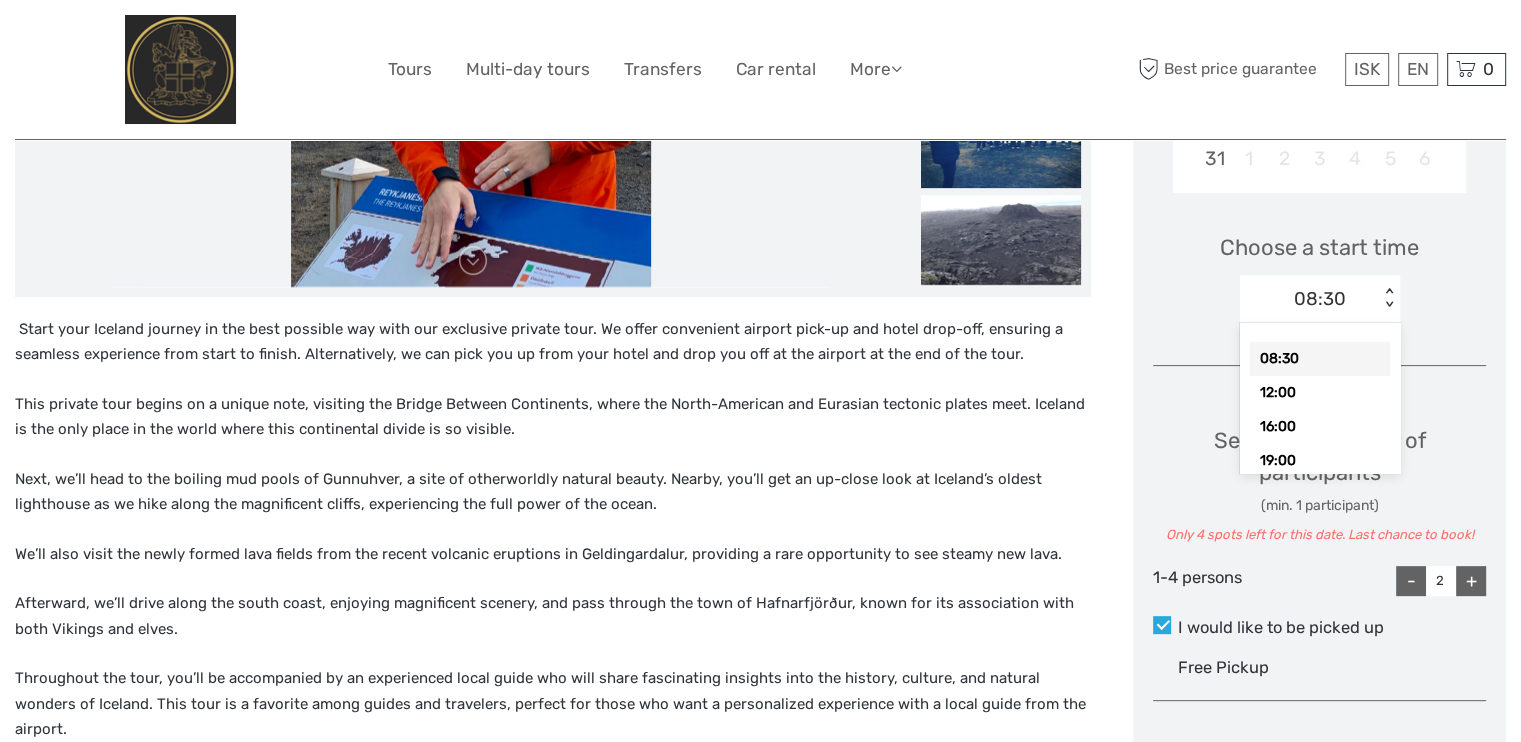 click on "< >" at bounding box center [1389, 298] 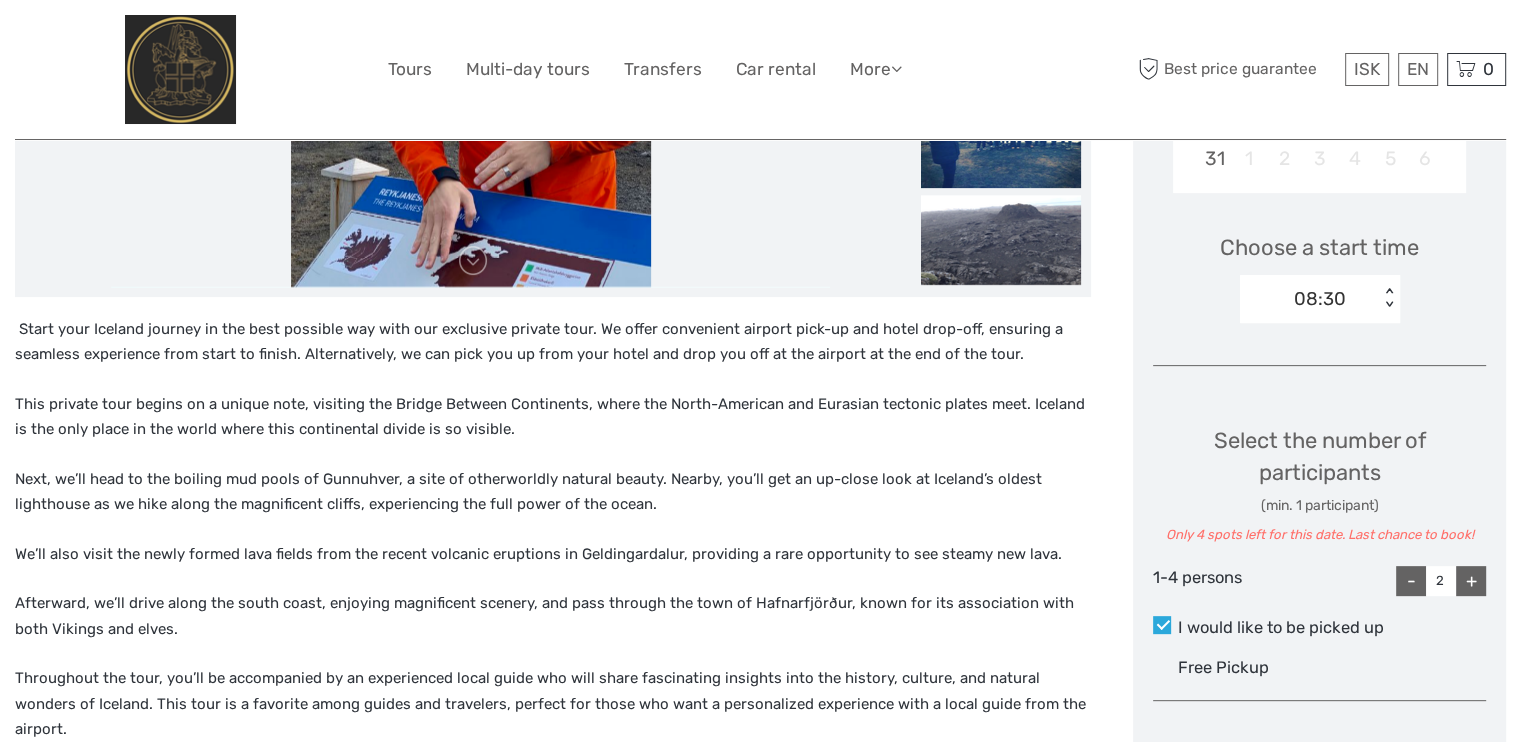 click on "< >" at bounding box center (1389, 298) 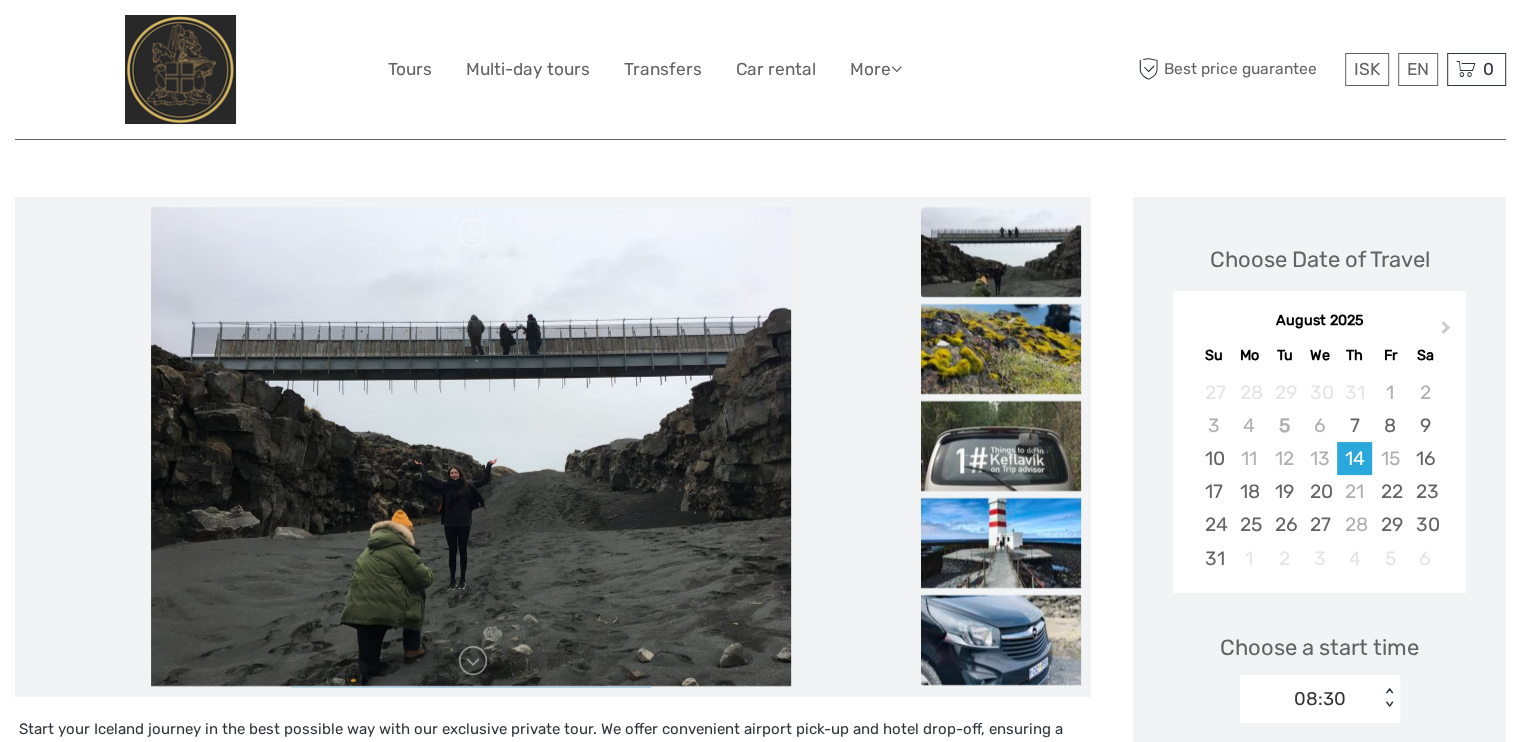 scroll, scrollTop: 0, scrollLeft: 0, axis: both 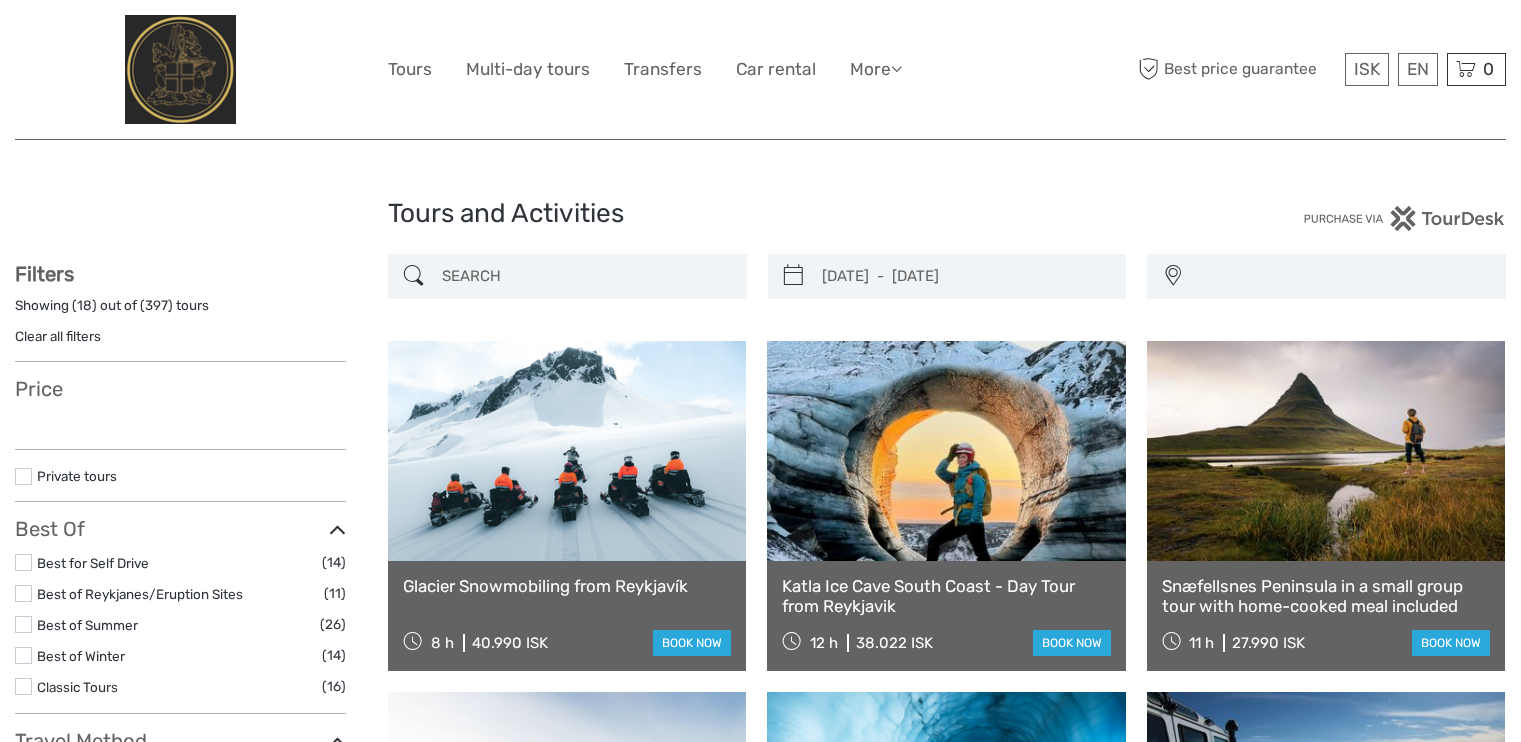 select 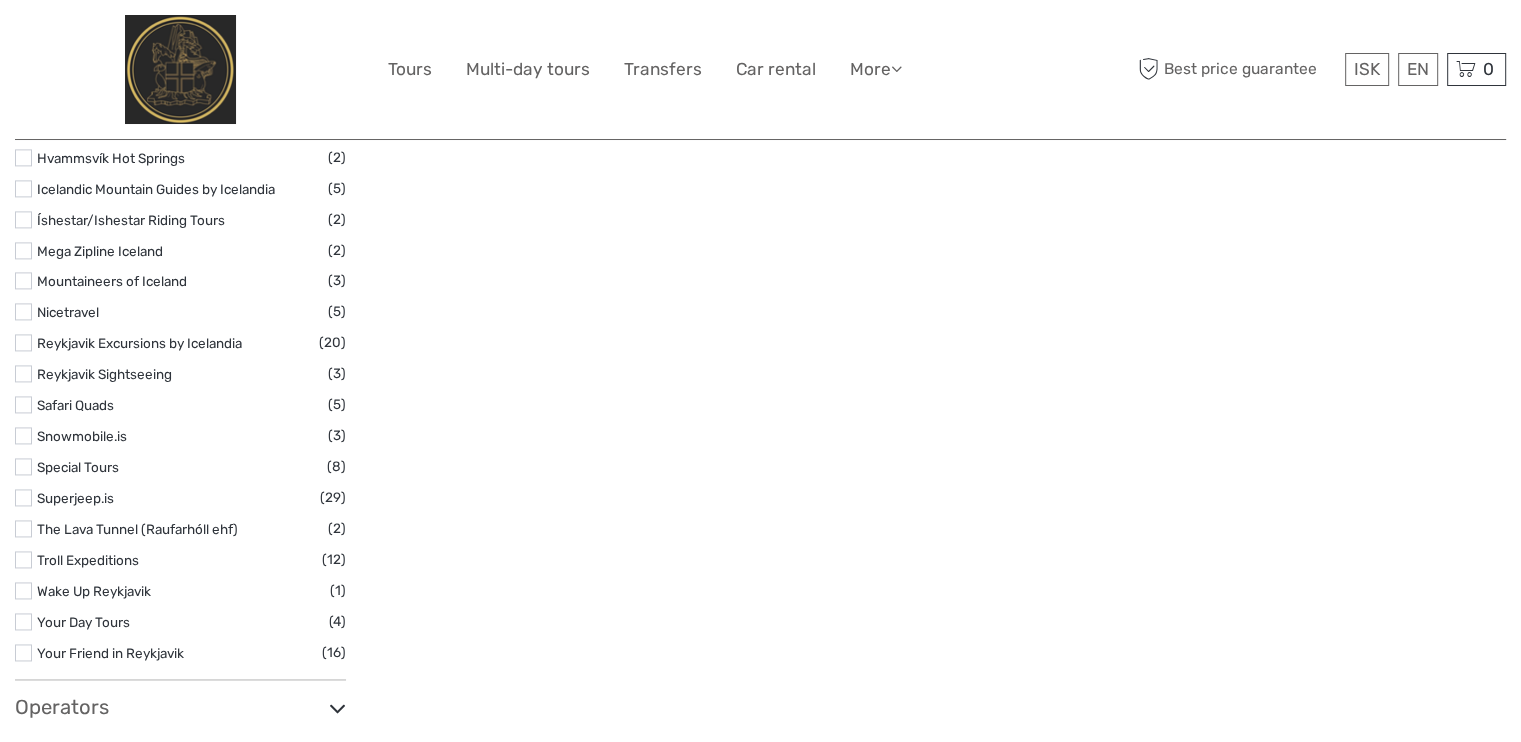 type on "[DATE]  -  [DATE]" 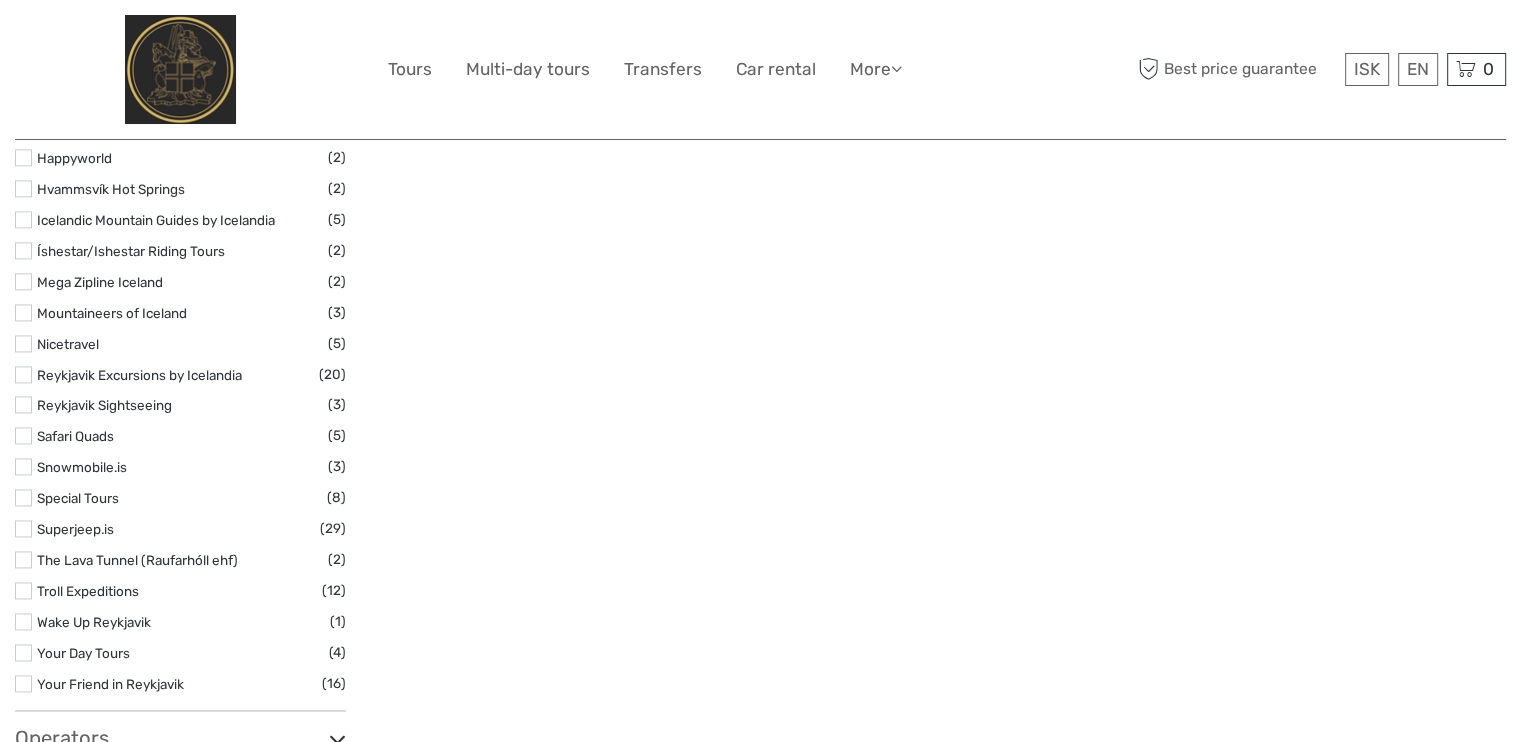 scroll, scrollTop: 0, scrollLeft: 0, axis: both 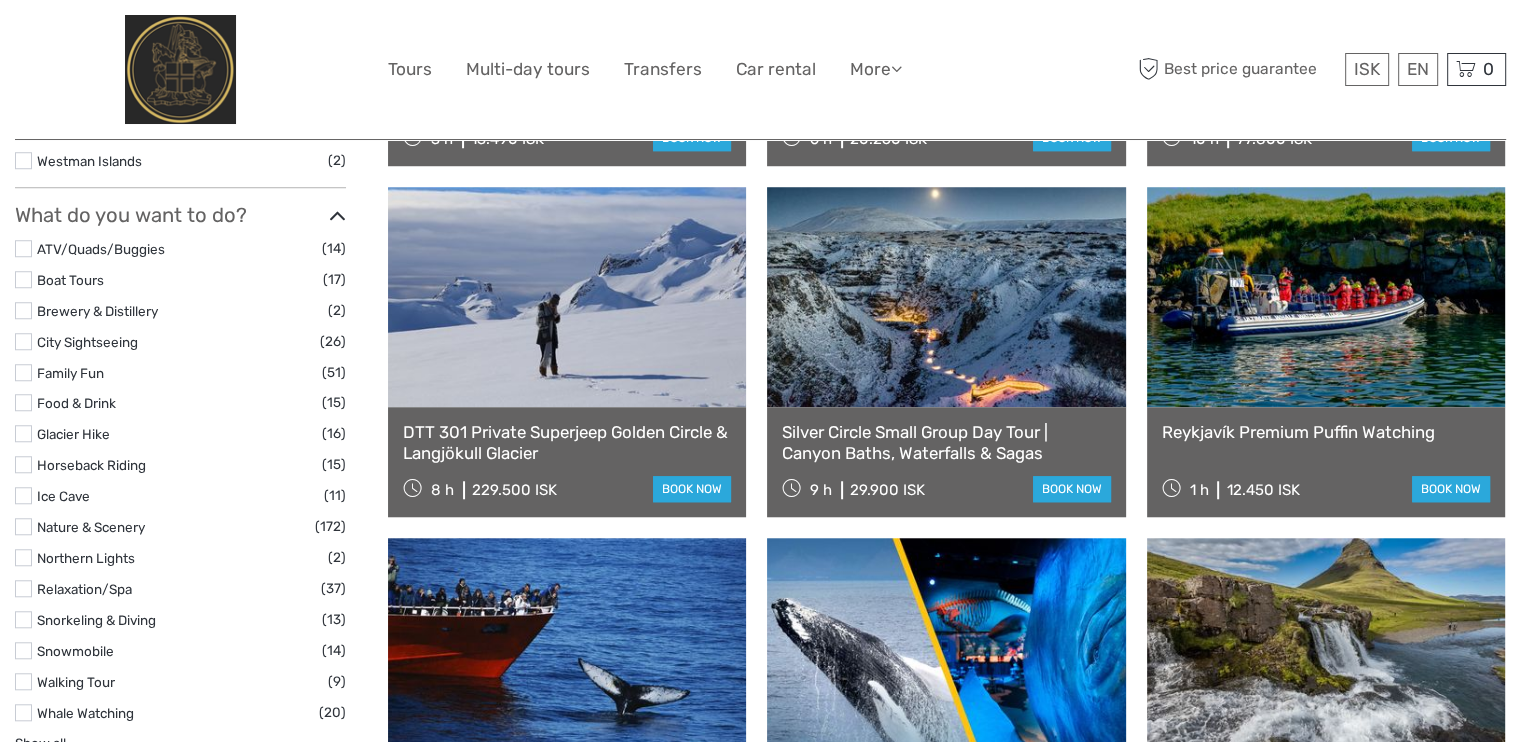 click on "Silver Circle Small Group Day Tour | Canyon Baths, Waterfalls & Sagas" at bounding box center [946, 442] 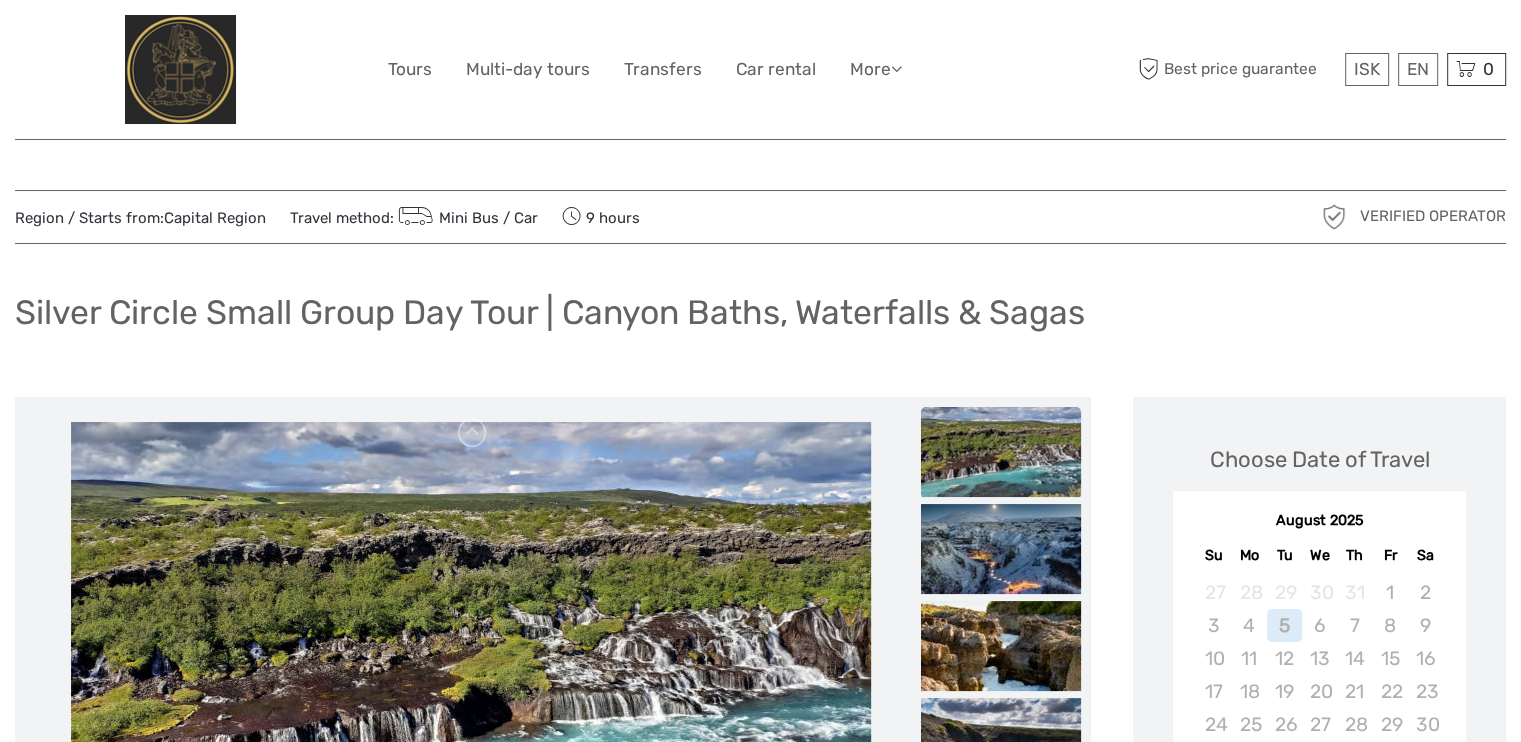 scroll, scrollTop: 91, scrollLeft: 0, axis: vertical 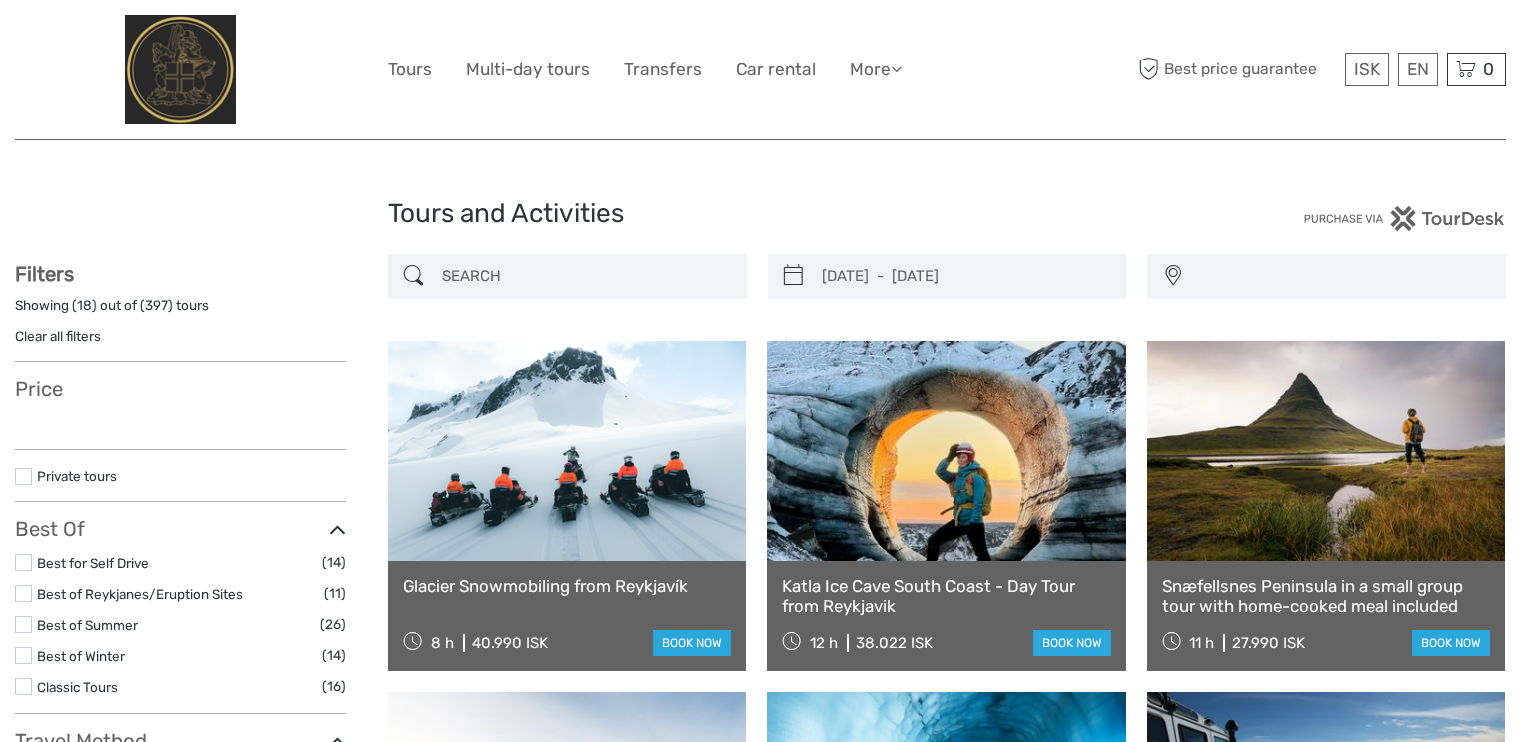 select 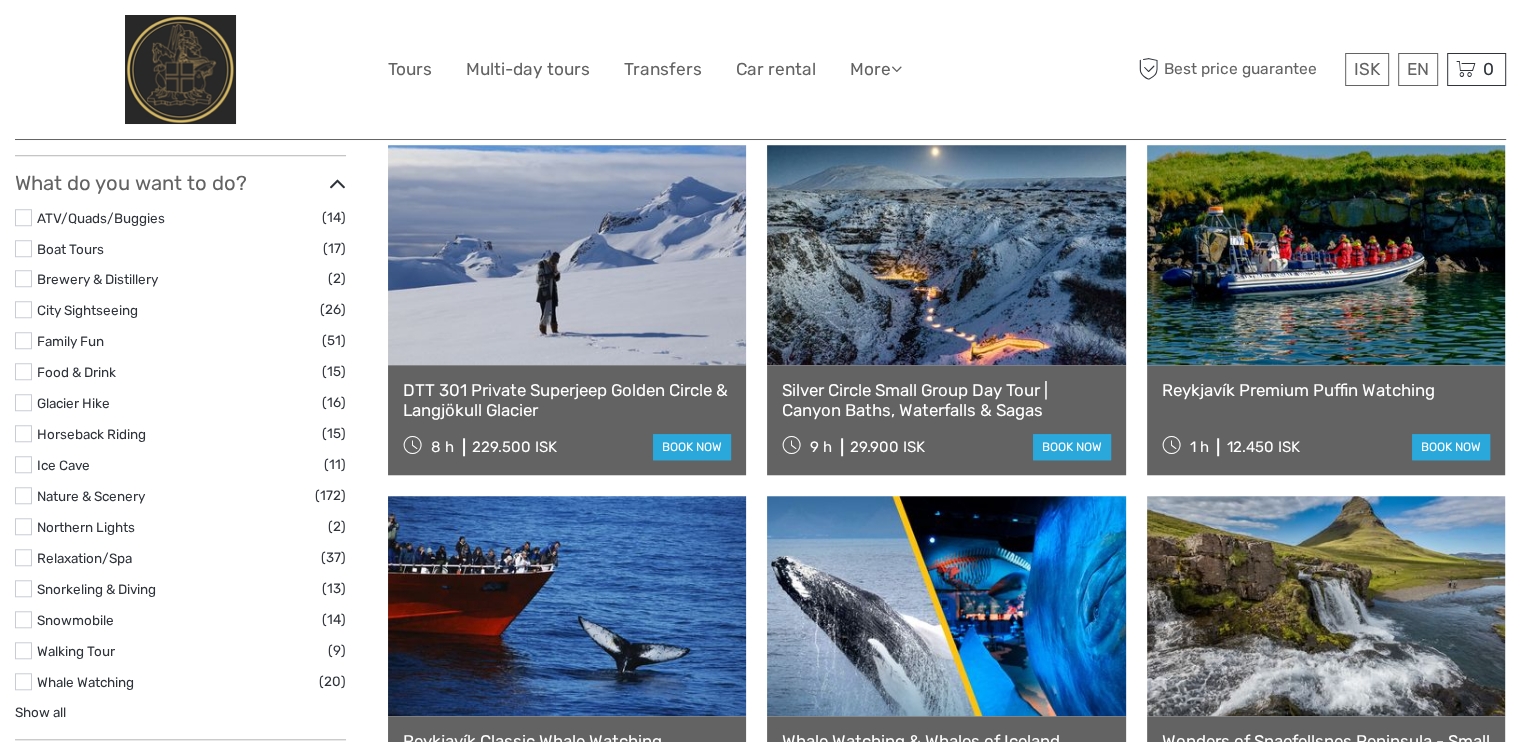 select 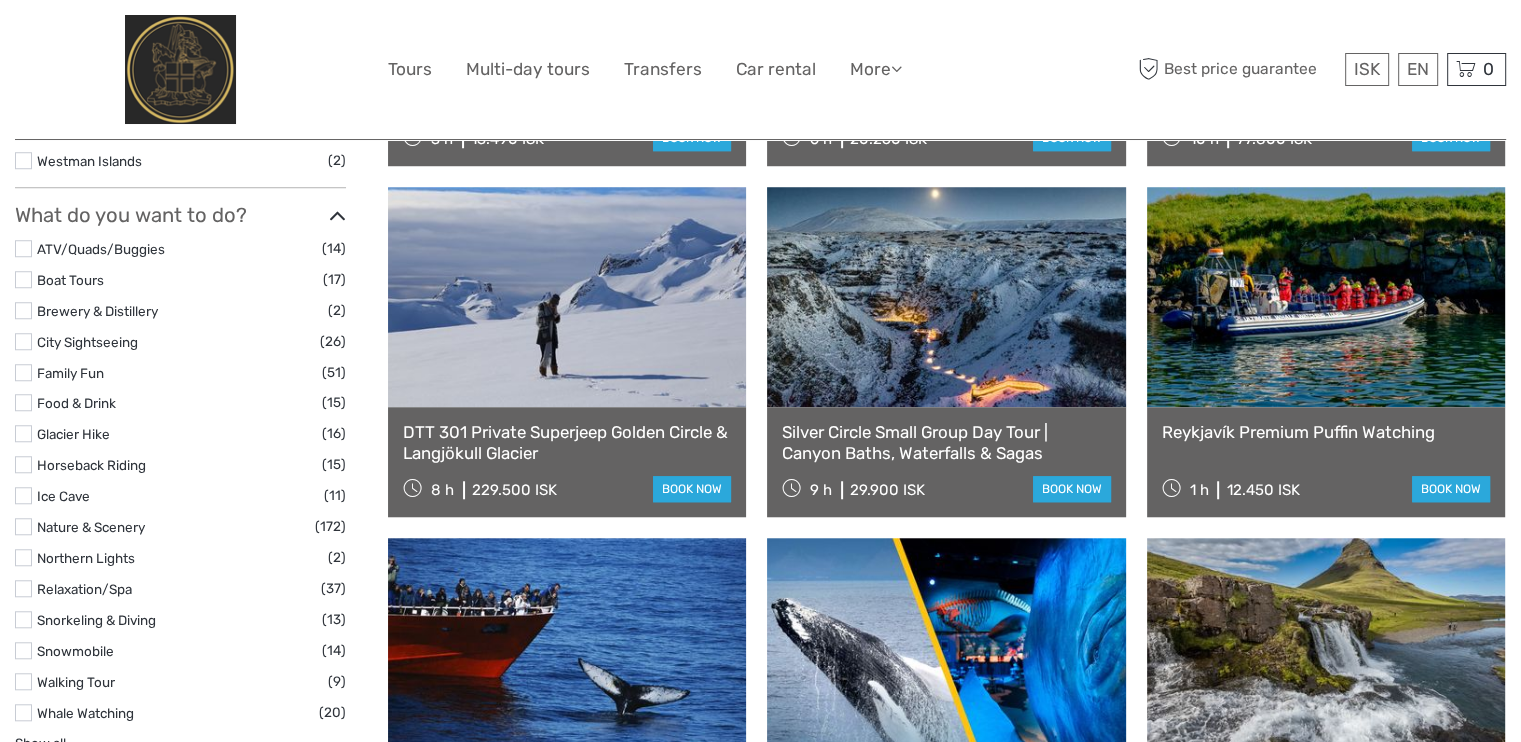 scroll, scrollTop: 0, scrollLeft: 0, axis: both 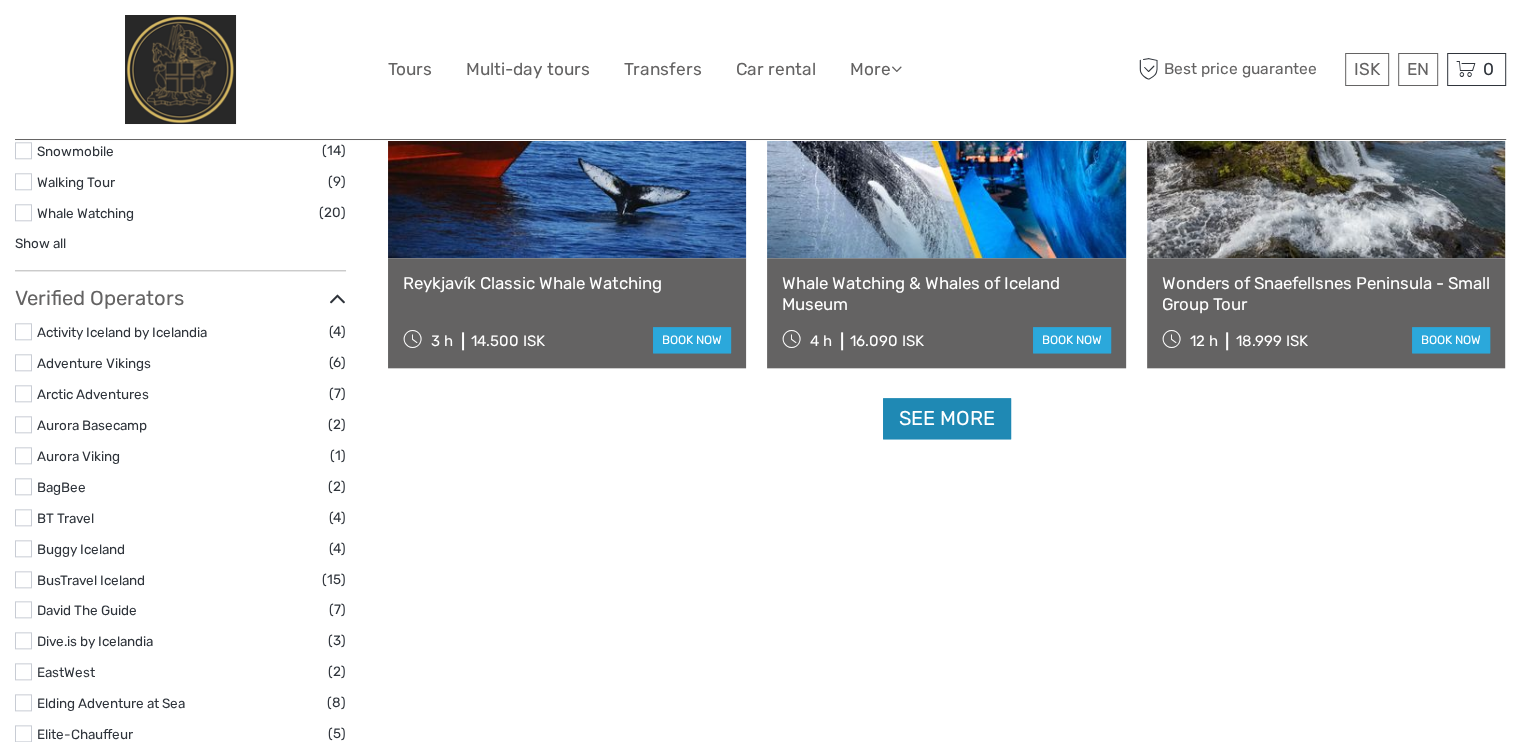 click on "See more" at bounding box center (947, 418) 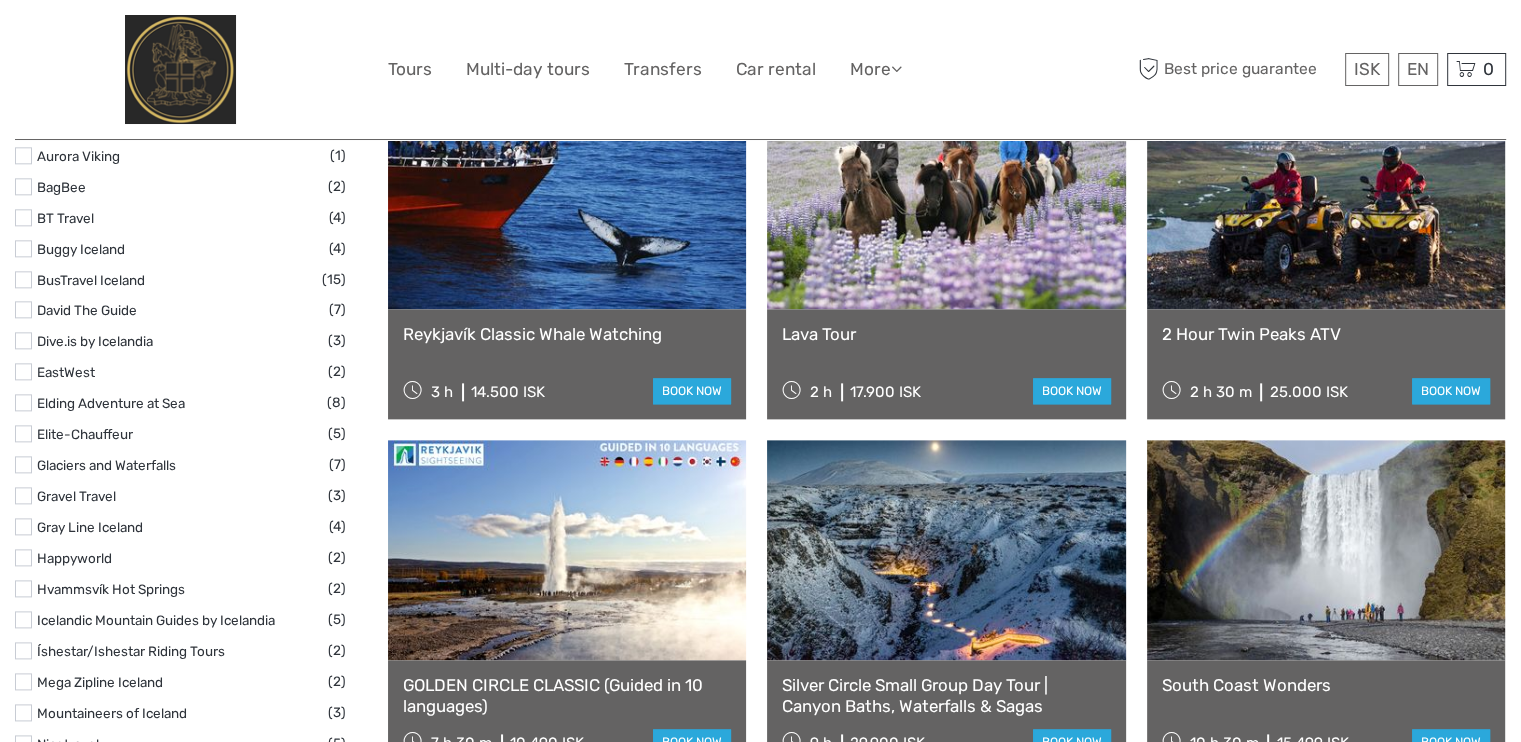 scroll, scrollTop: 2700, scrollLeft: 0, axis: vertical 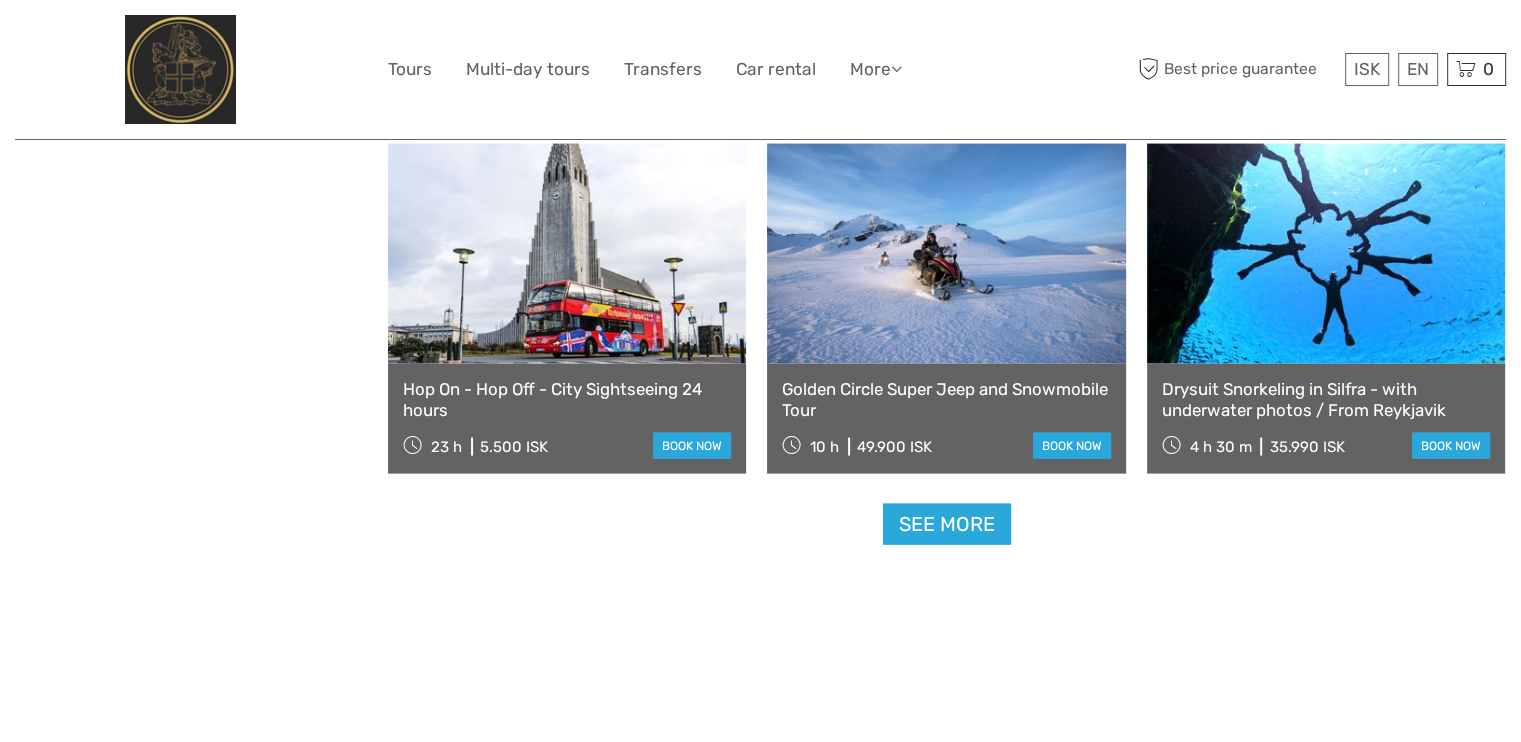 click on "Drysuit Snorkeling in Silfra - with underwater photos / From Reykjavik" at bounding box center [1326, 399] 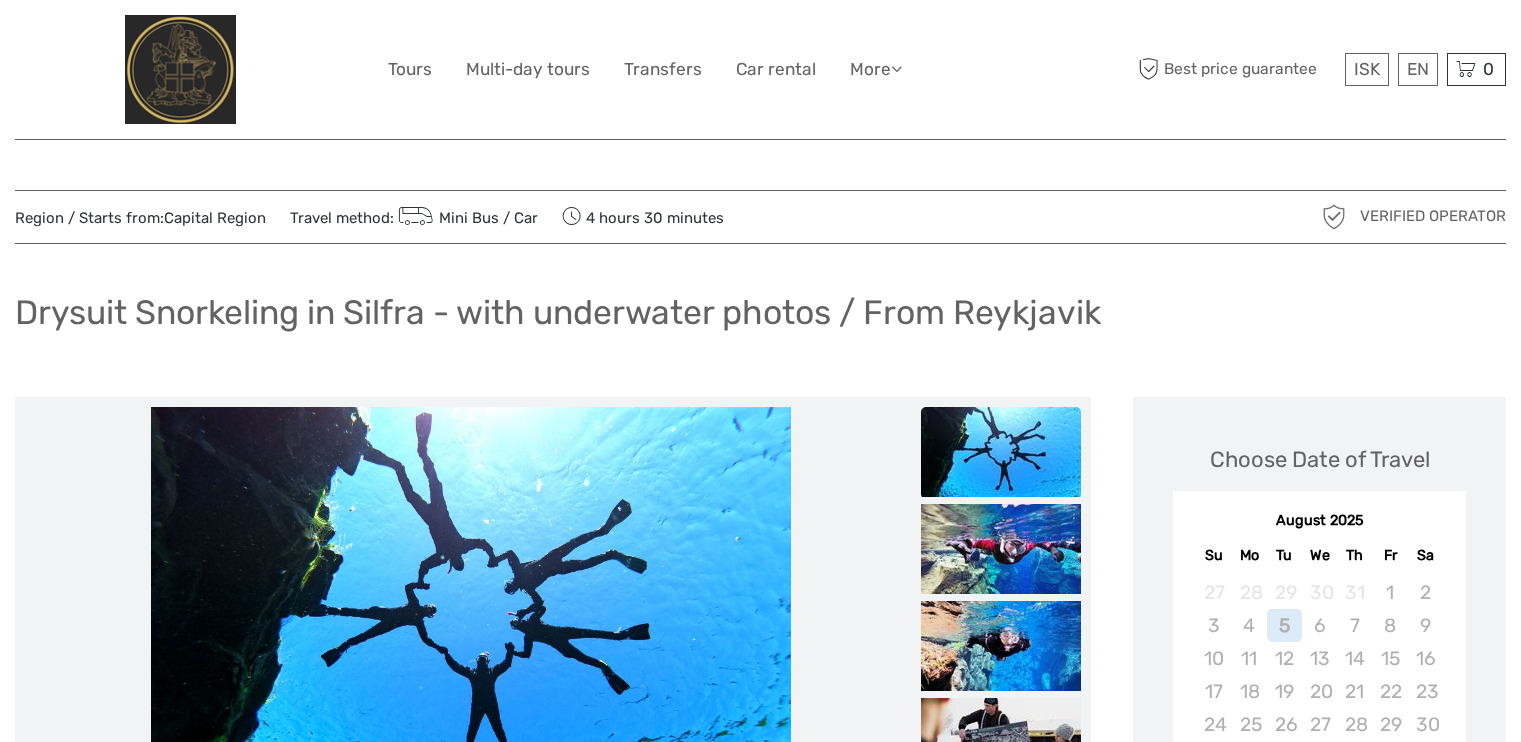 scroll, scrollTop: 0, scrollLeft: 0, axis: both 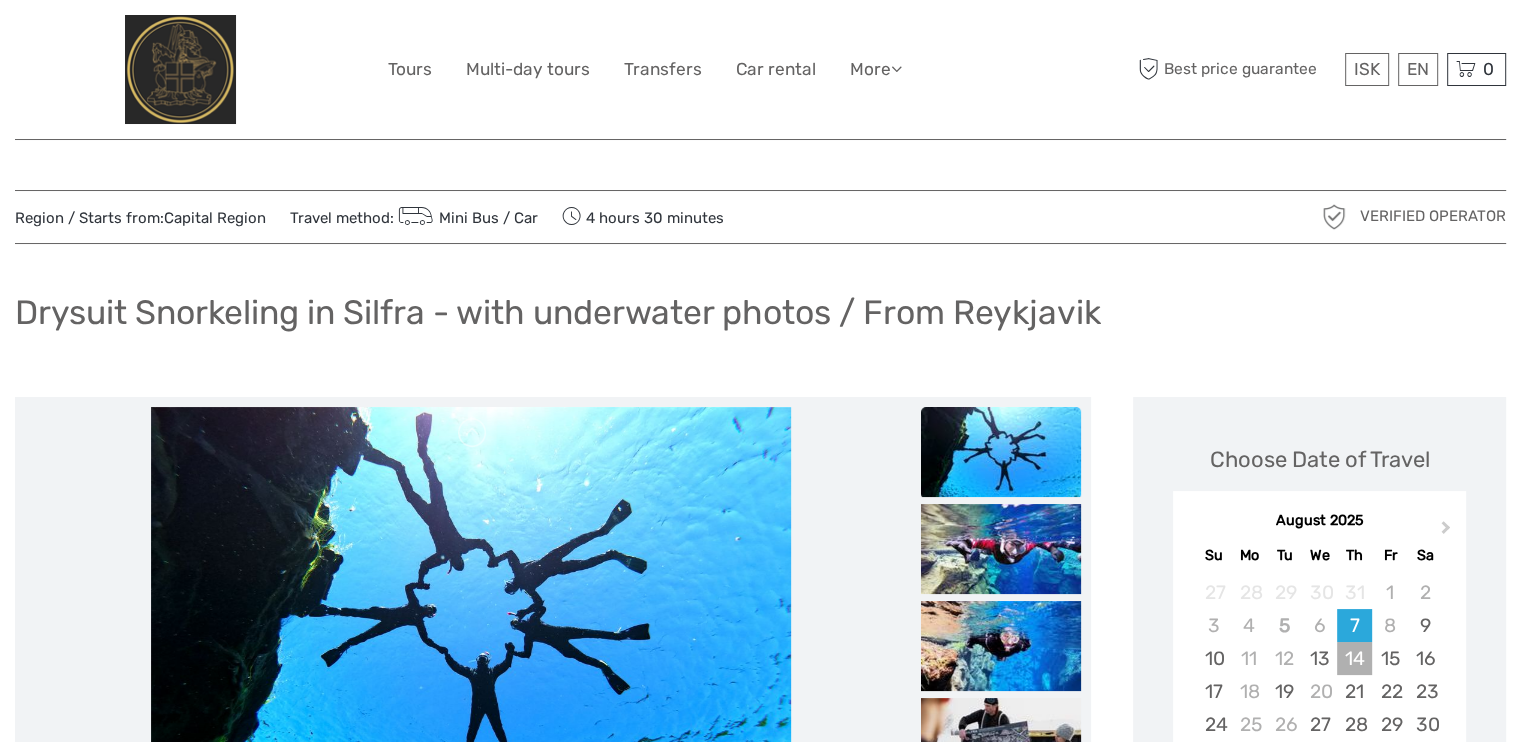 click on "14" at bounding box center [1354, 658] 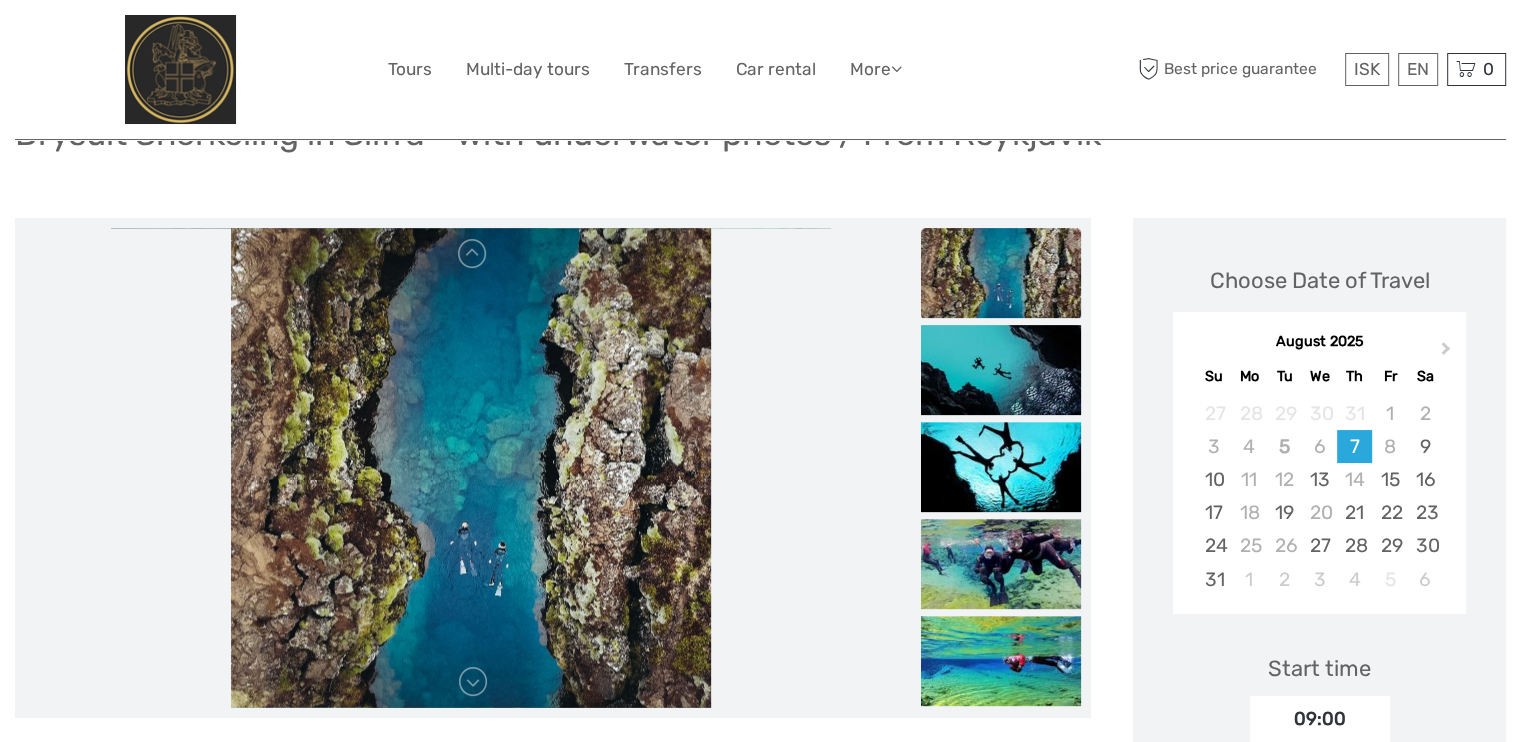 scroll, scrollTop: 300, scrollLeft: 0, axis: vertical 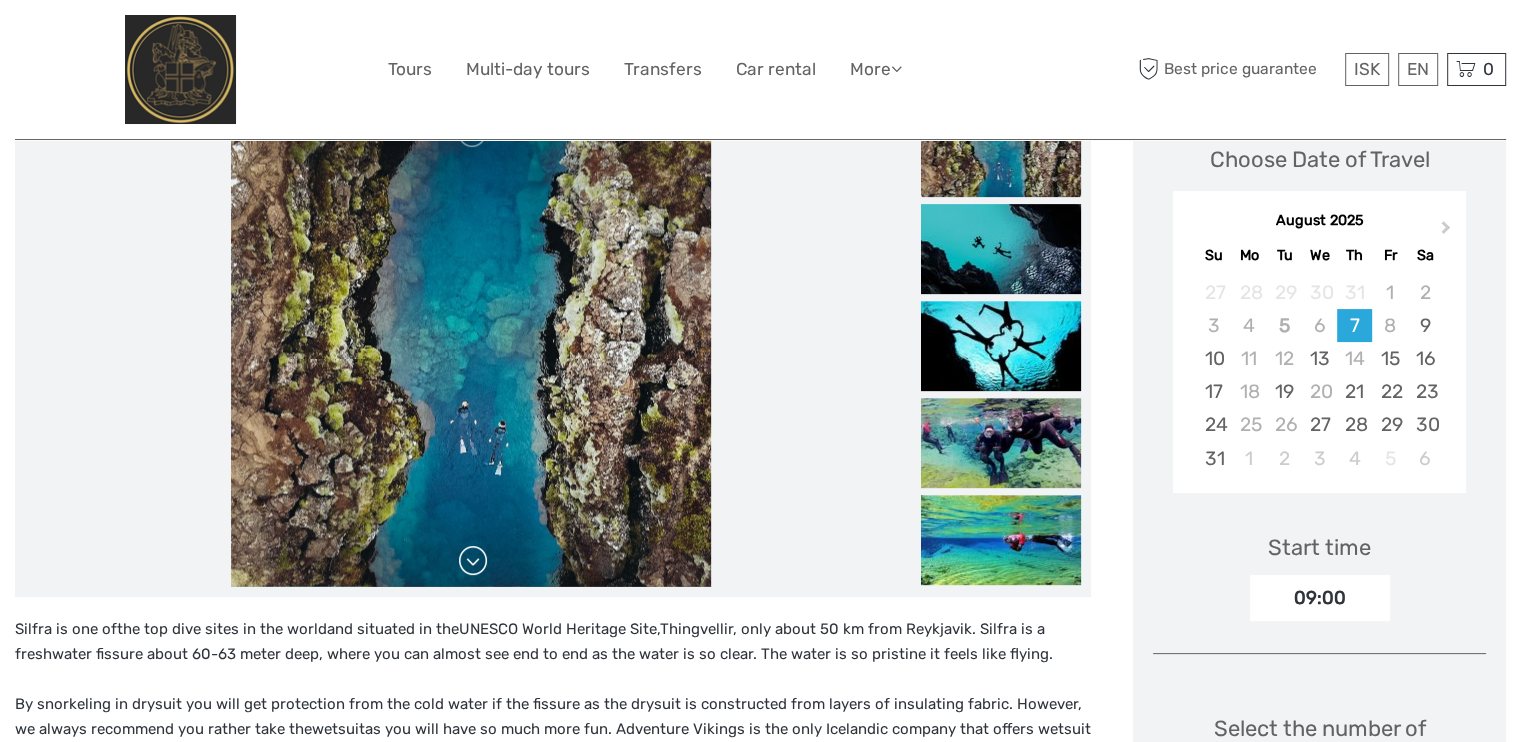 click at bounding box center [473, 561] 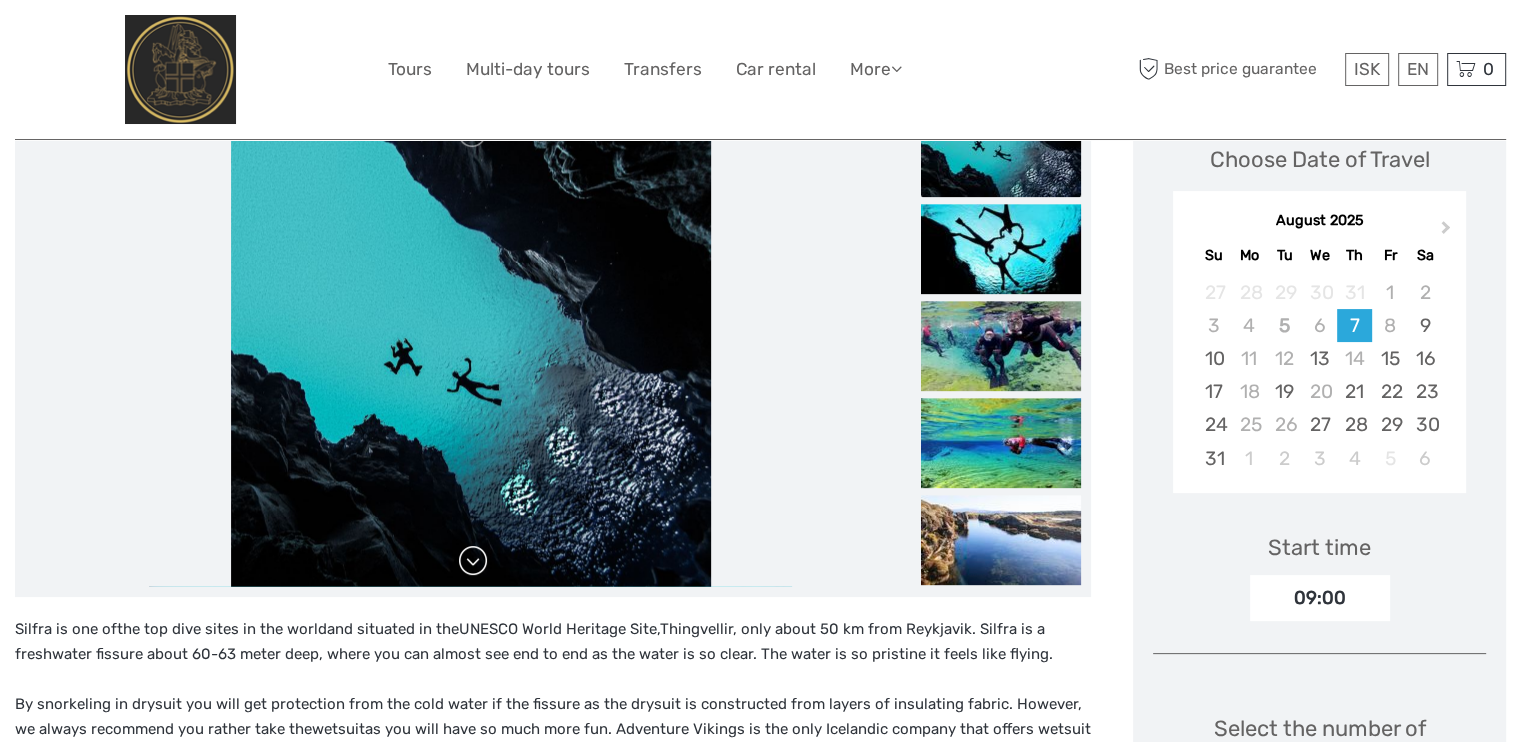 click at bounding box center [473, 561] 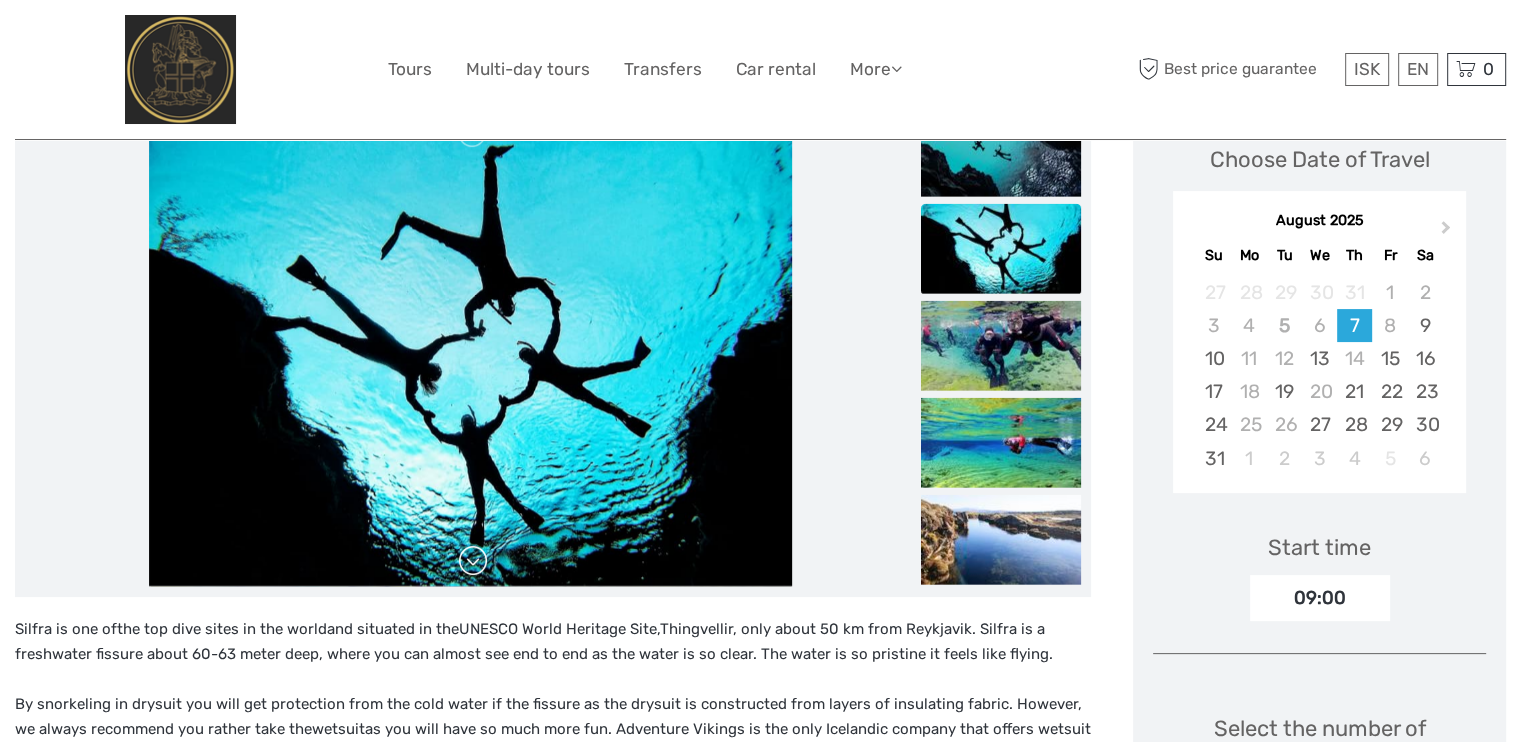 click at bounding box center (473, 561) 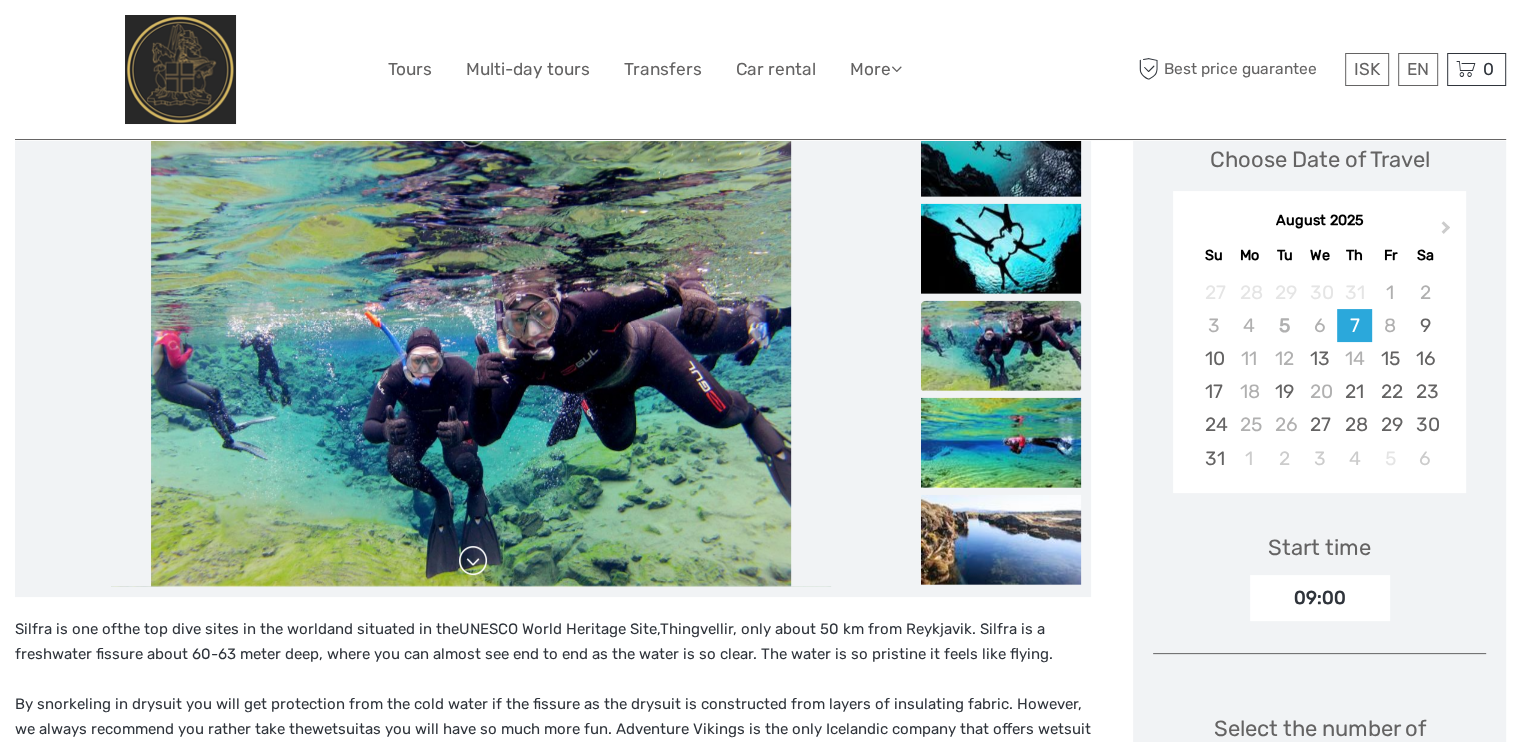 click at bounding box center (473, 561) 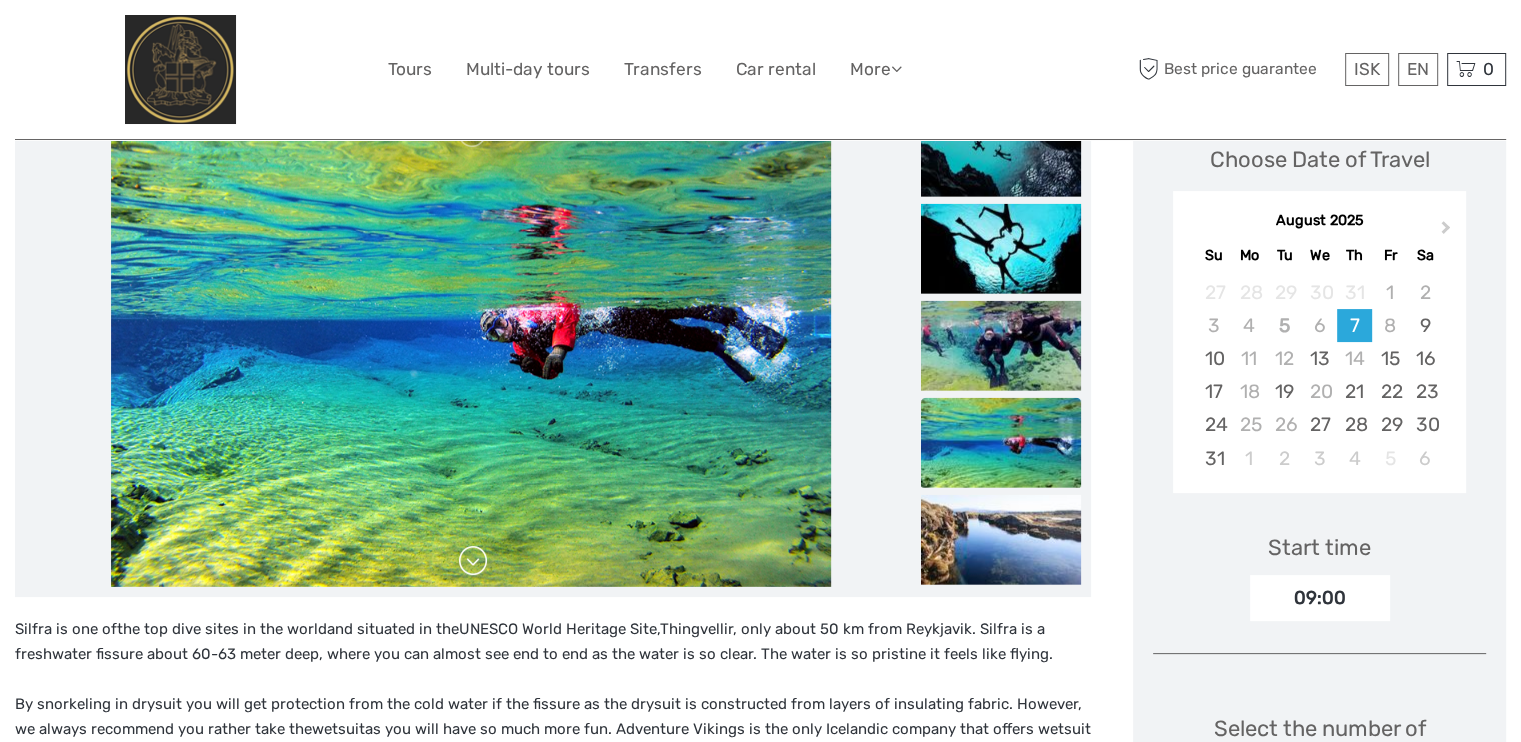 click at bounding box center (473, 561) 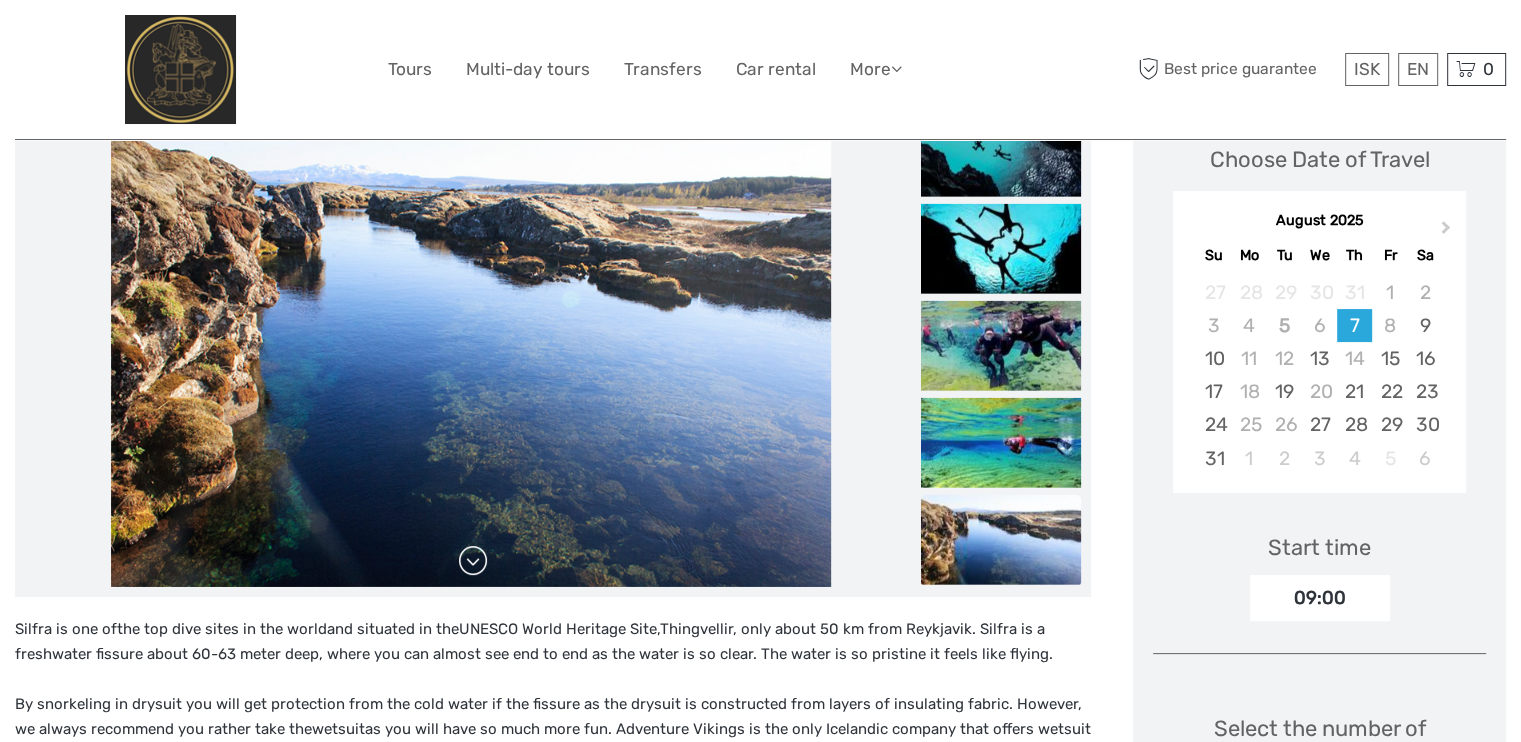 click at bounding box center [473, 561] 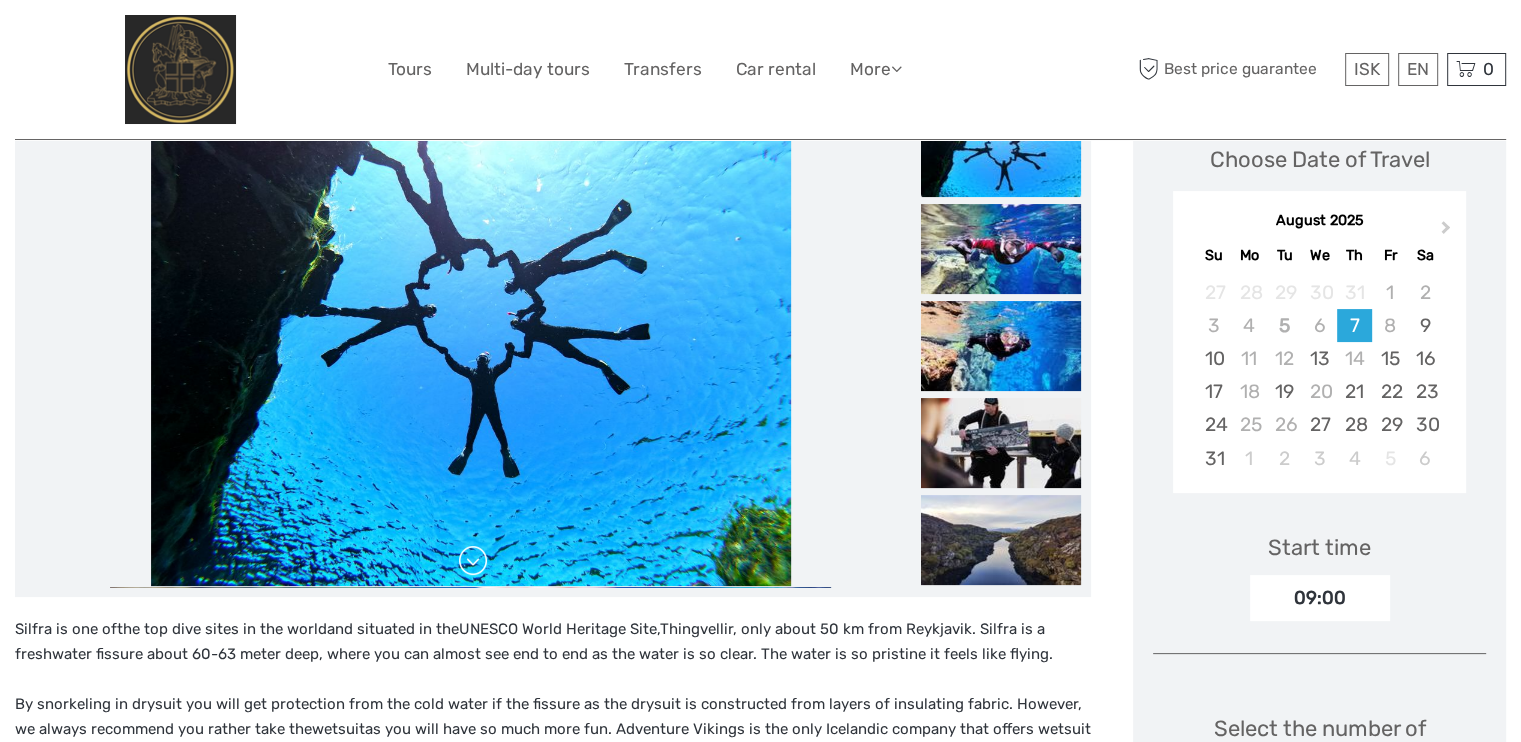 click at bounding box center [473, 561] 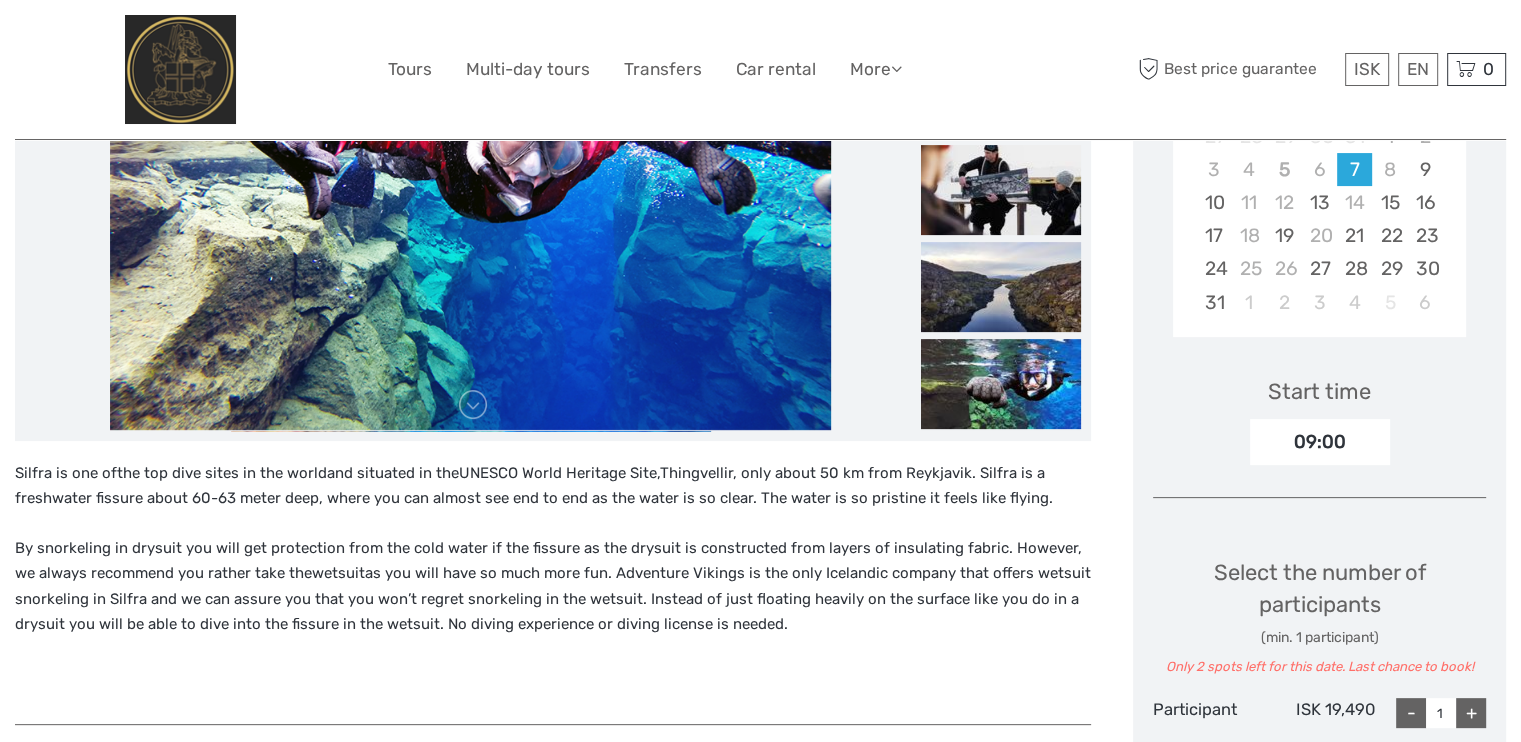 scroll, scrollTop: 500, scrollLeft: 0, axis: vertical 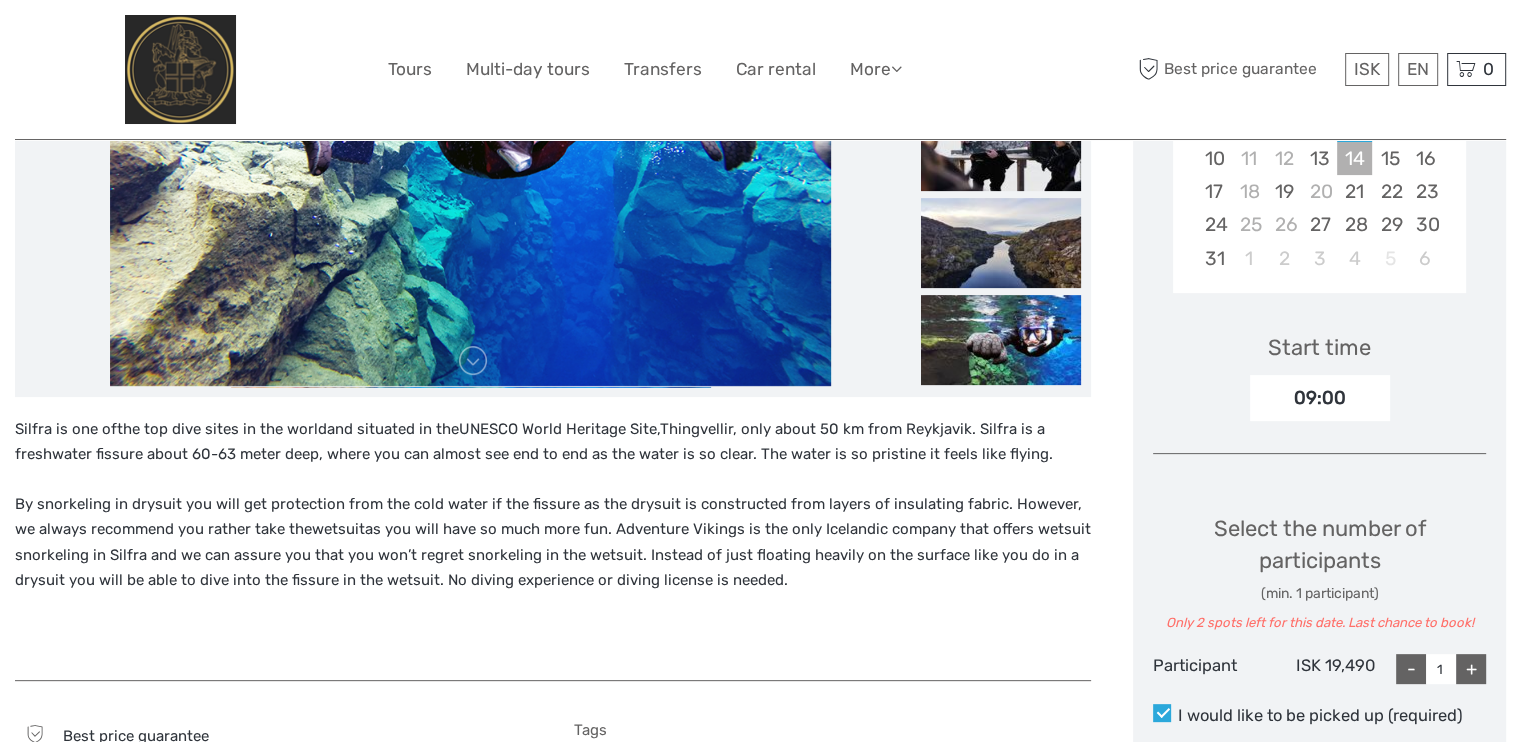 click on "14" at bounding box center [1354, 158] 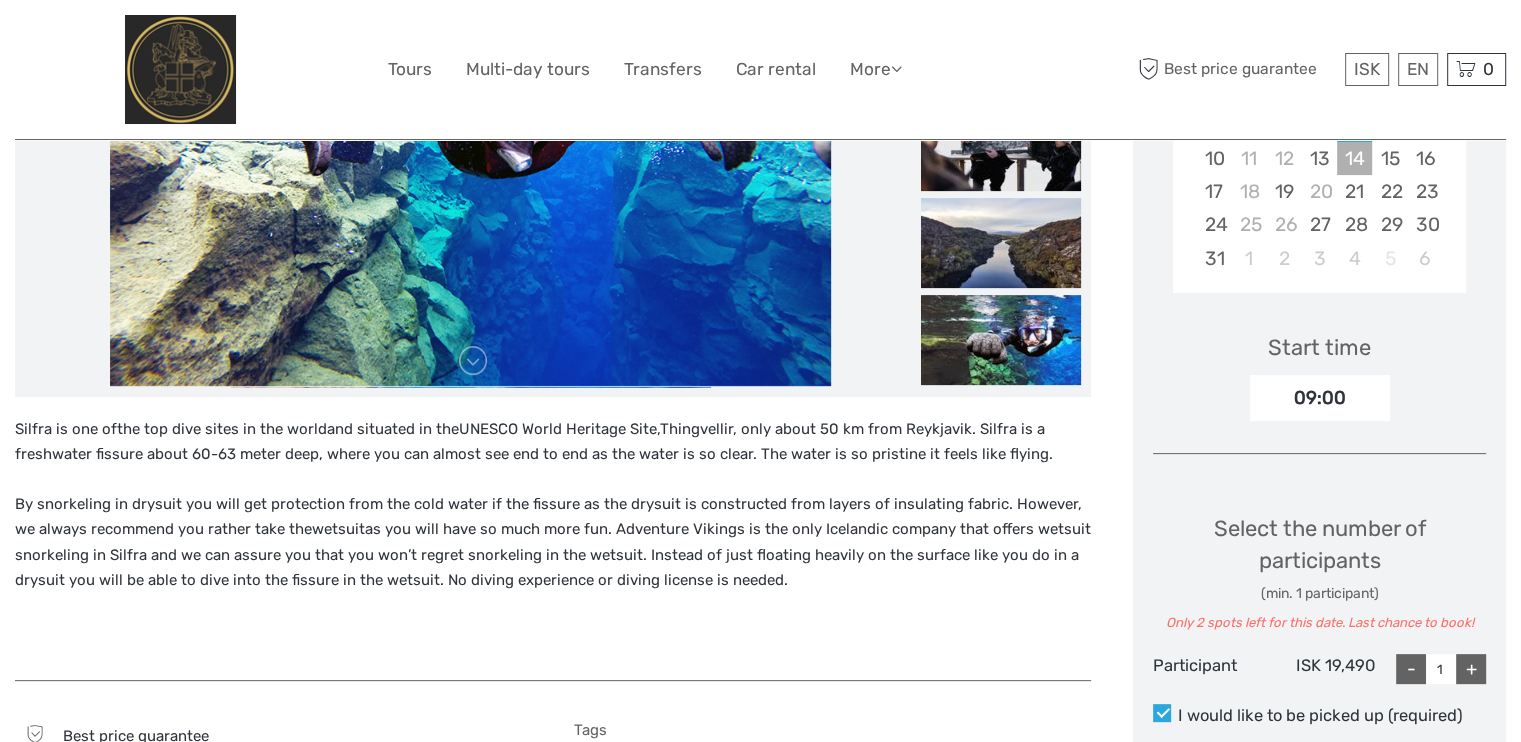 click on "14" at bounding box center (1354, 158) 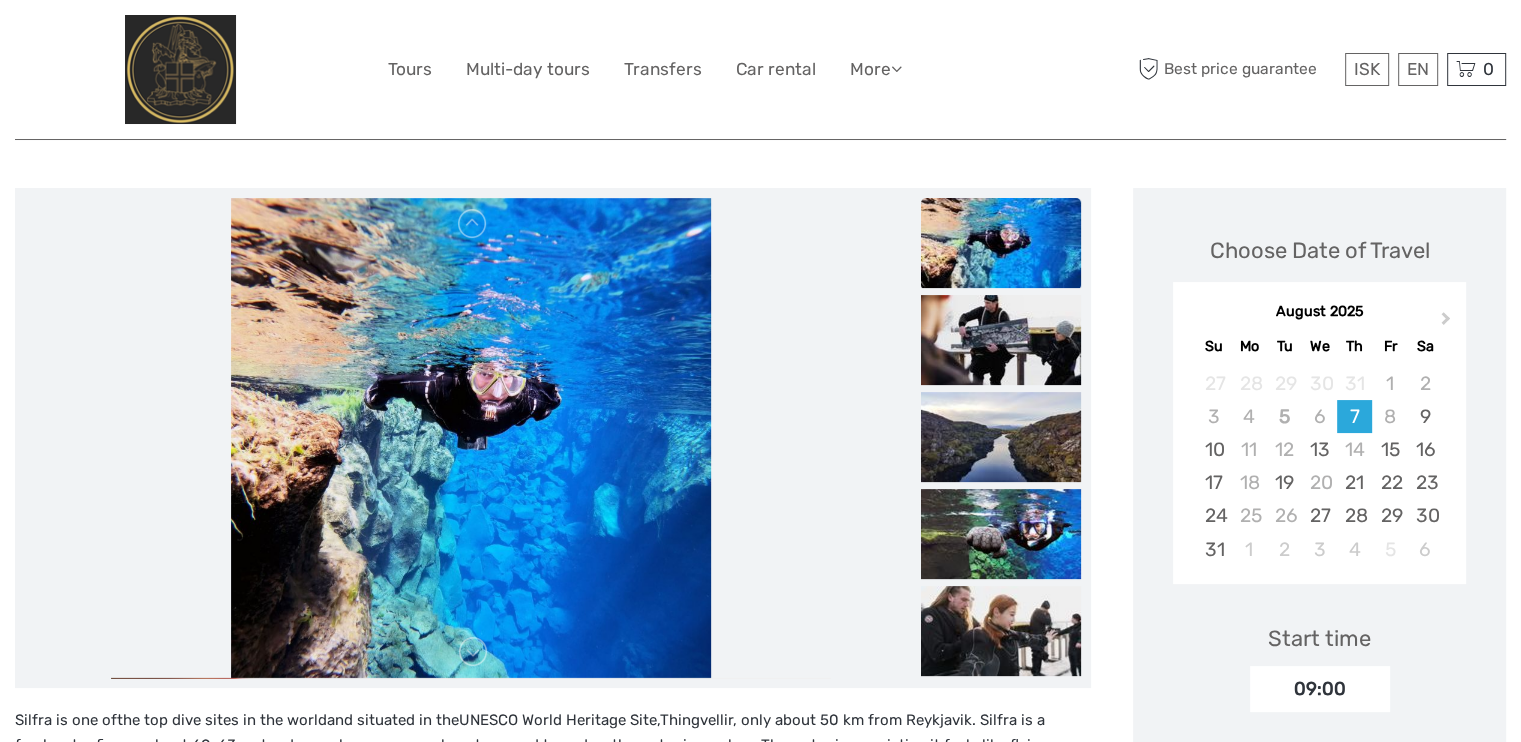 scroll, scrollTop: 200, scrollLeft: 0, axis: vertical 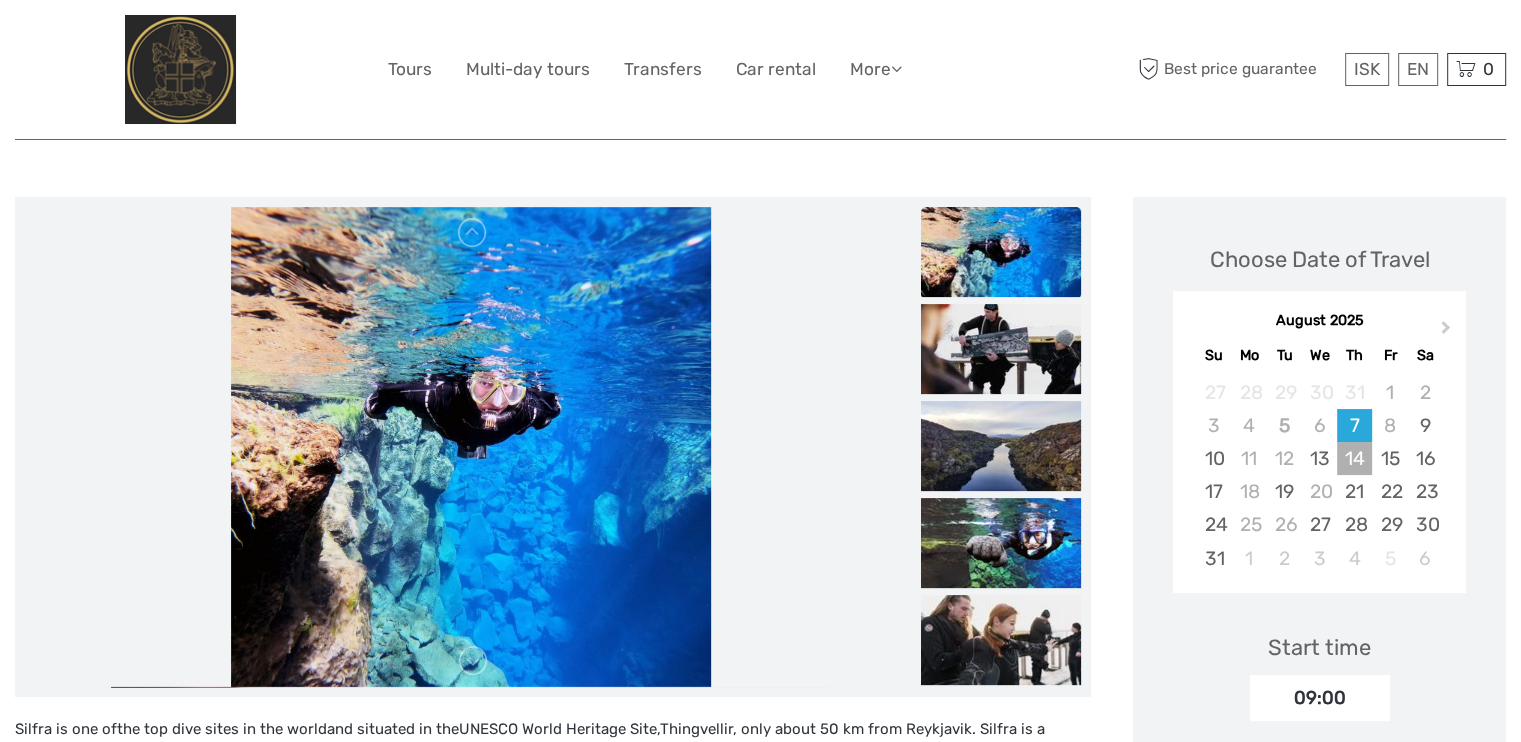 click on "14" at bounding box center [1354, 458] 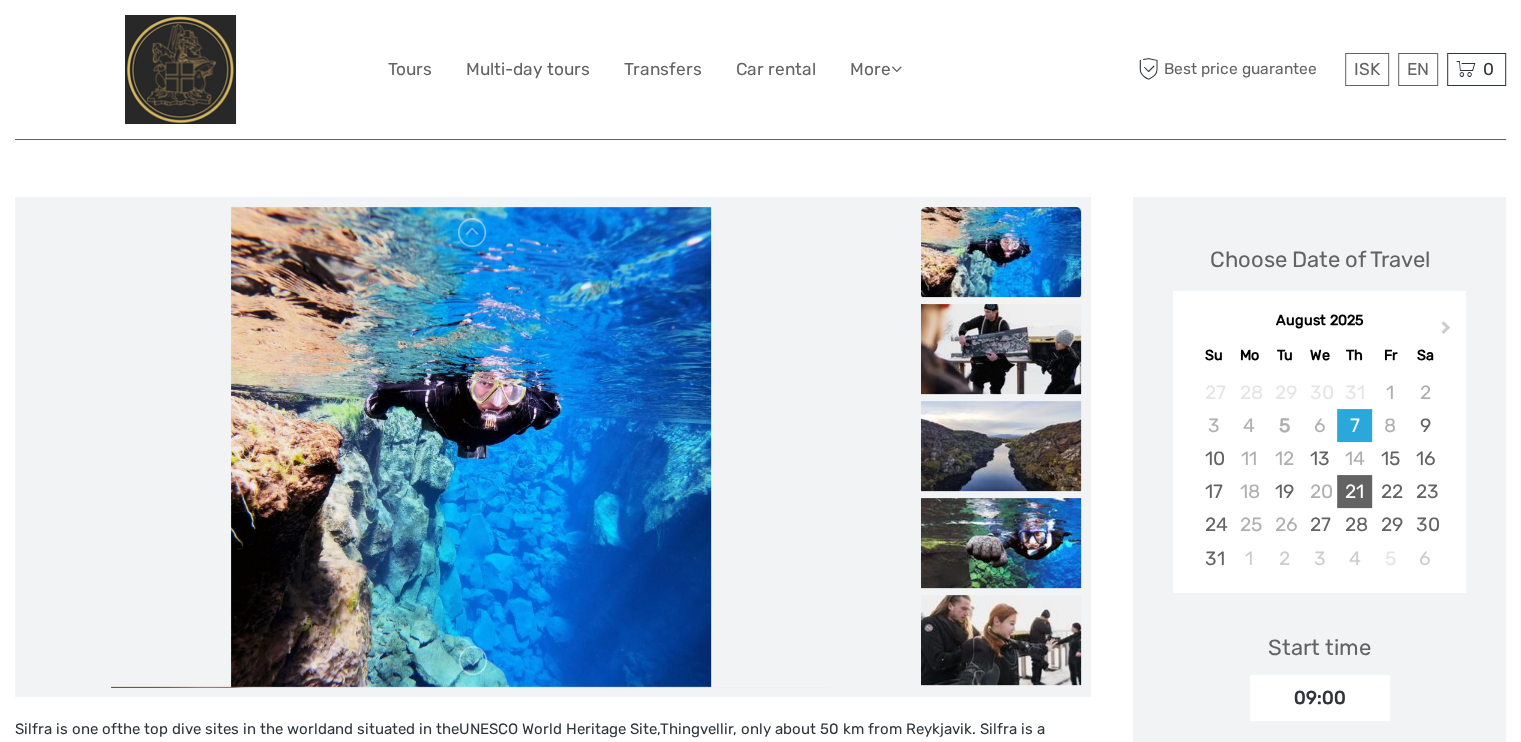 click on "21" at bounding box center (1354, 491) 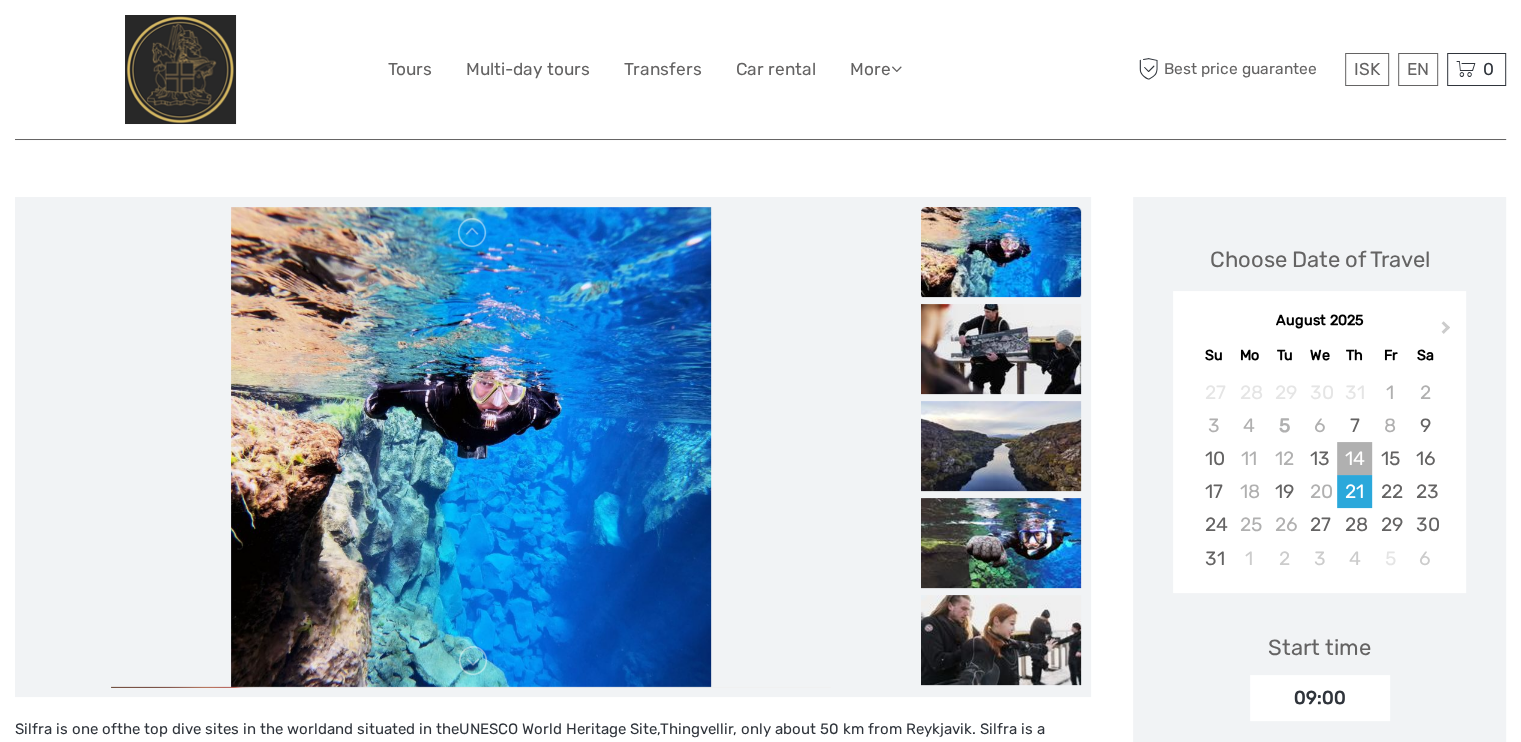 click on "14" at bounding box center [1354, 458] 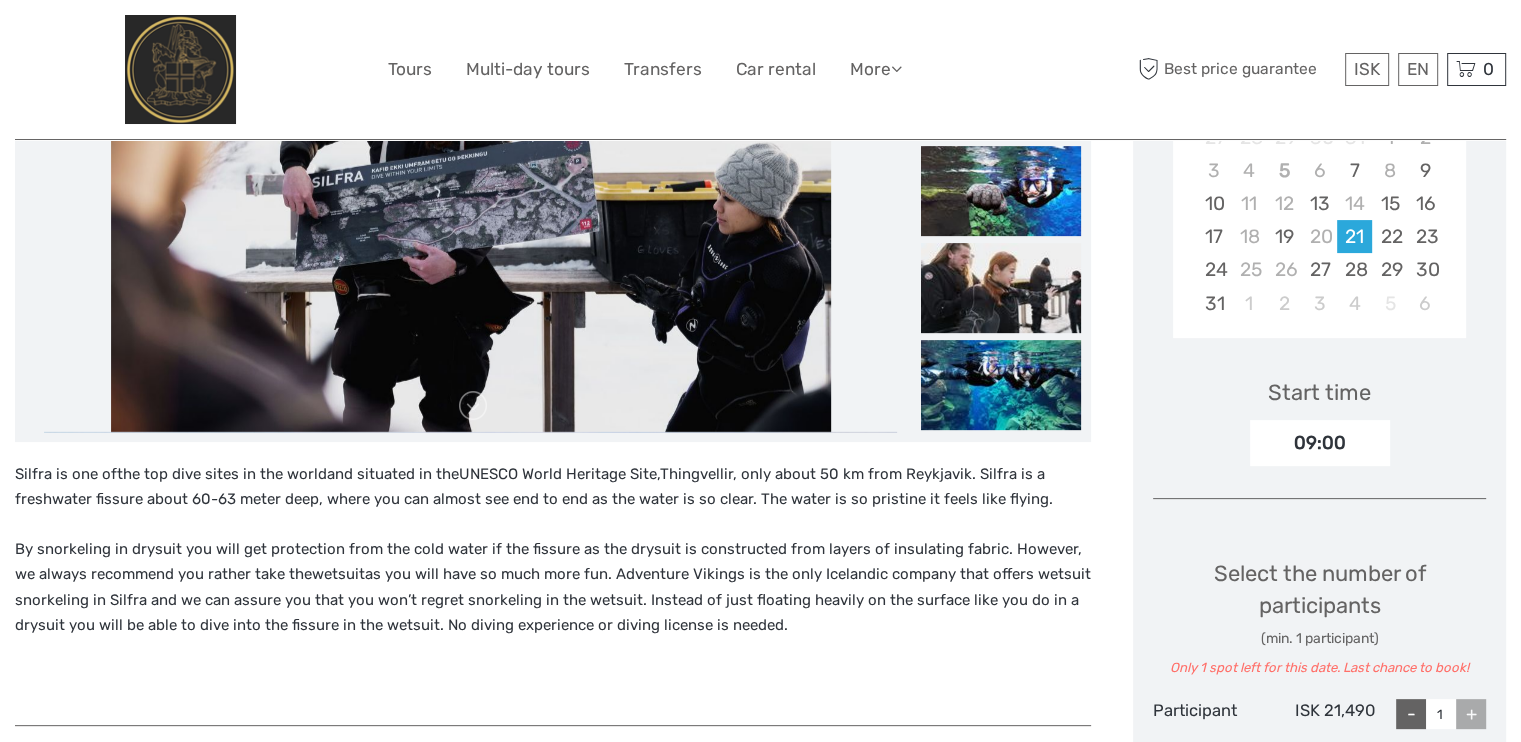 scroll, scrollTop: 500, scrollLeft: 0, axis: vertical 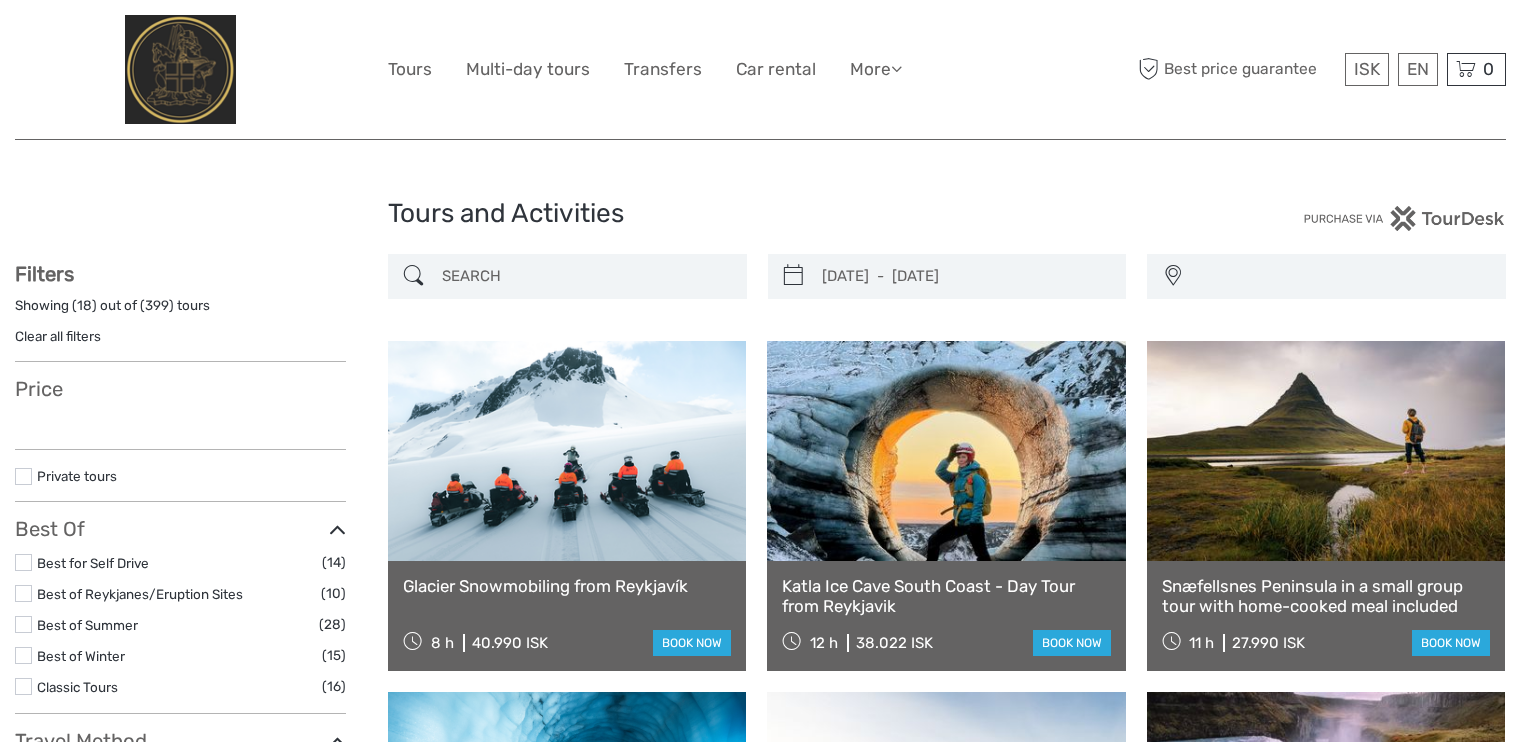 select 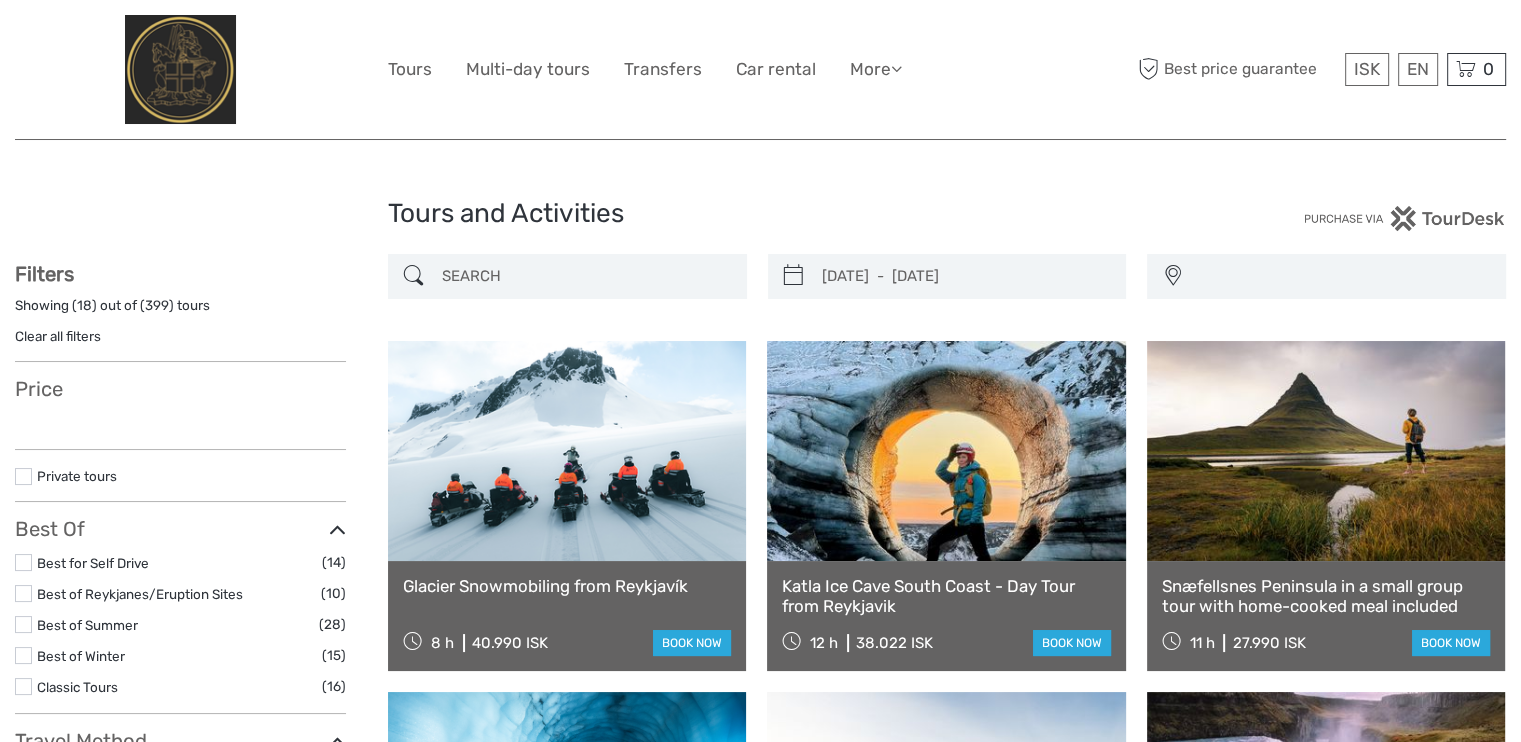 type on "[DATE]  -  [DATE]" 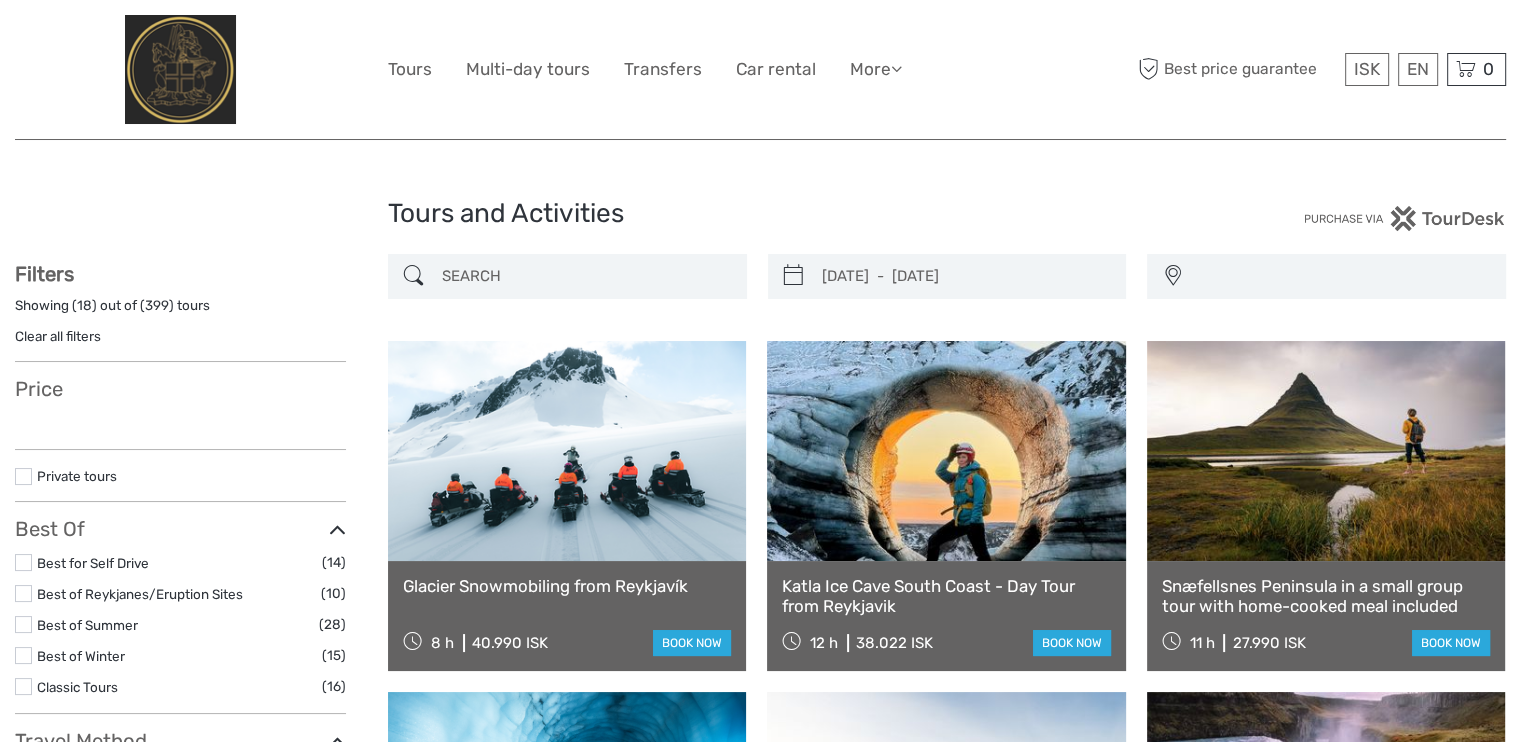 scroll, scrollTop: 3483, scrollLeft: 0, axis: vertical 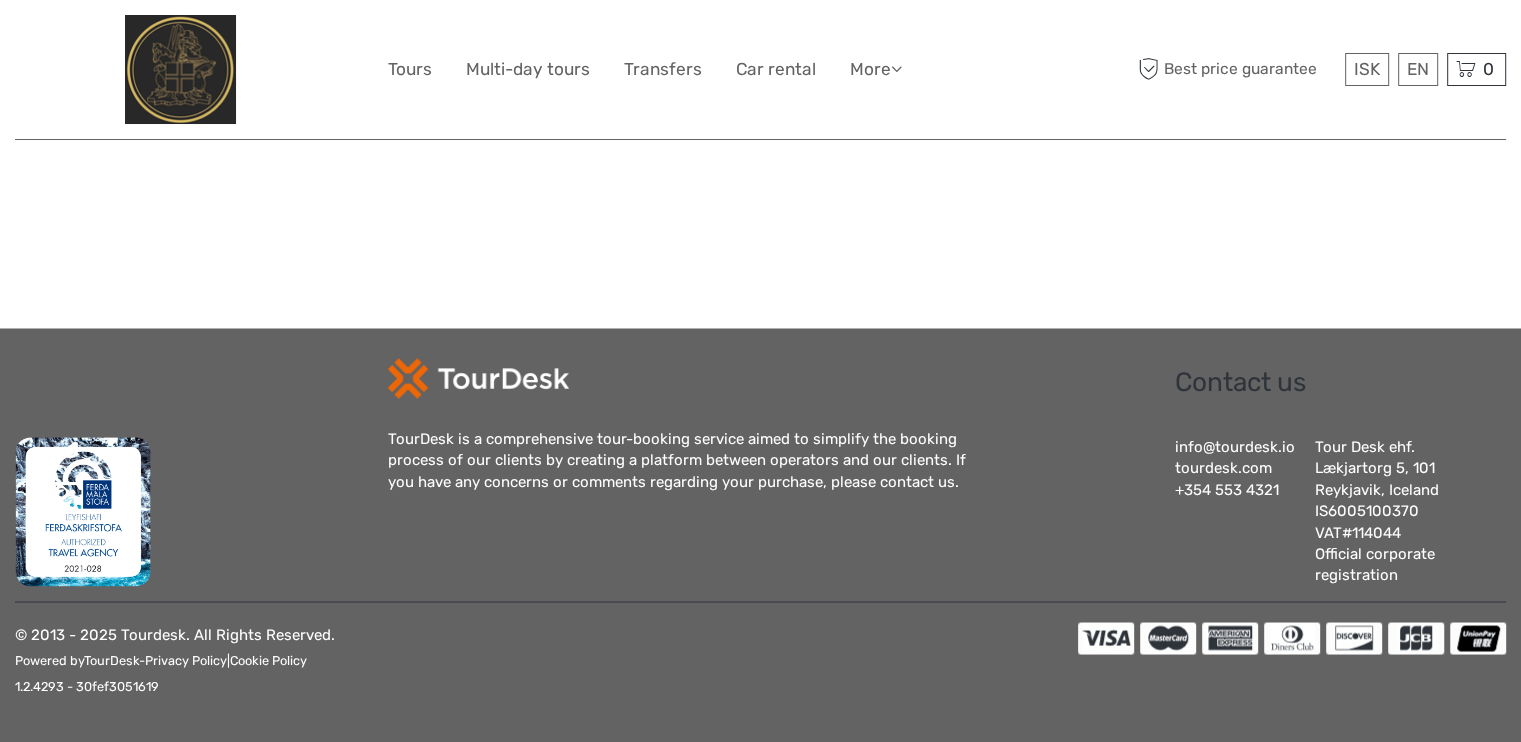 select 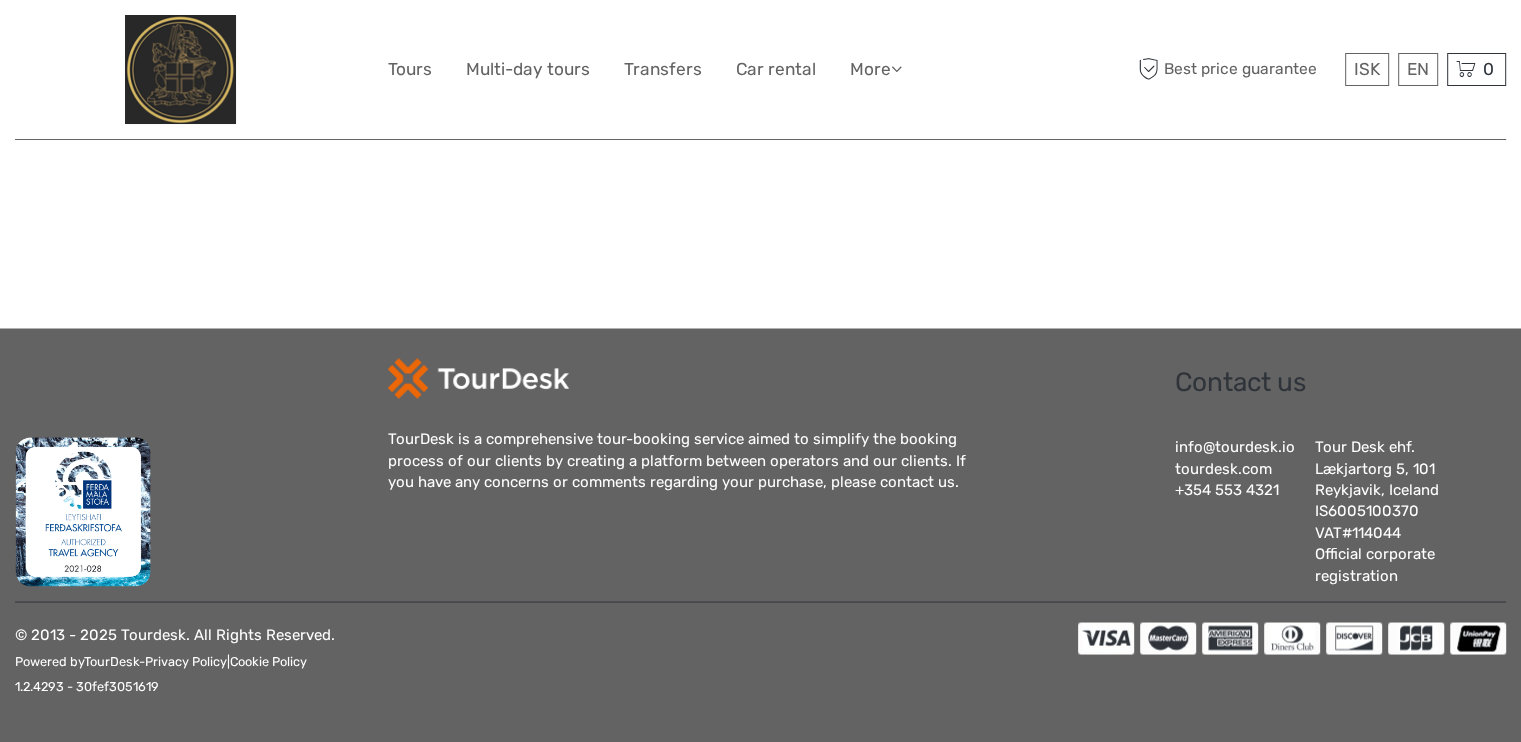 scroll, scrollTop: 0, scrollLeft: 0, axis: both 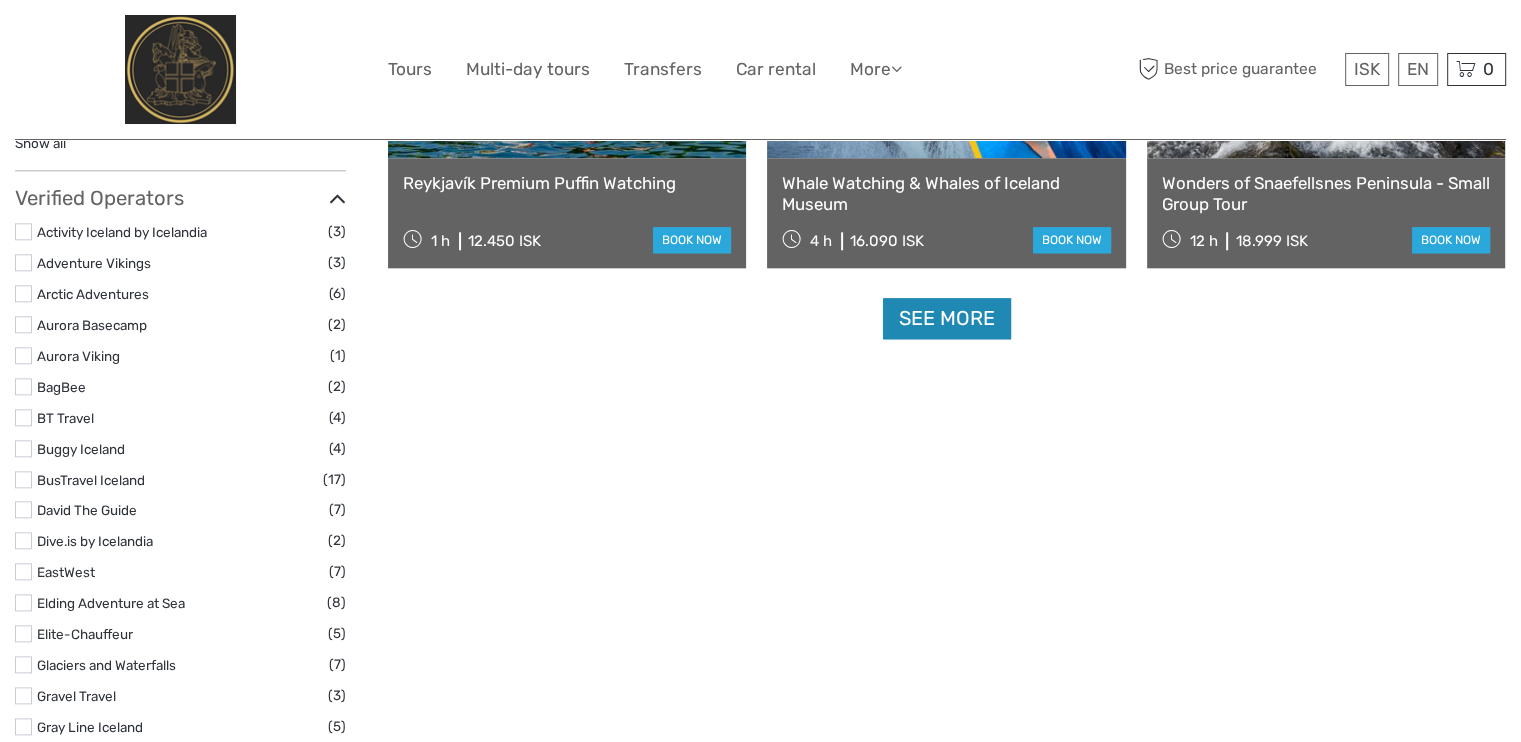 click on "See more" at bounding box center [947, 318] 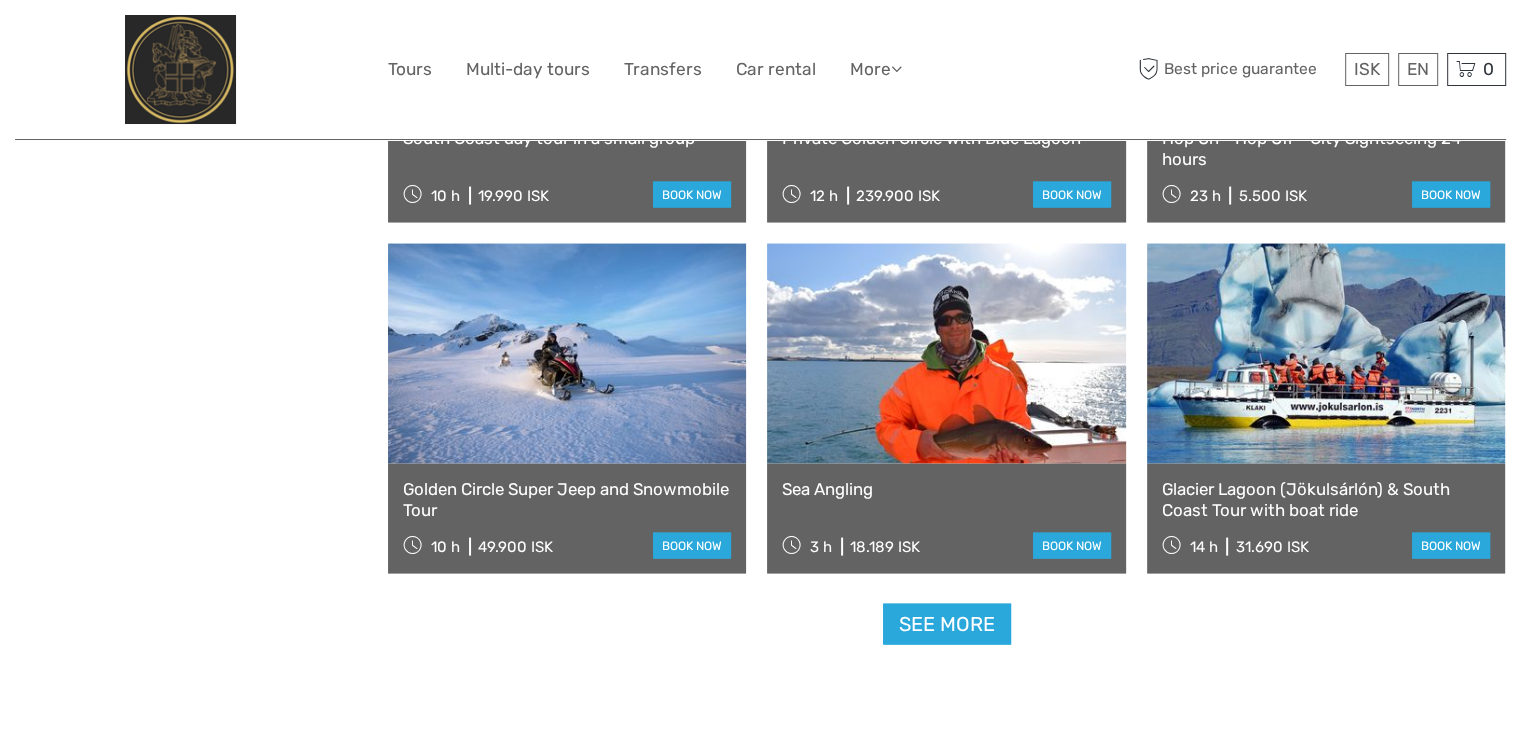 scroll, scrollTop: 4400, scrollLeft: 0, axis: vertical 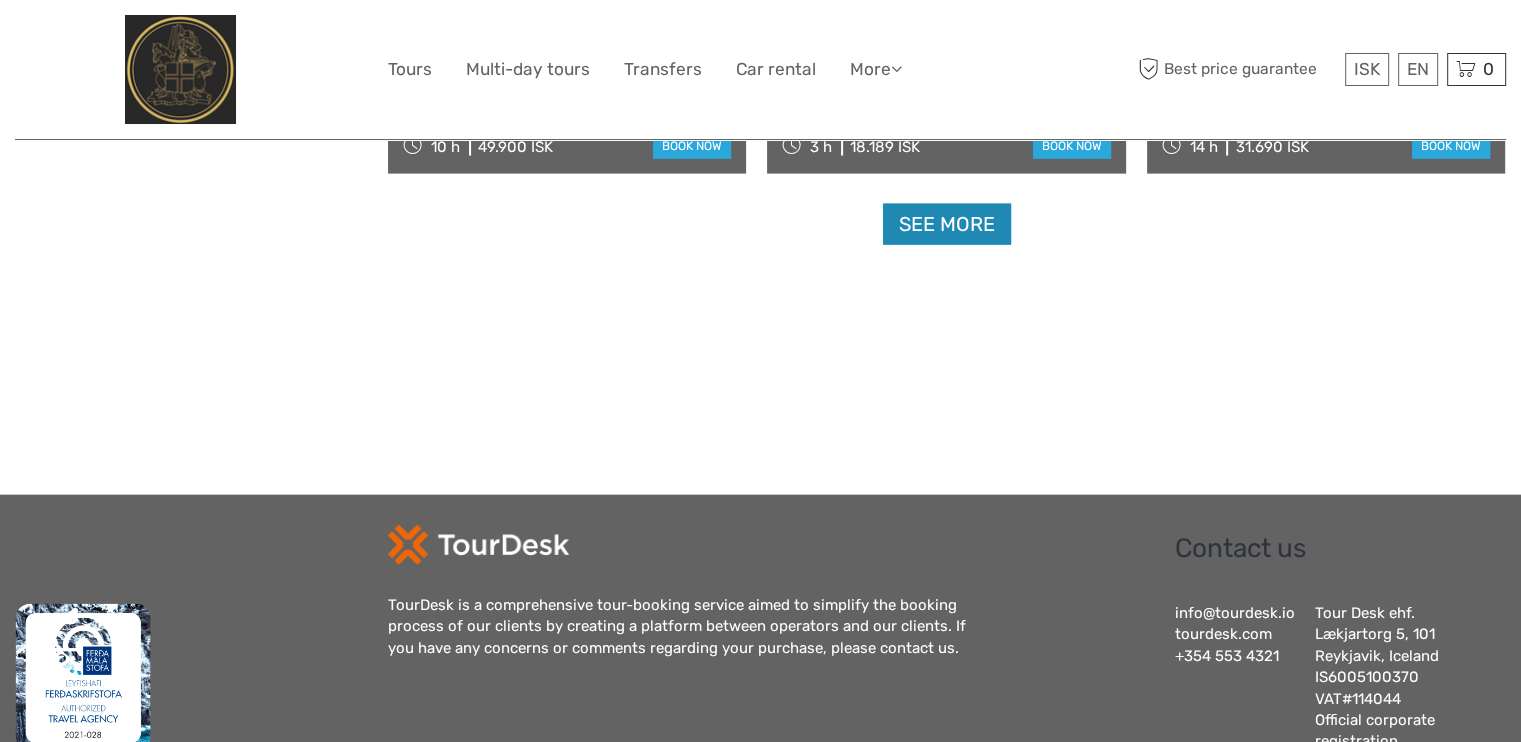 click on "See more" at bounding box center [947, 224] 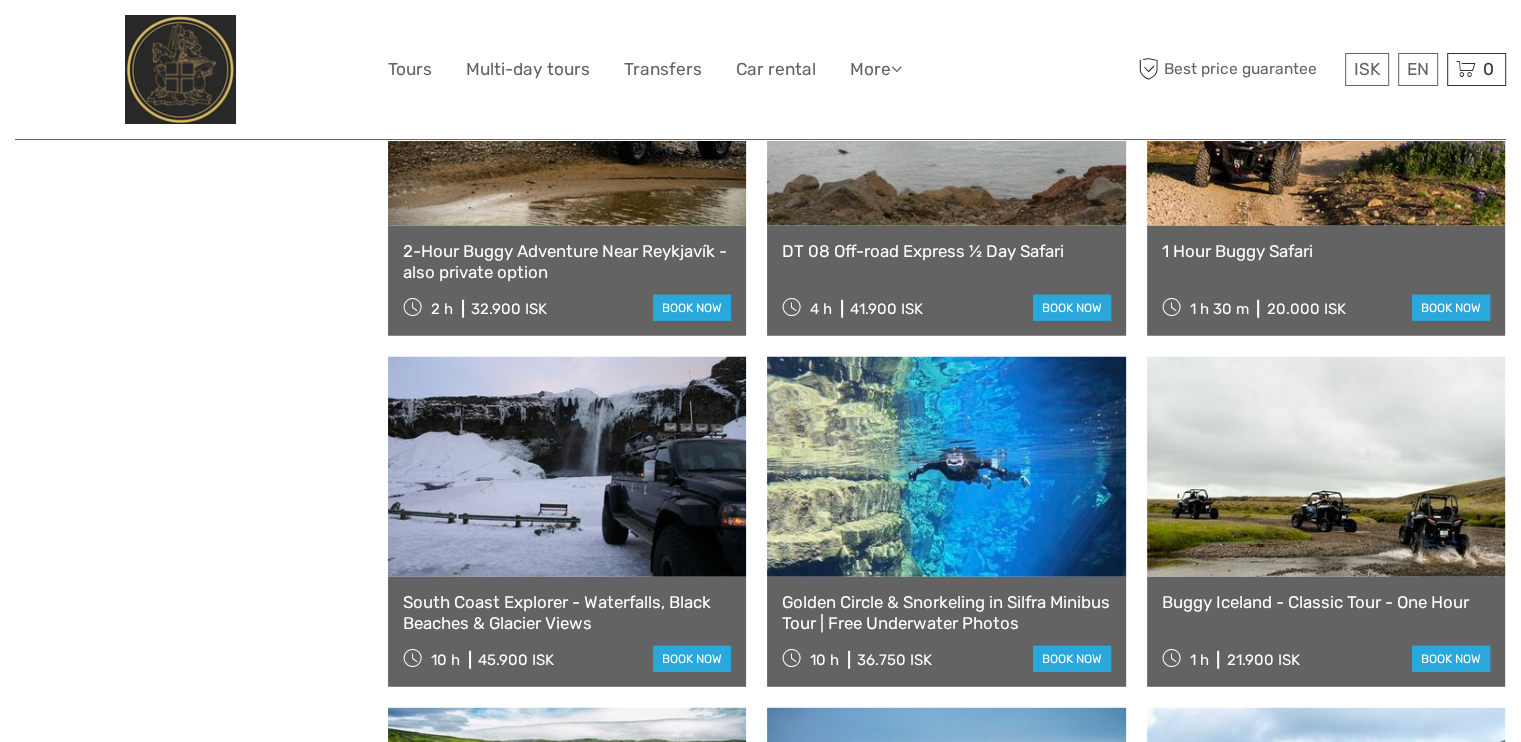 scroll, scrollTop: 5300, scrollLeft: 0, axis: vertical 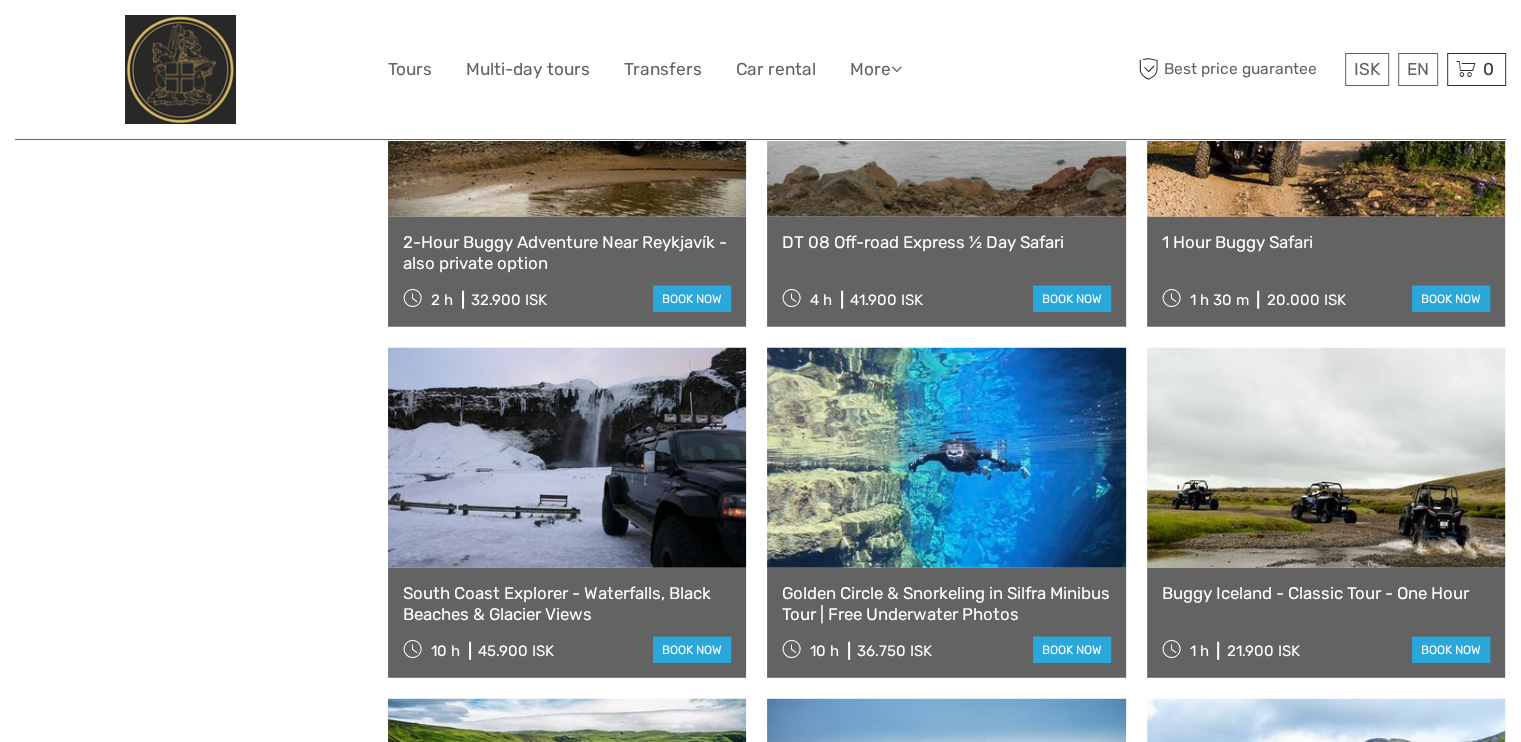 click on "Golden Circle & Snorkeling in Silfra Minibus Tour | Free Underwater Photos" at bounding box center [946, 603] 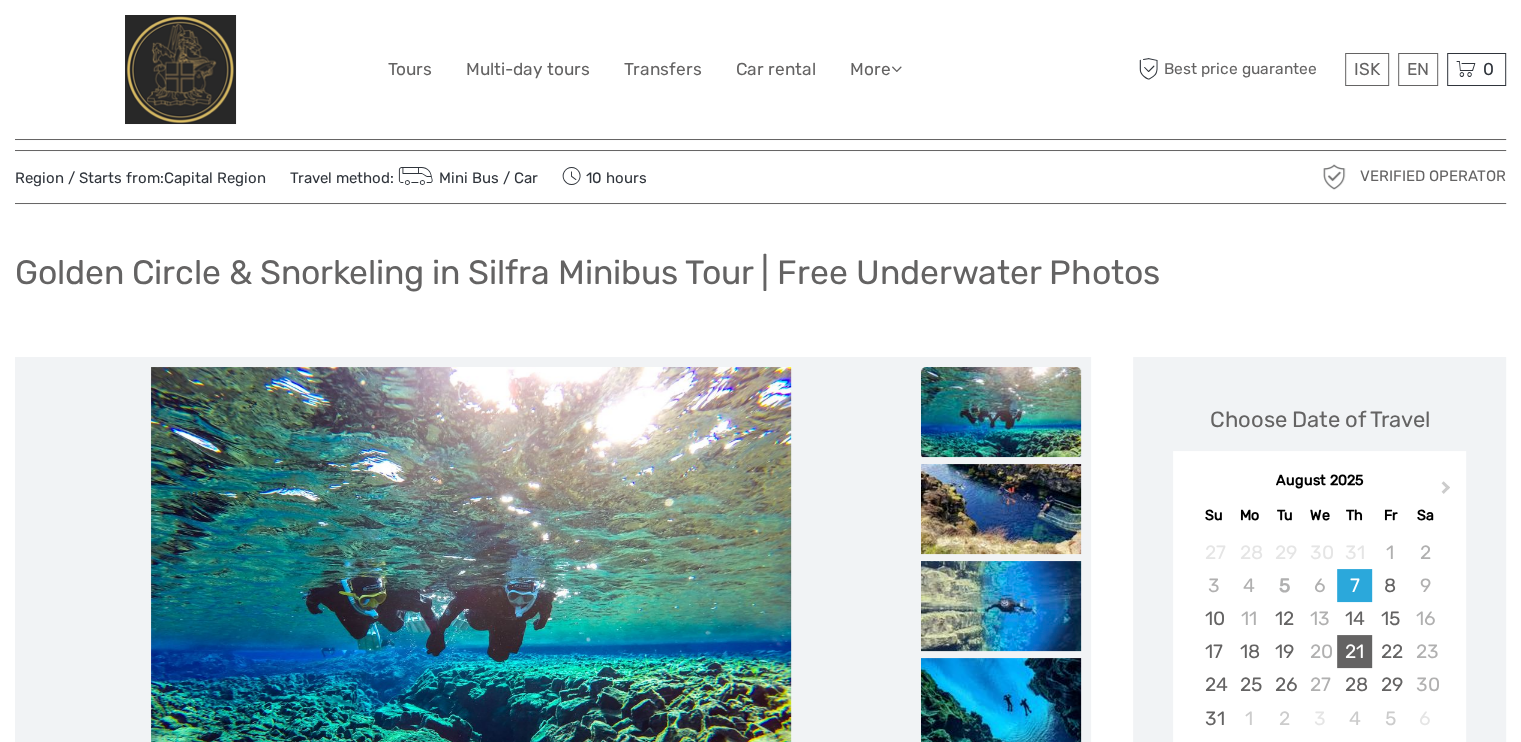 scroll, scrollTop: 200, scrollLeft: 0, axis: vertical 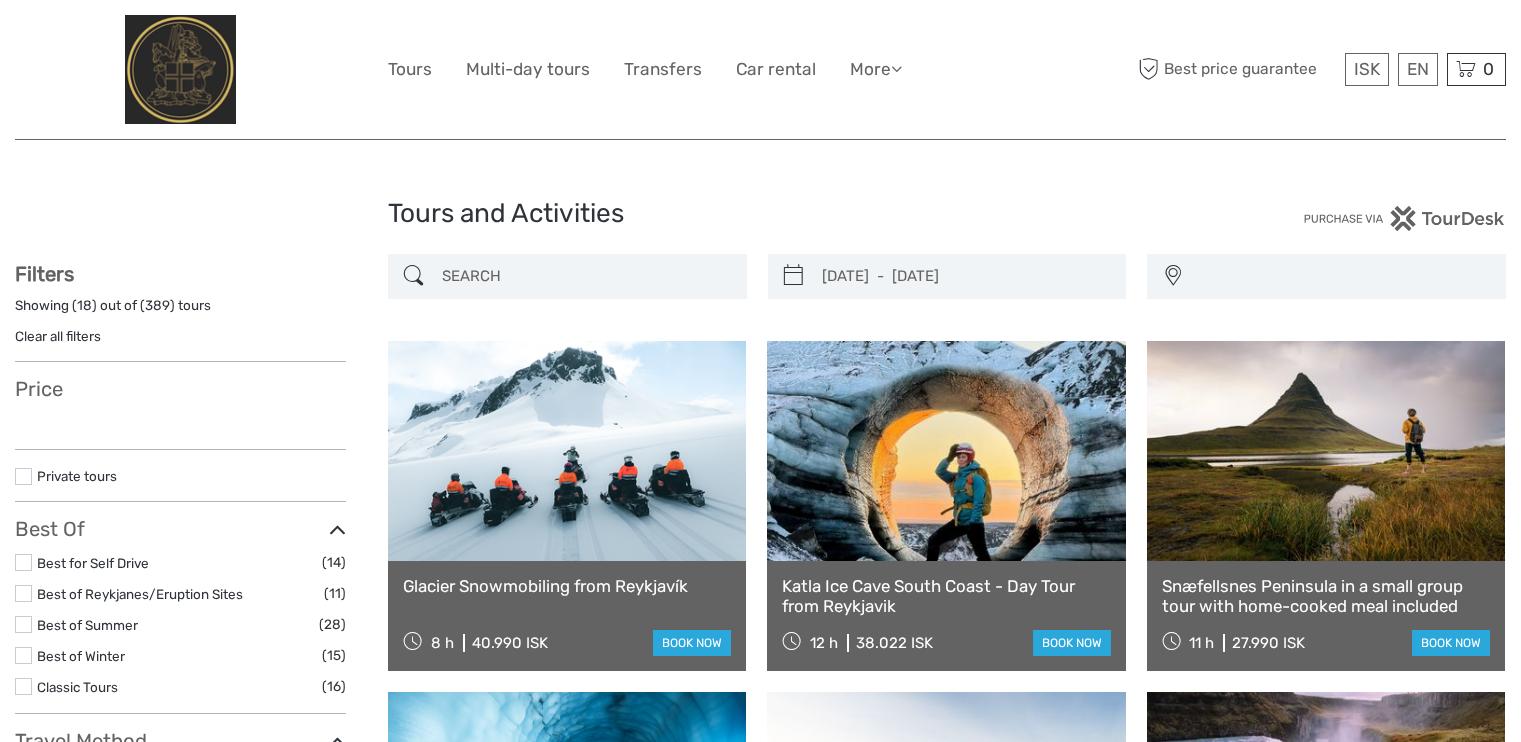 select 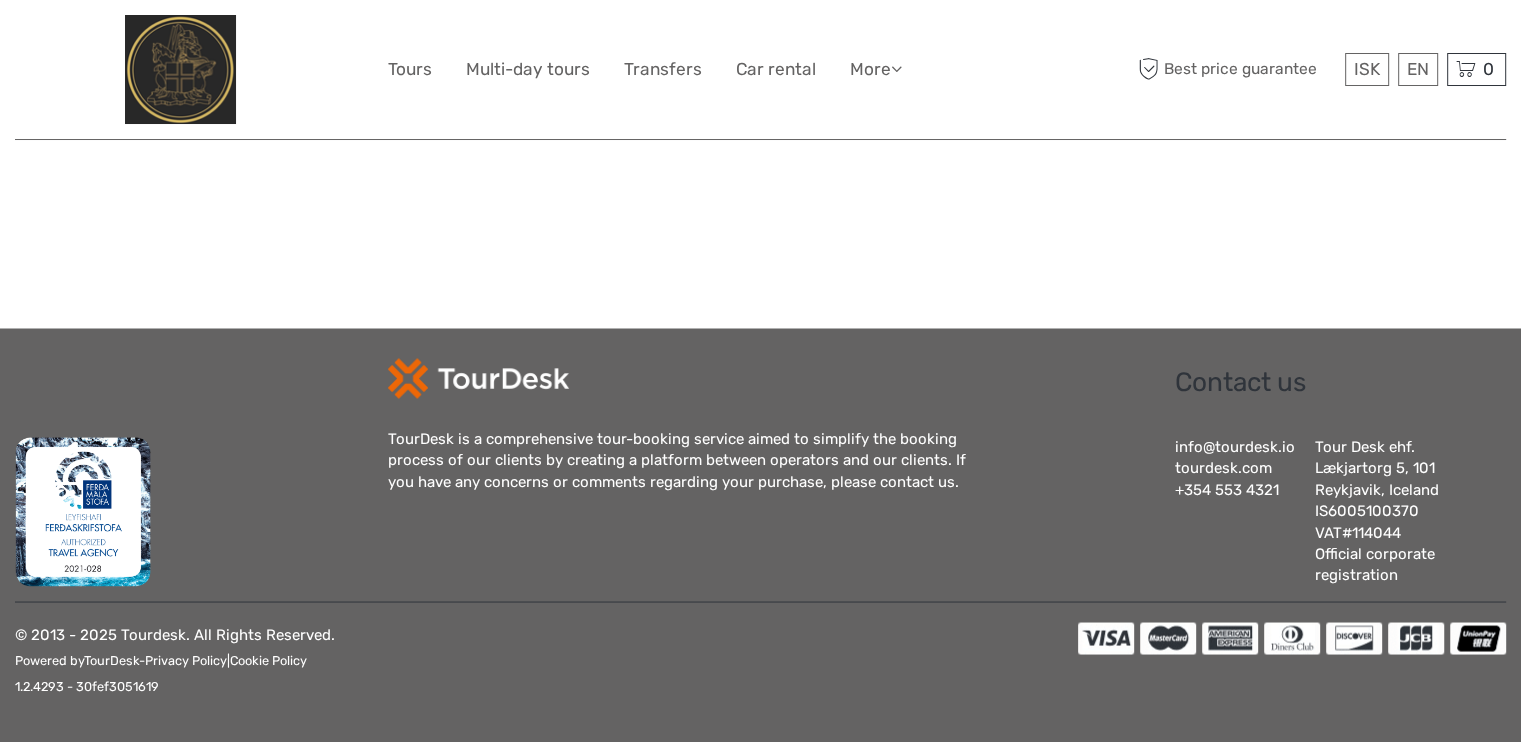 select 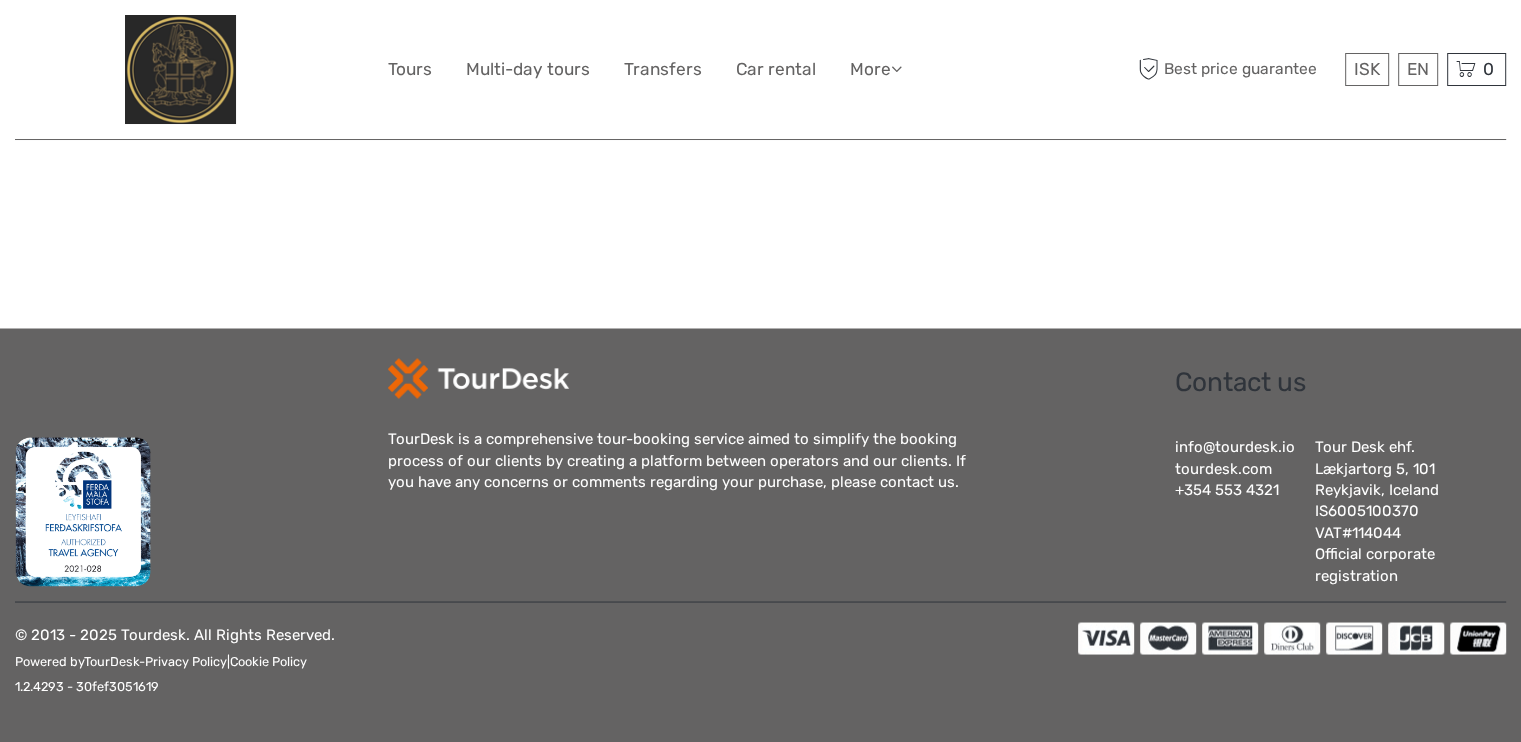 scroll, scrollTop: 0, scrollLeft: 0, axis: both 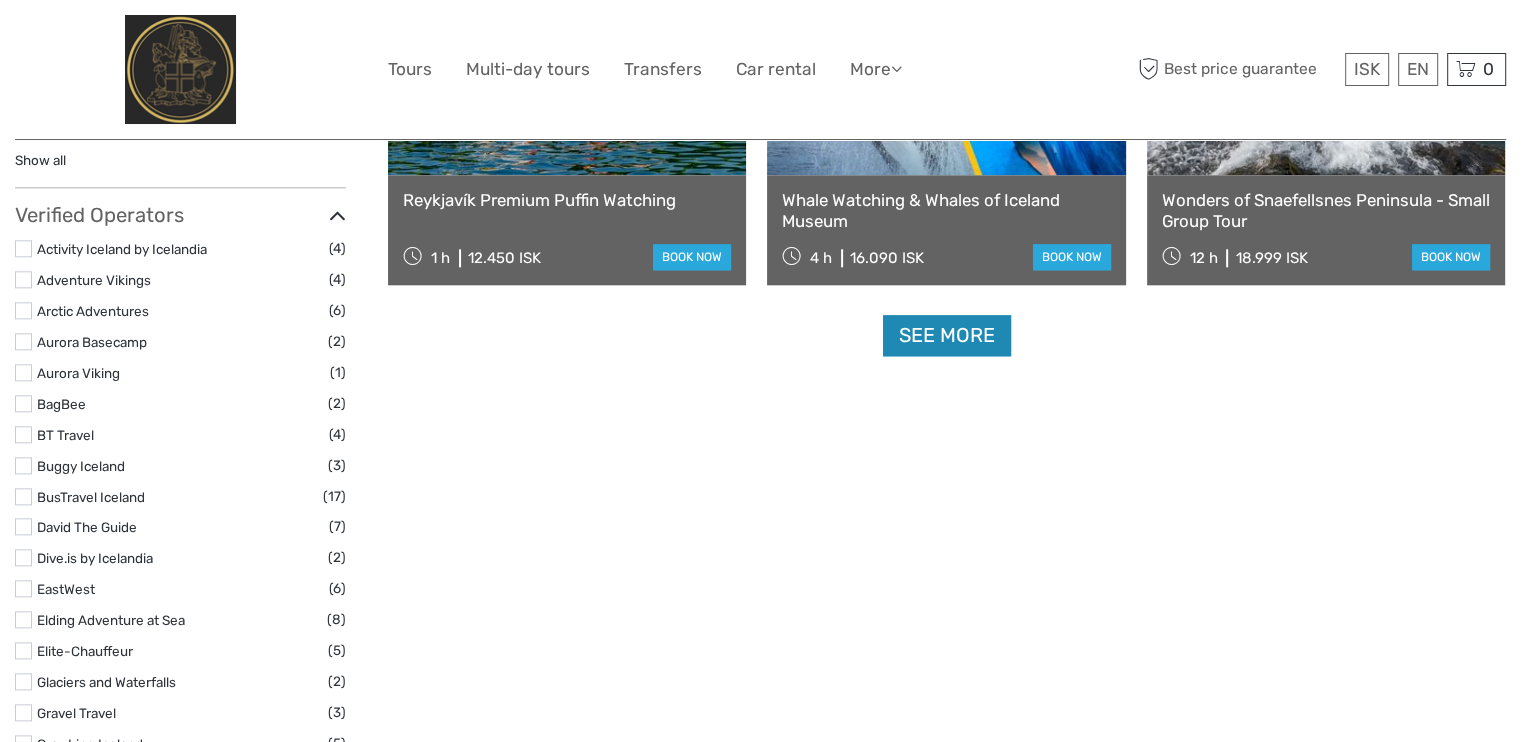 click on "See more" at bounding box center [947, 335] 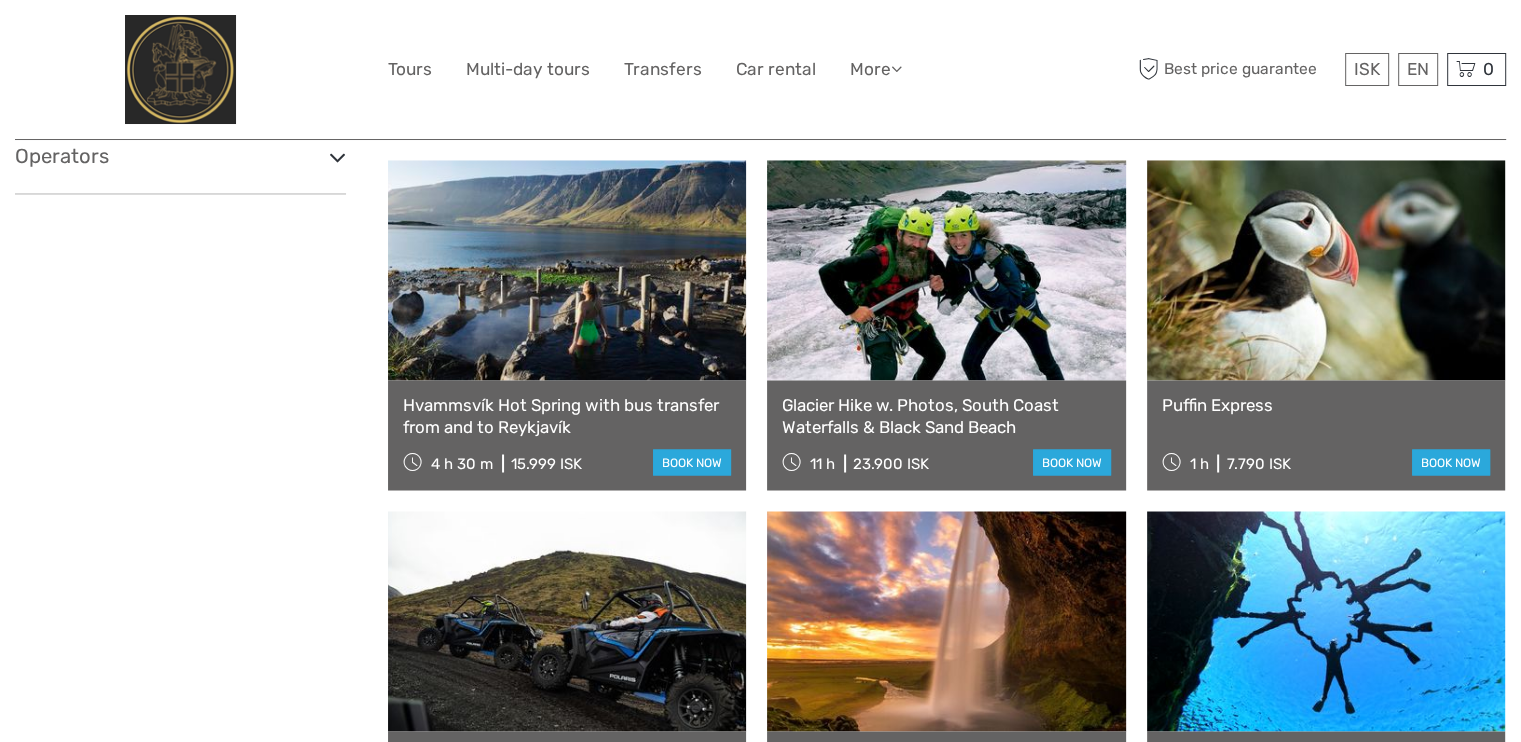 scroll, scrollTop: 3283, scrollLeft: 0, axis: vertical 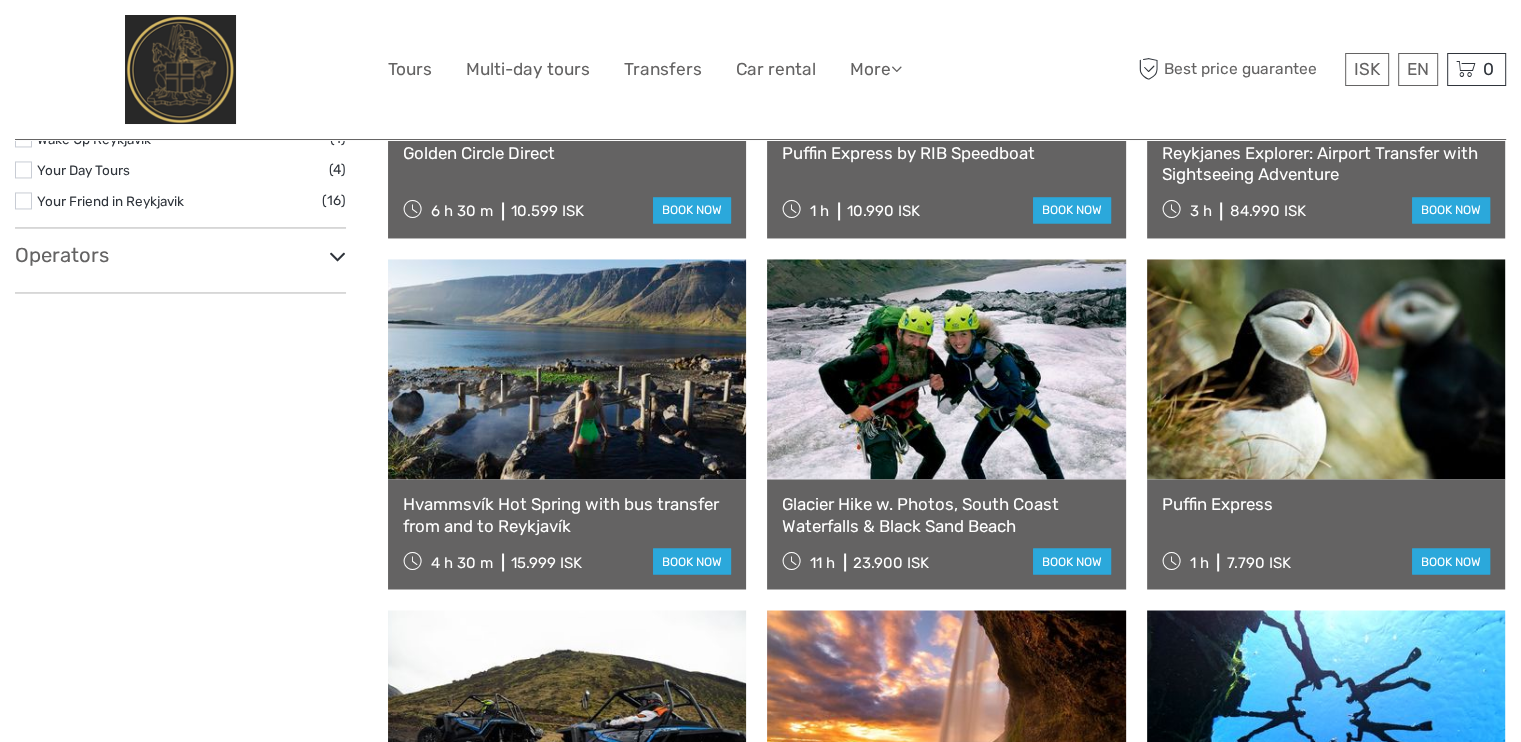 click at bounding box center (946, 369) 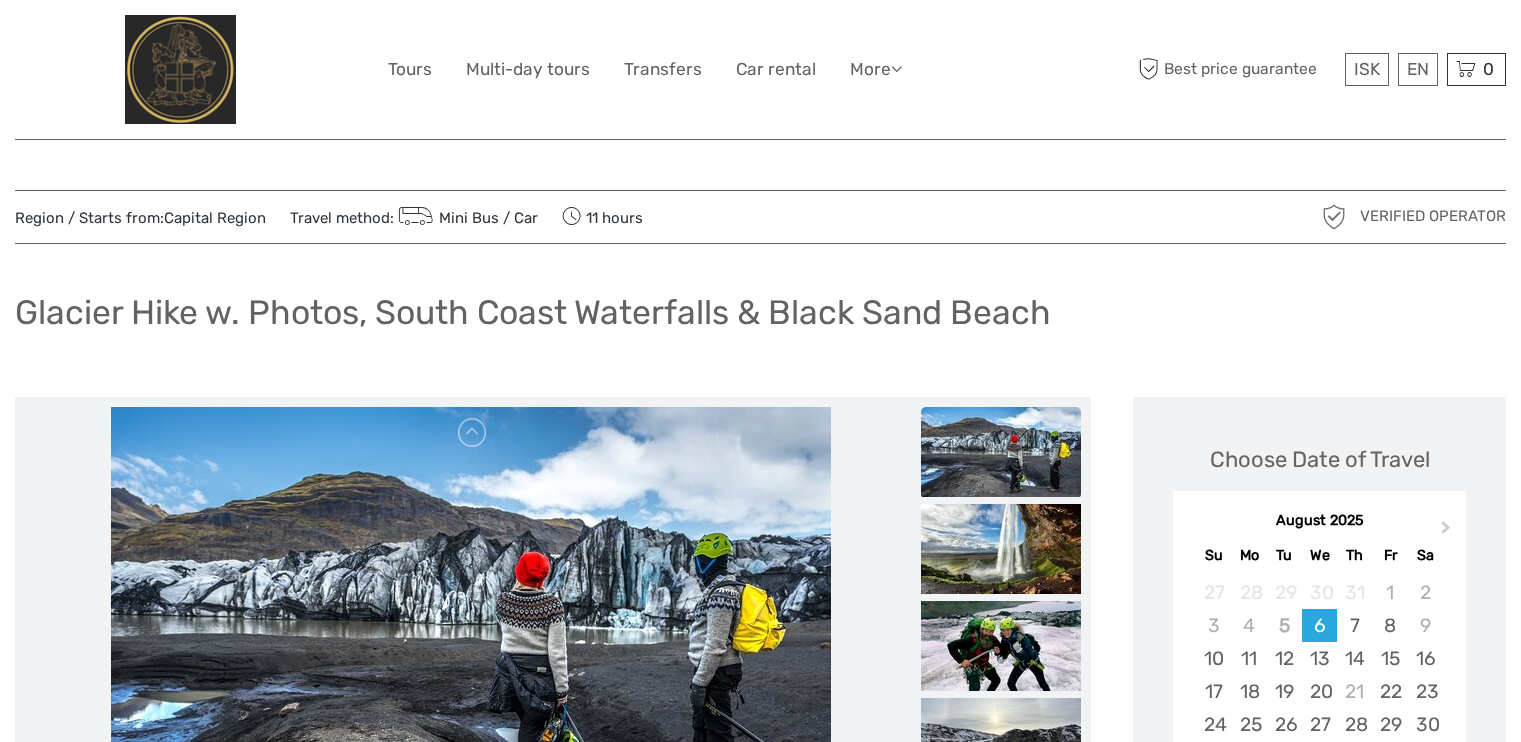 scroll, scrollTop: 0, scrollLeft: 0, axis: both 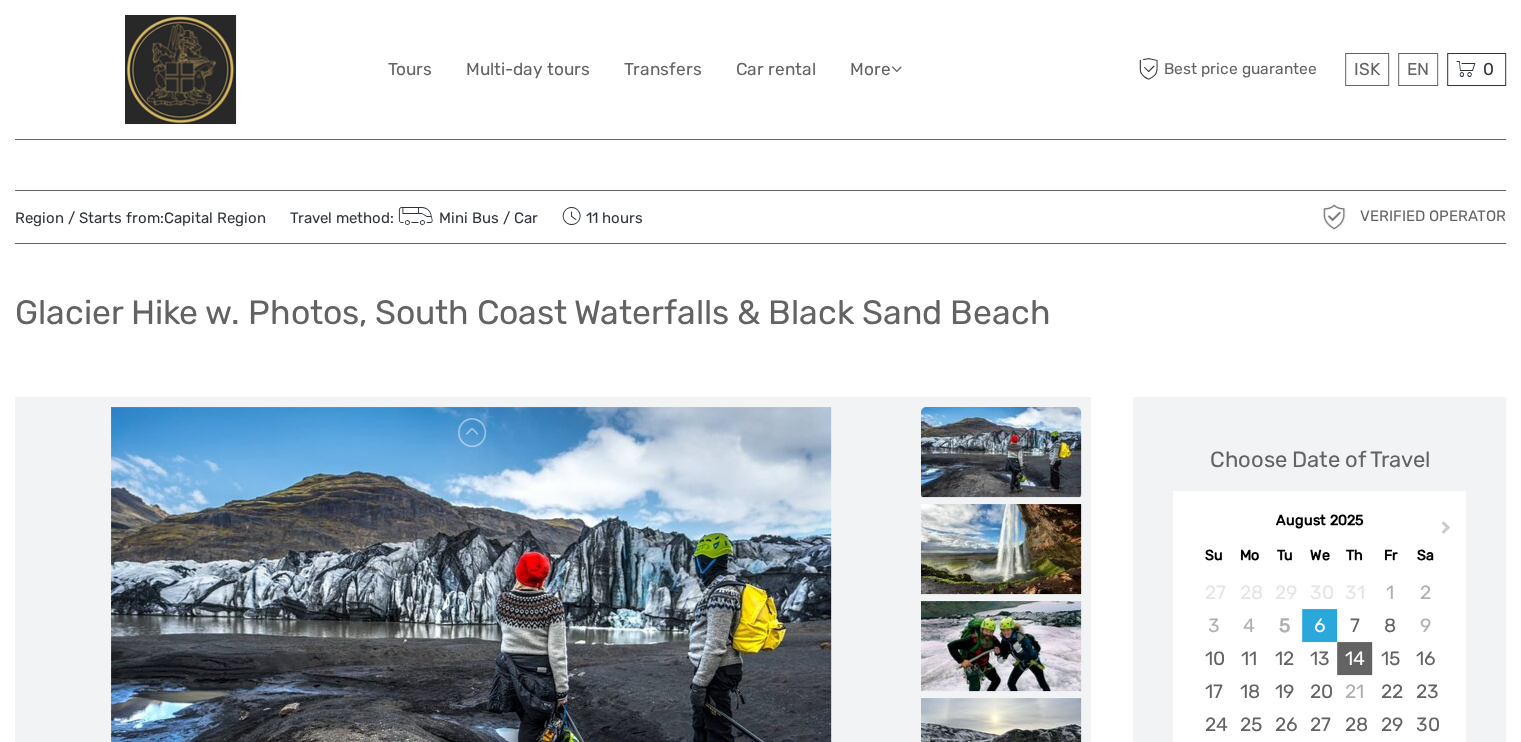 click on "14" at bounding box center (1354, 658) 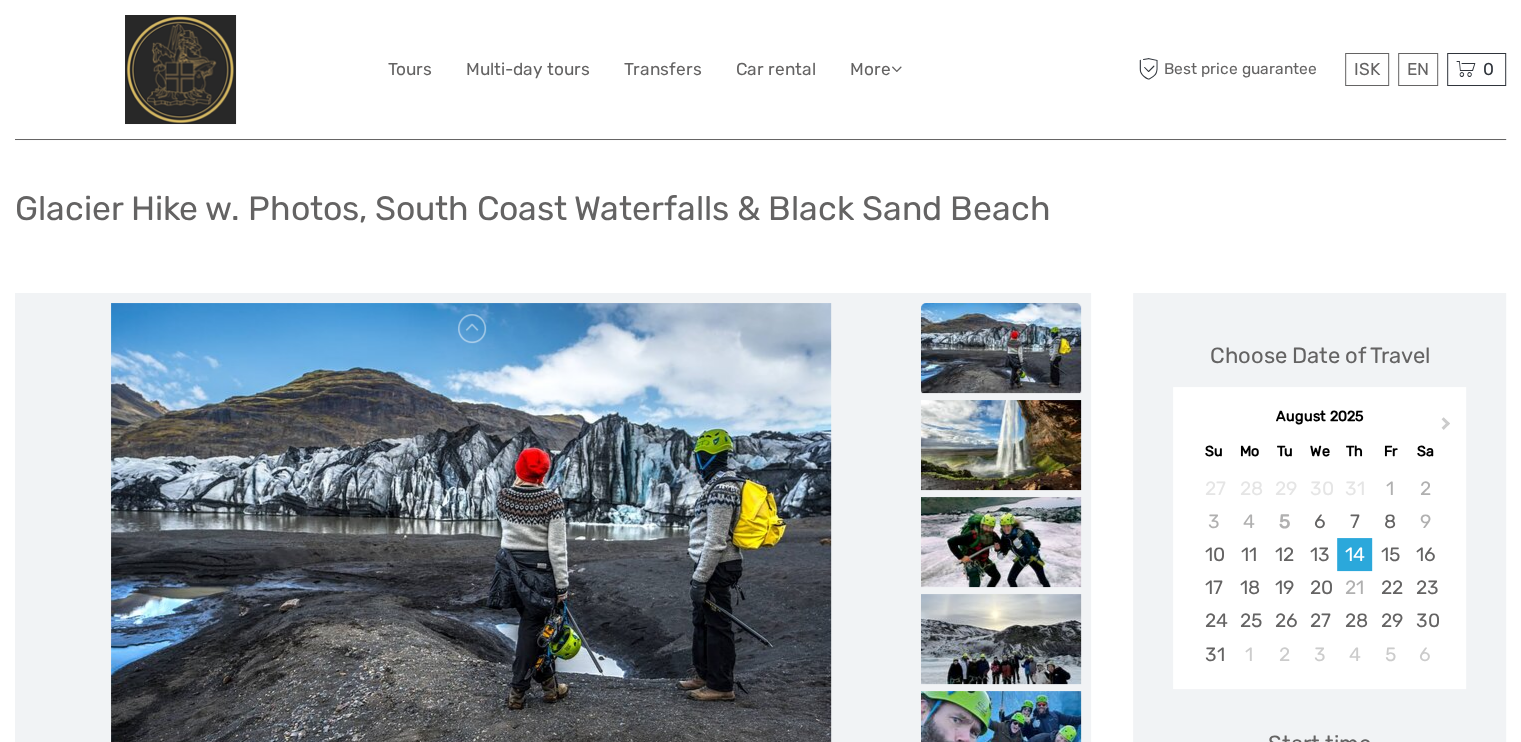 scroll, scrollTop: 300, scrollLeft: 0, axis: vertical 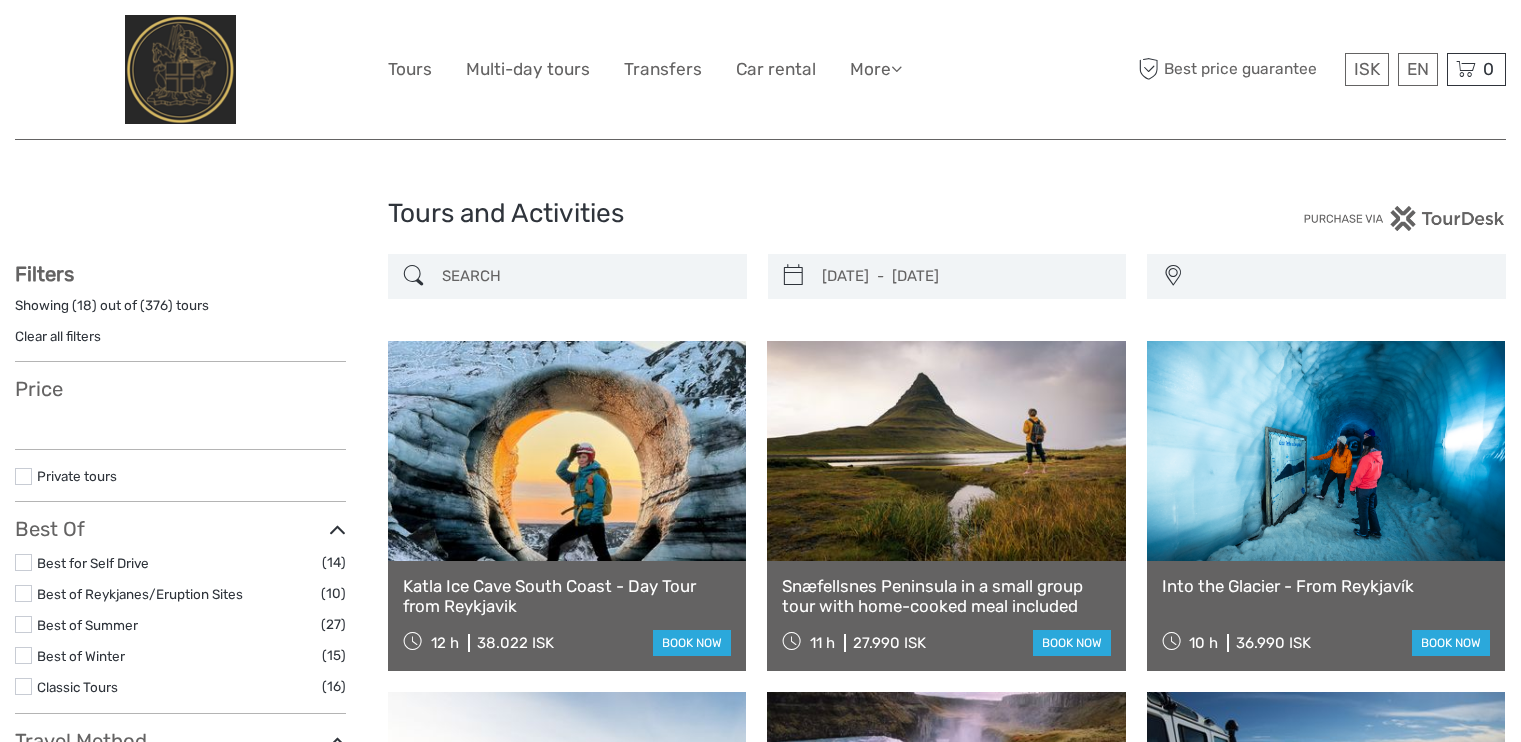 select 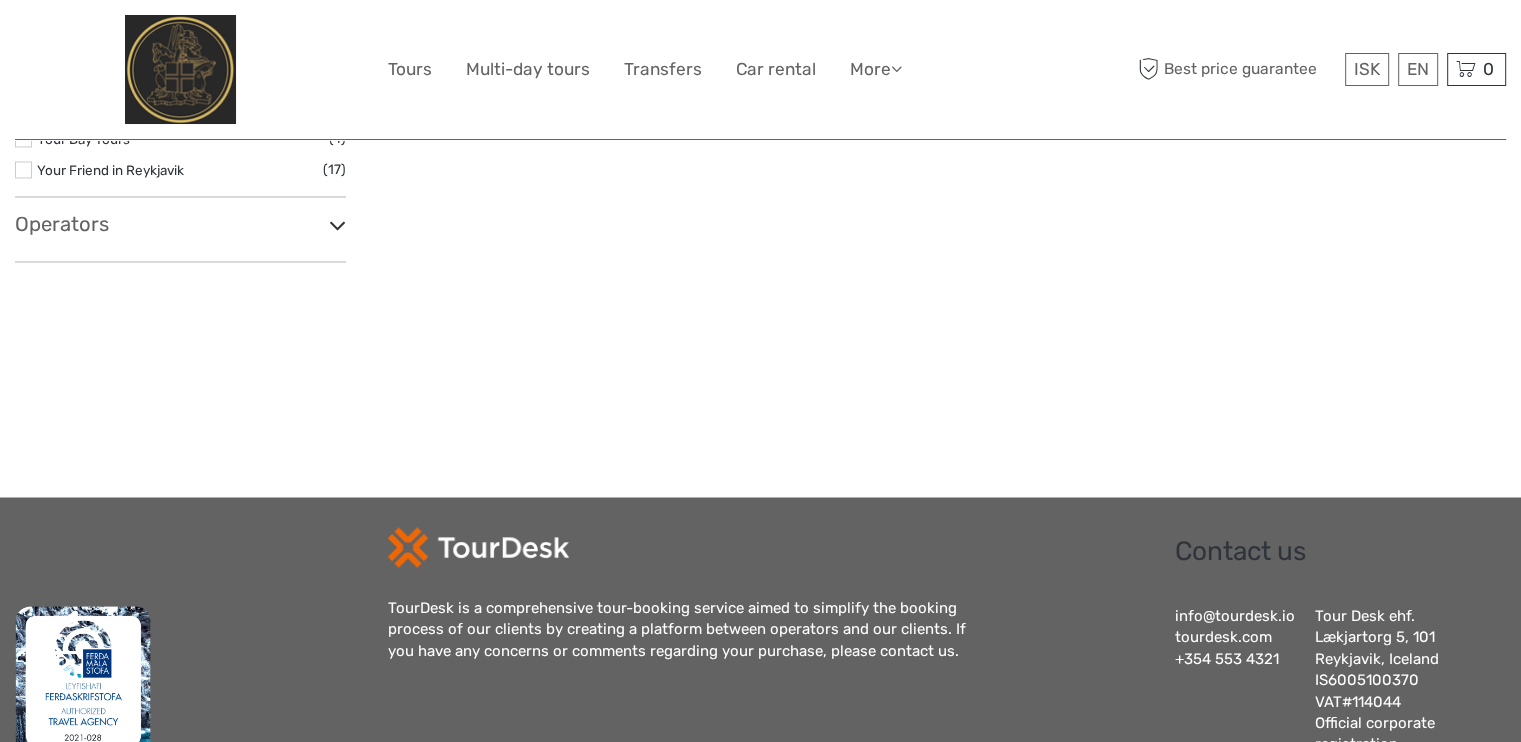 type on "[DATE]  -  [DATE]" 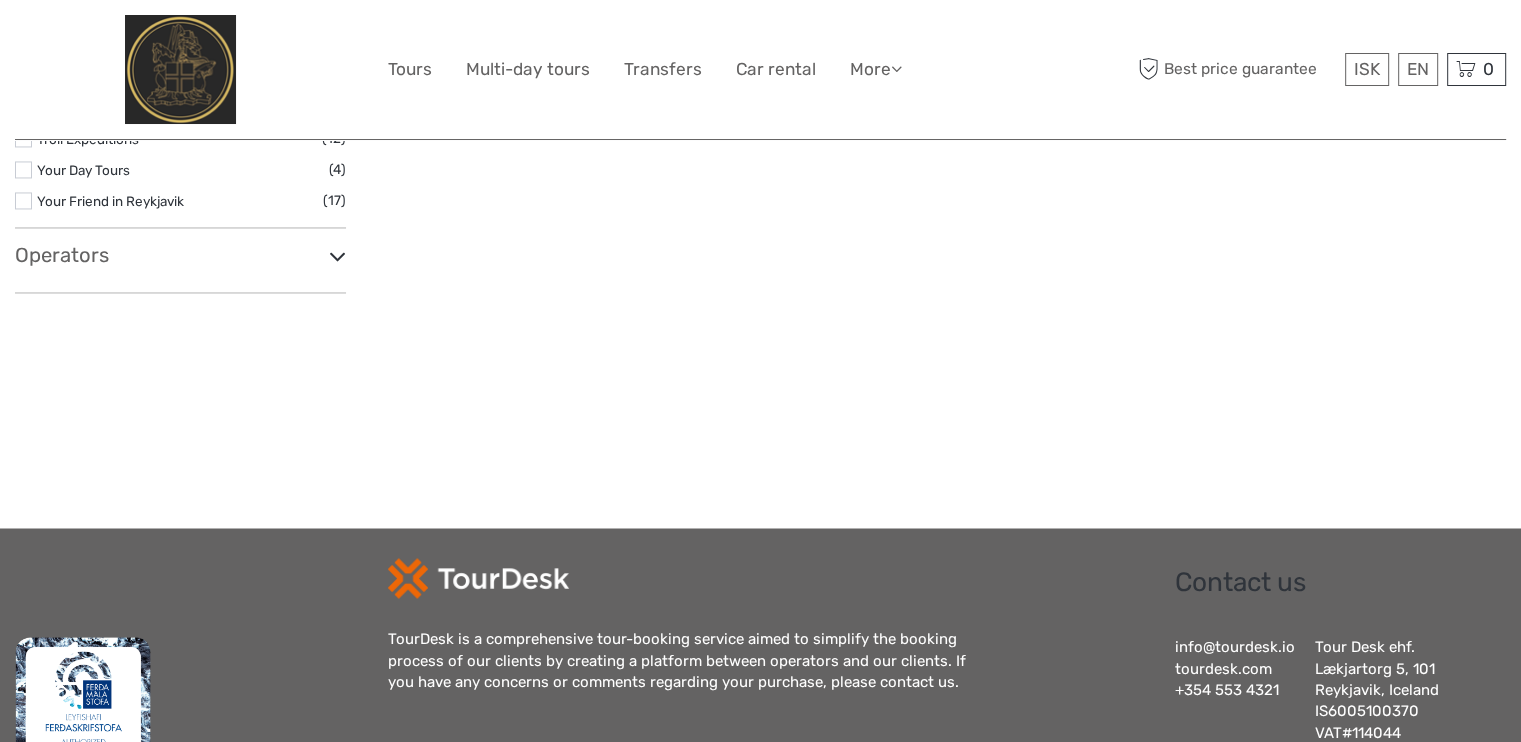 scroll, scrollTop: 0, scrollLeft: 0, axis: both 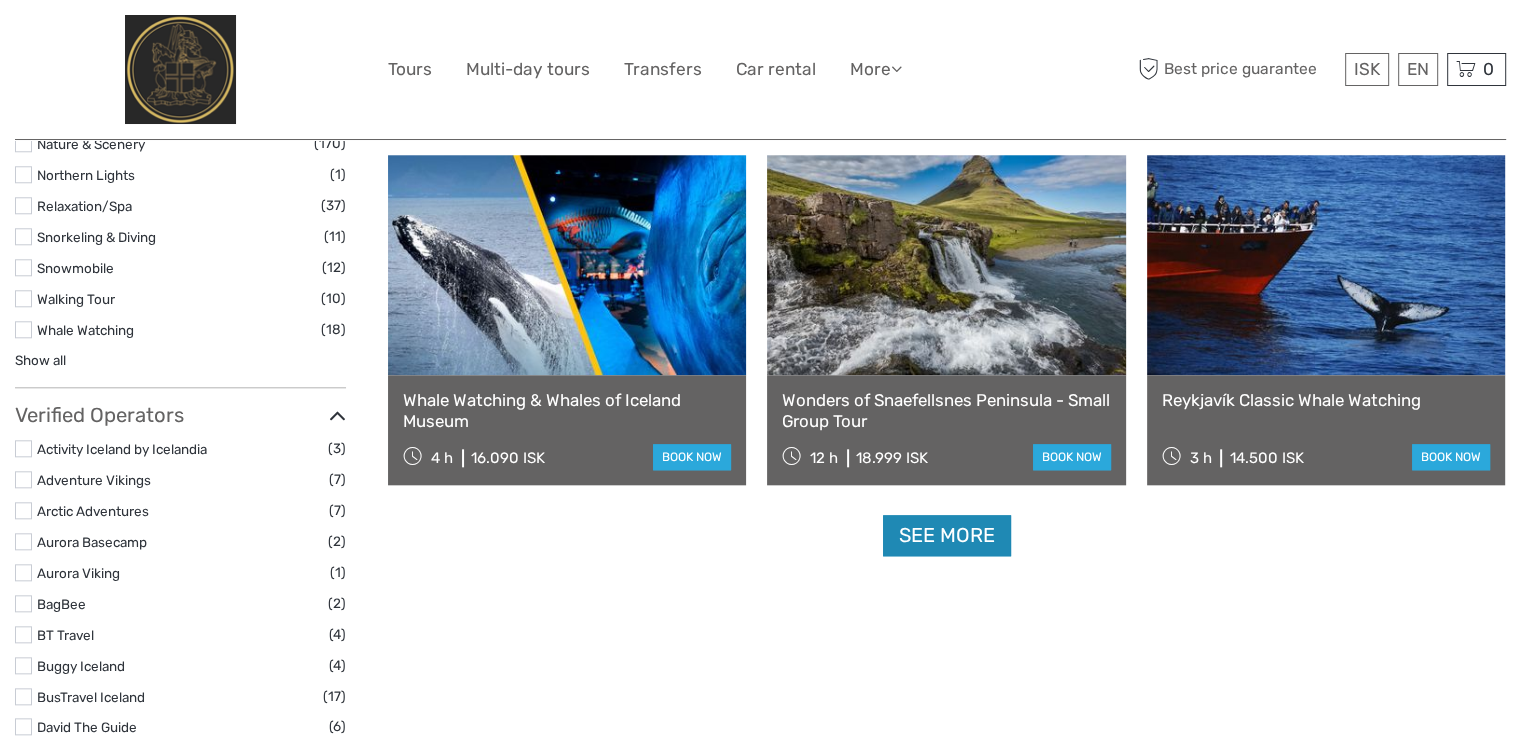 click on "See more" at bounding box center [947, 535] 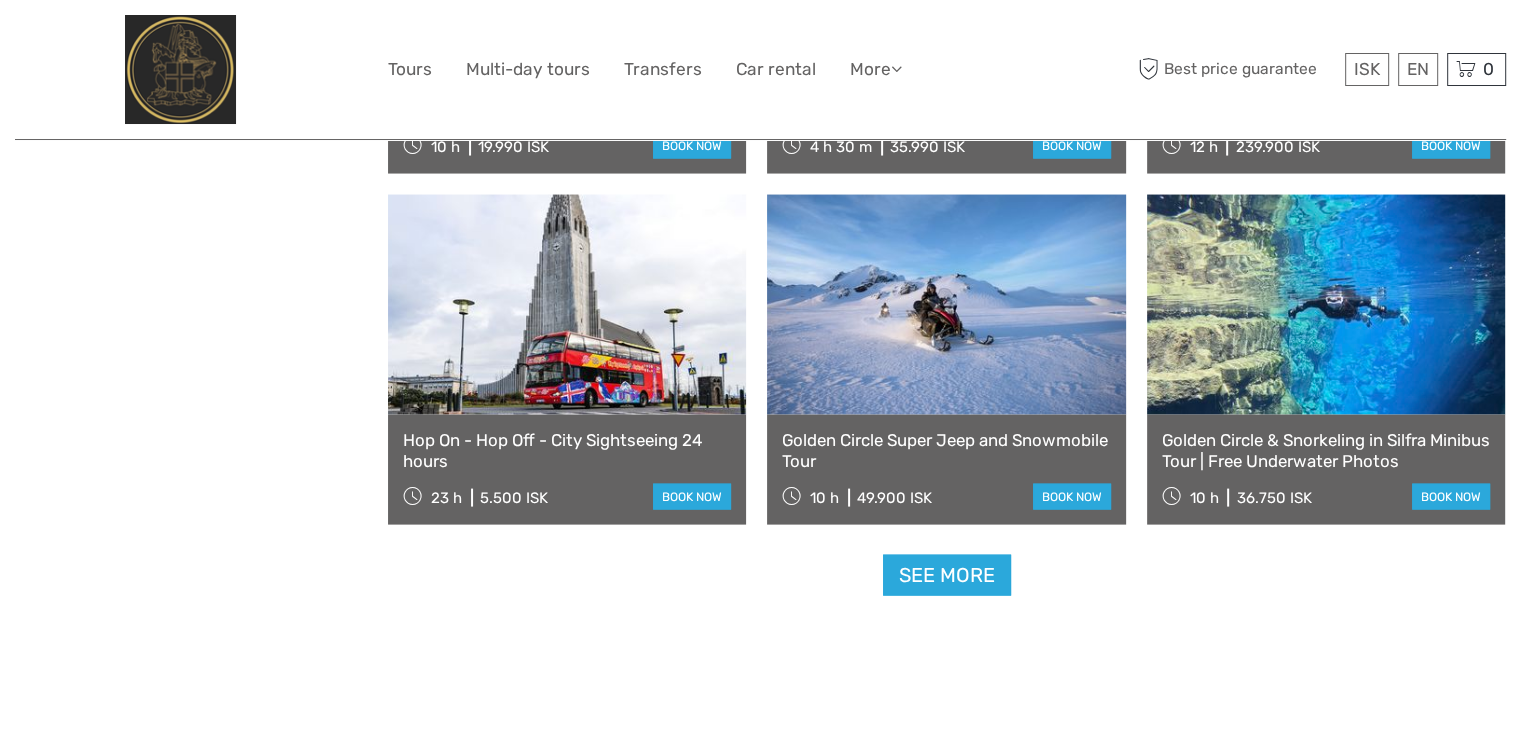 scroll, scrollTop: 4183, scrollLeft: 0, axis: vertical 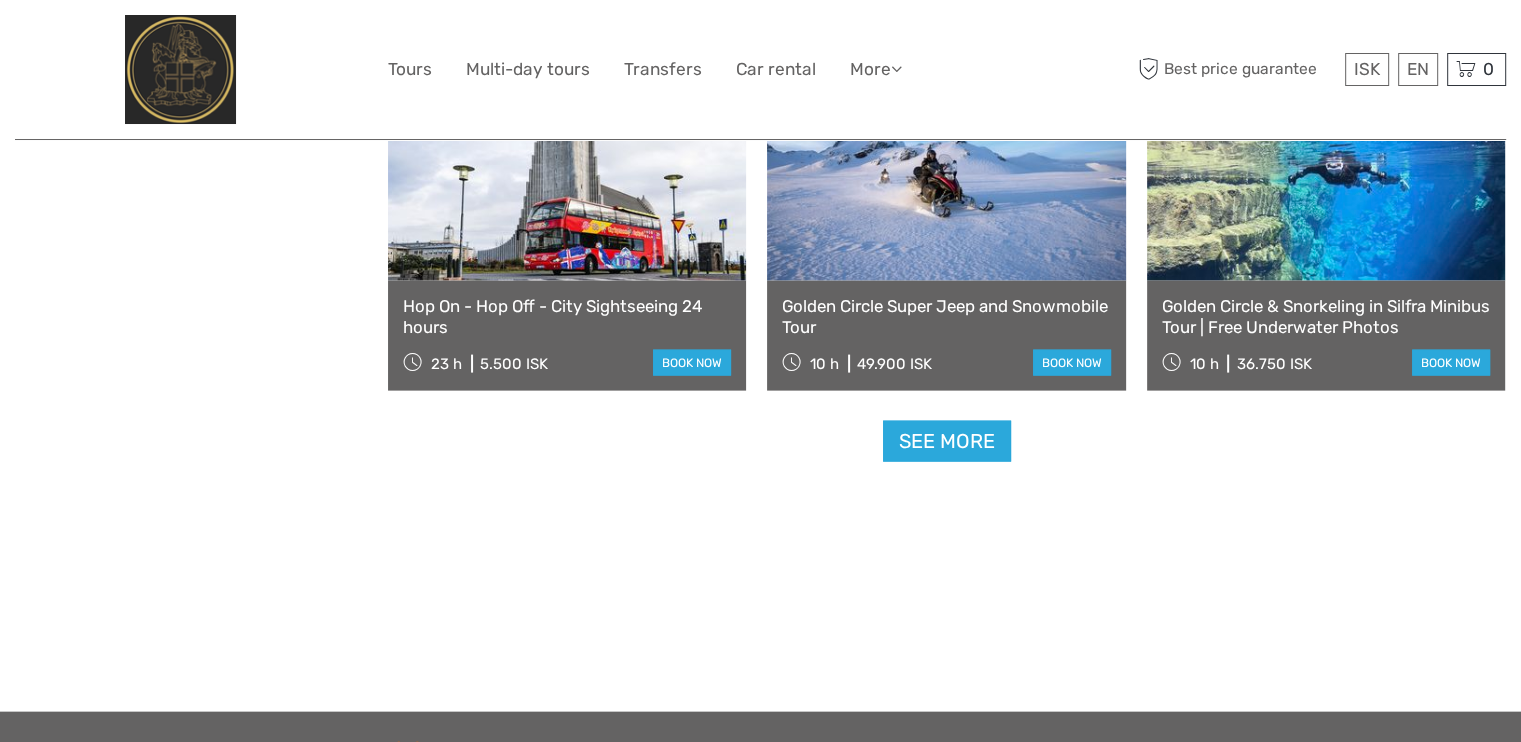 drag, startPoint x: 927, startPoint y: 438, endPoint x: 1092, endPoint y: 431, distance: 165.14842 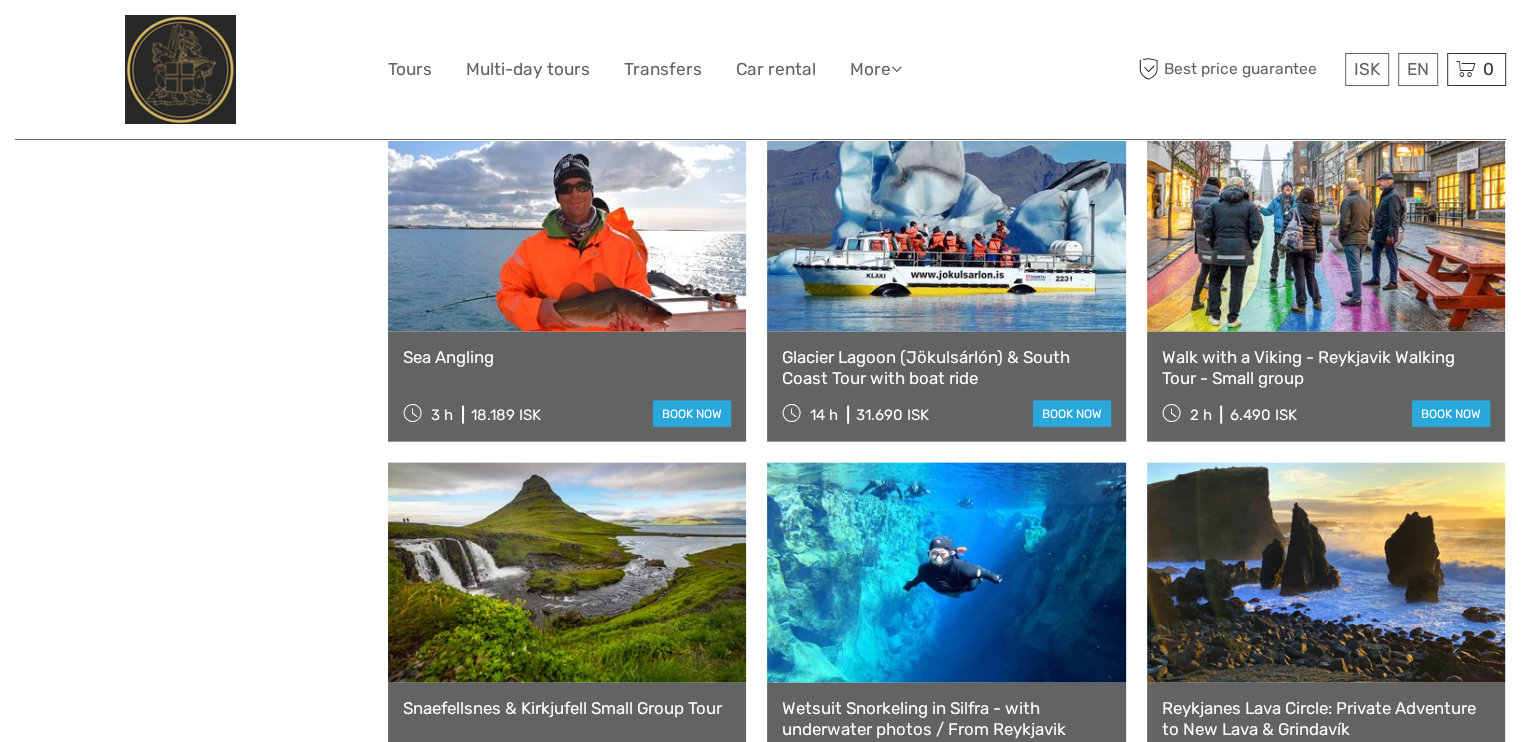 scroll, scrollTop: 4683, scrollLeft: 0, axis: vertical 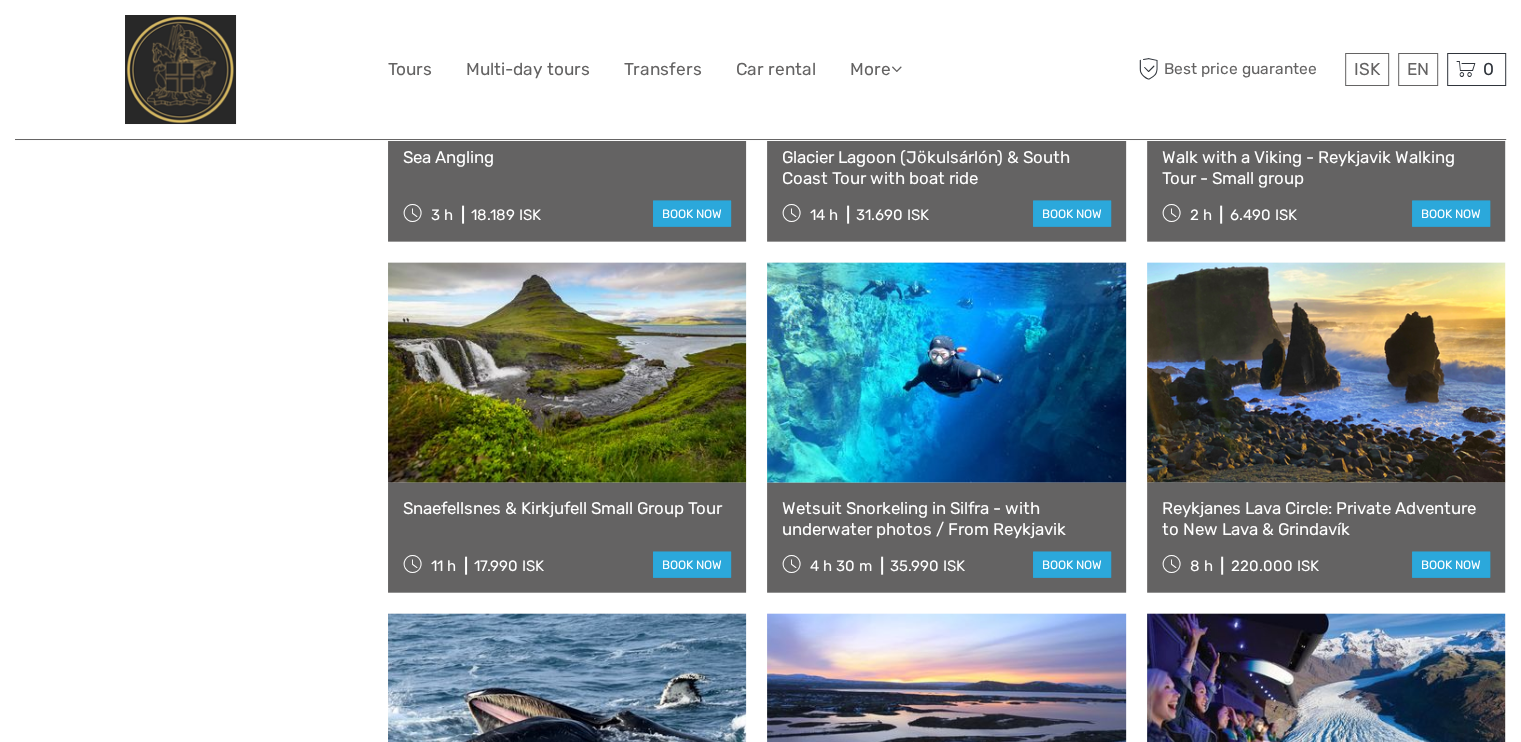 click on "Walk with a Viking - Reykjavik Walking Tour - Small group" at bounding box center [1326, 167] 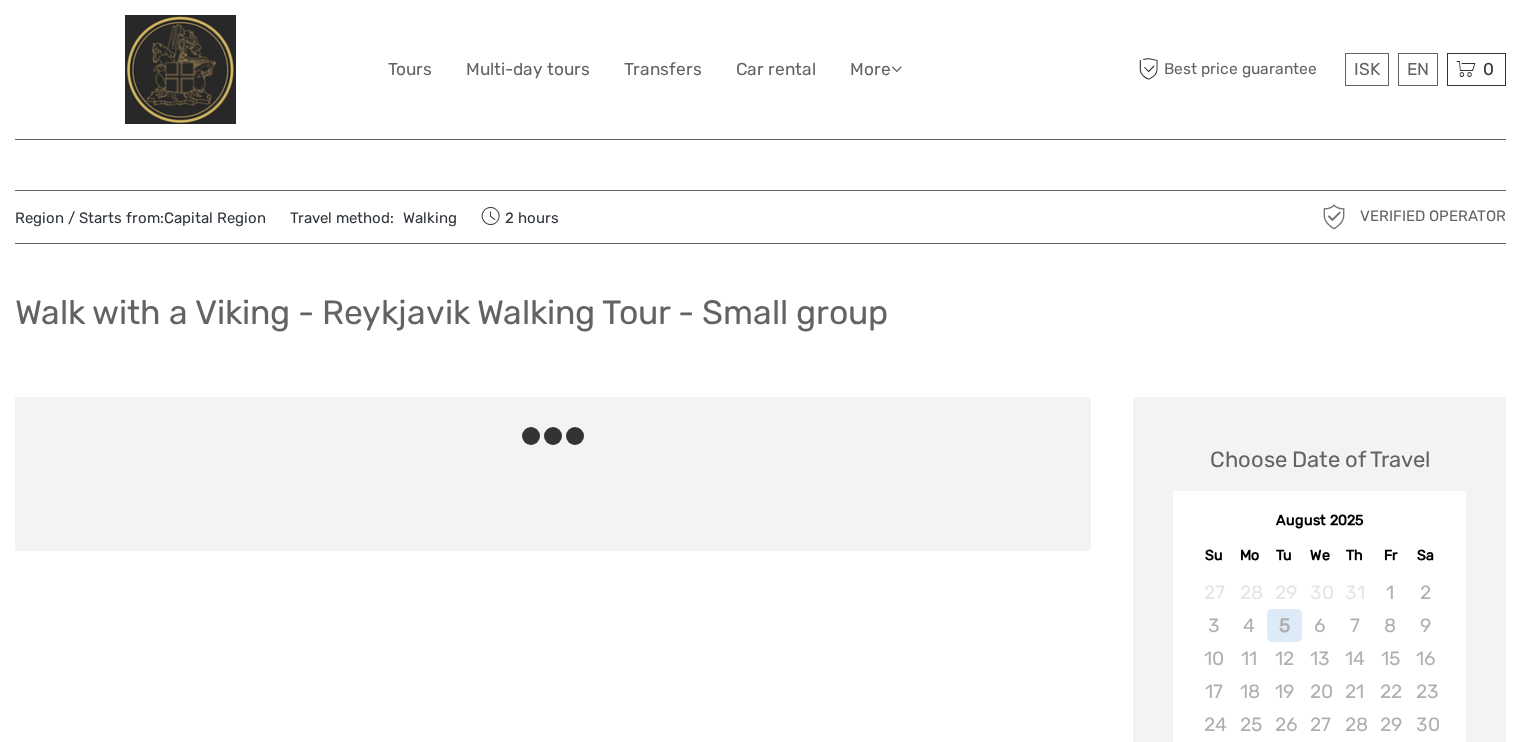 scroll, scrollTop: 0, scrollLeft: 0, axis: both 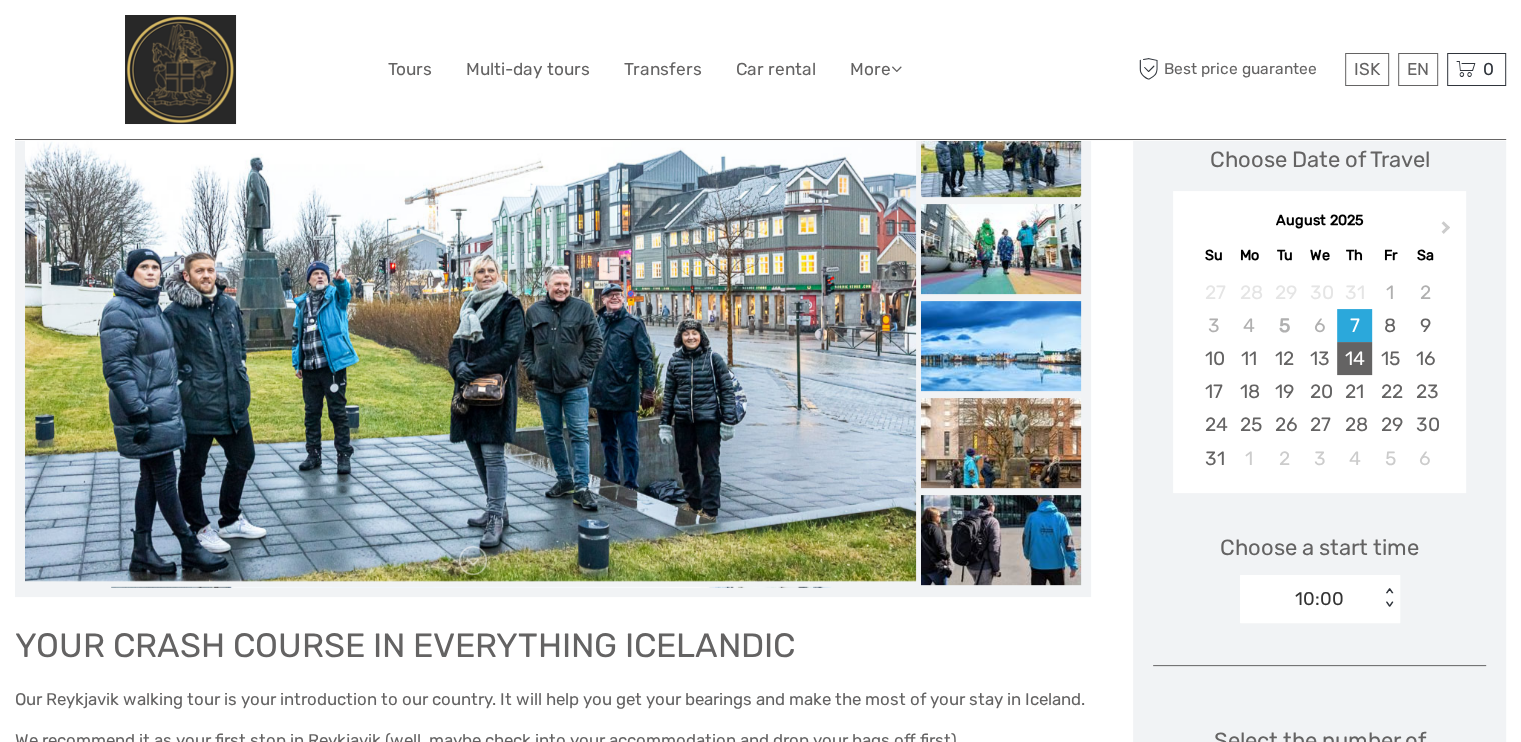 click on "14" at bounding box center (1354, 358) 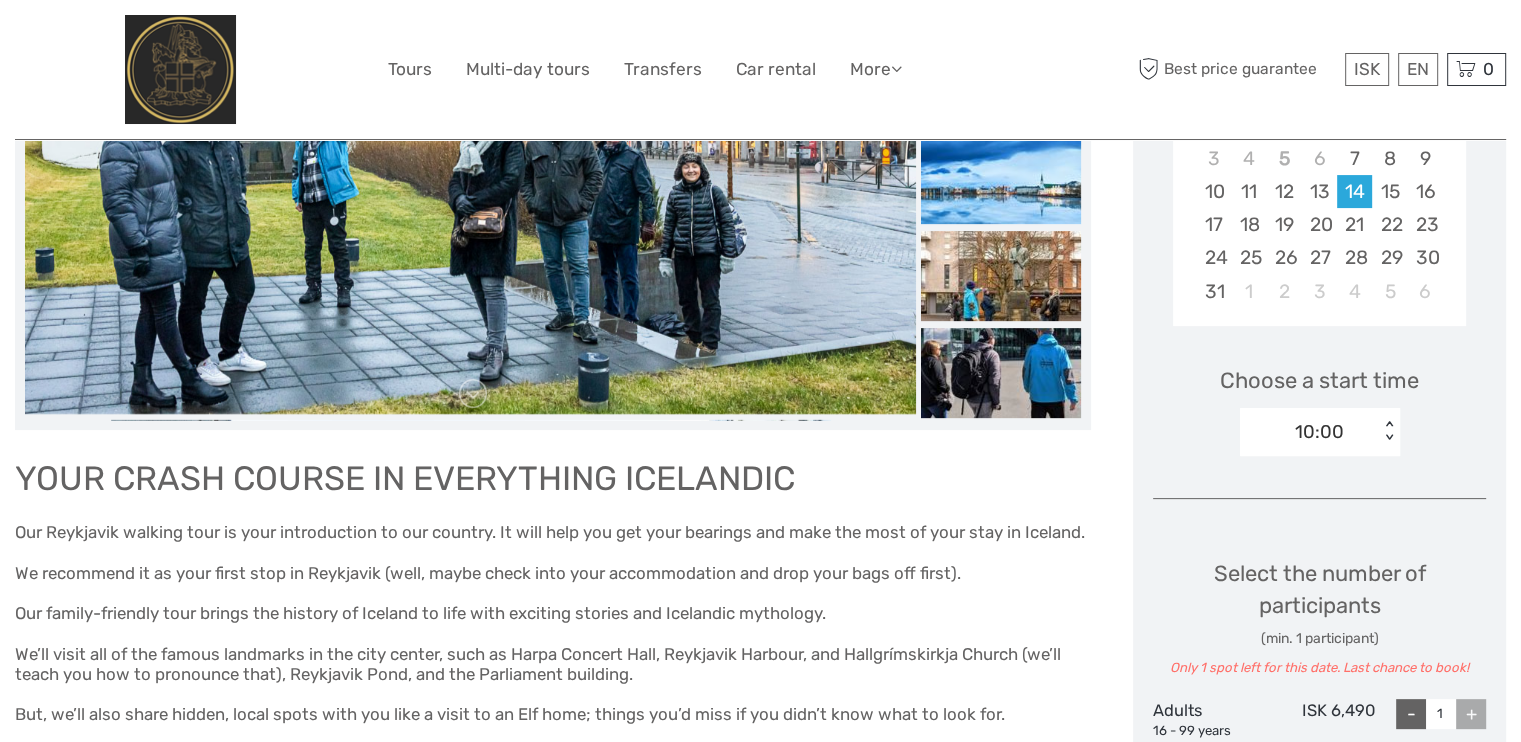 scroll, scrollTop: 600, scrollLeft: 0, axis: vertical 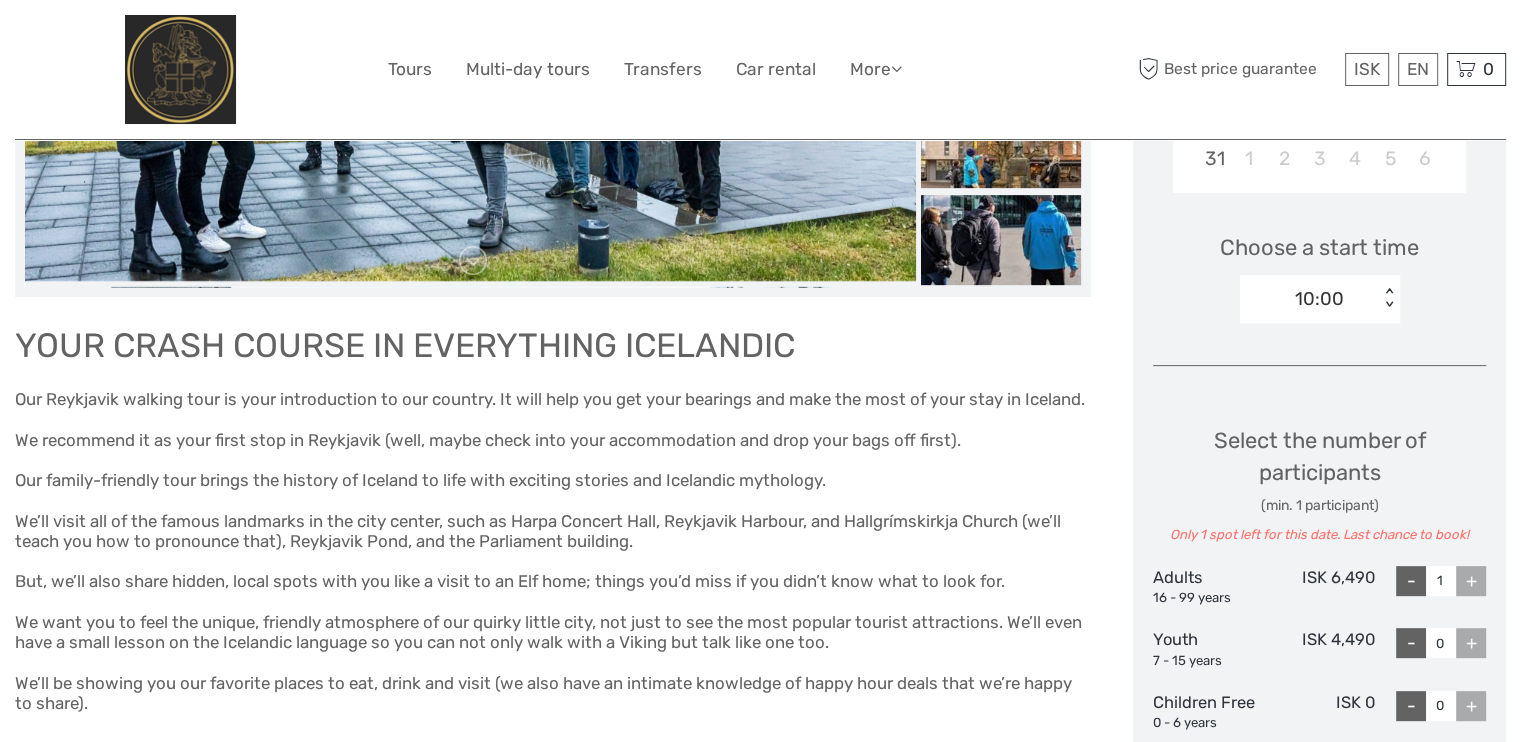 click on "+" at bounding box center [1471, 581] 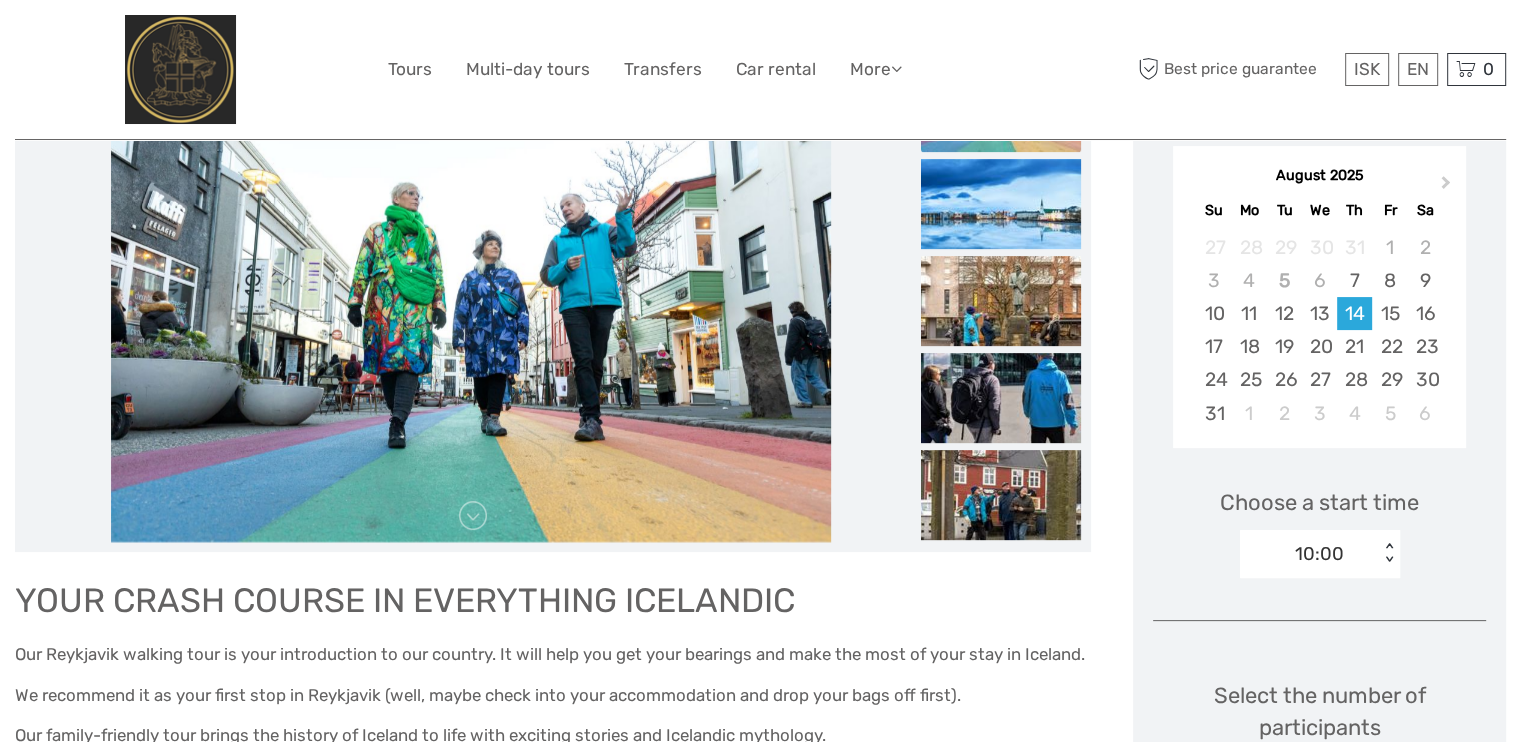 scroll, scrollTop: 0, scrollLeft: 0, axis: both 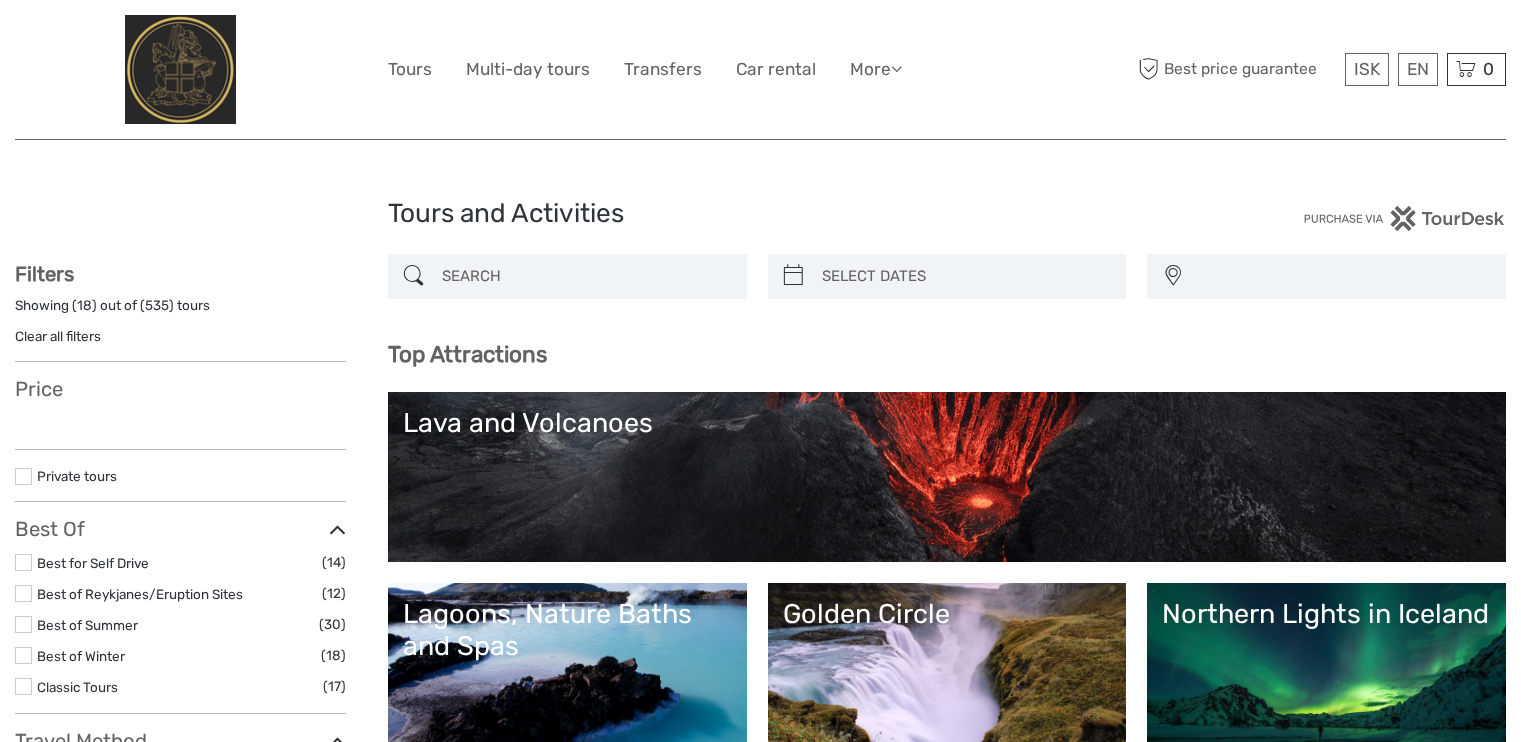 select 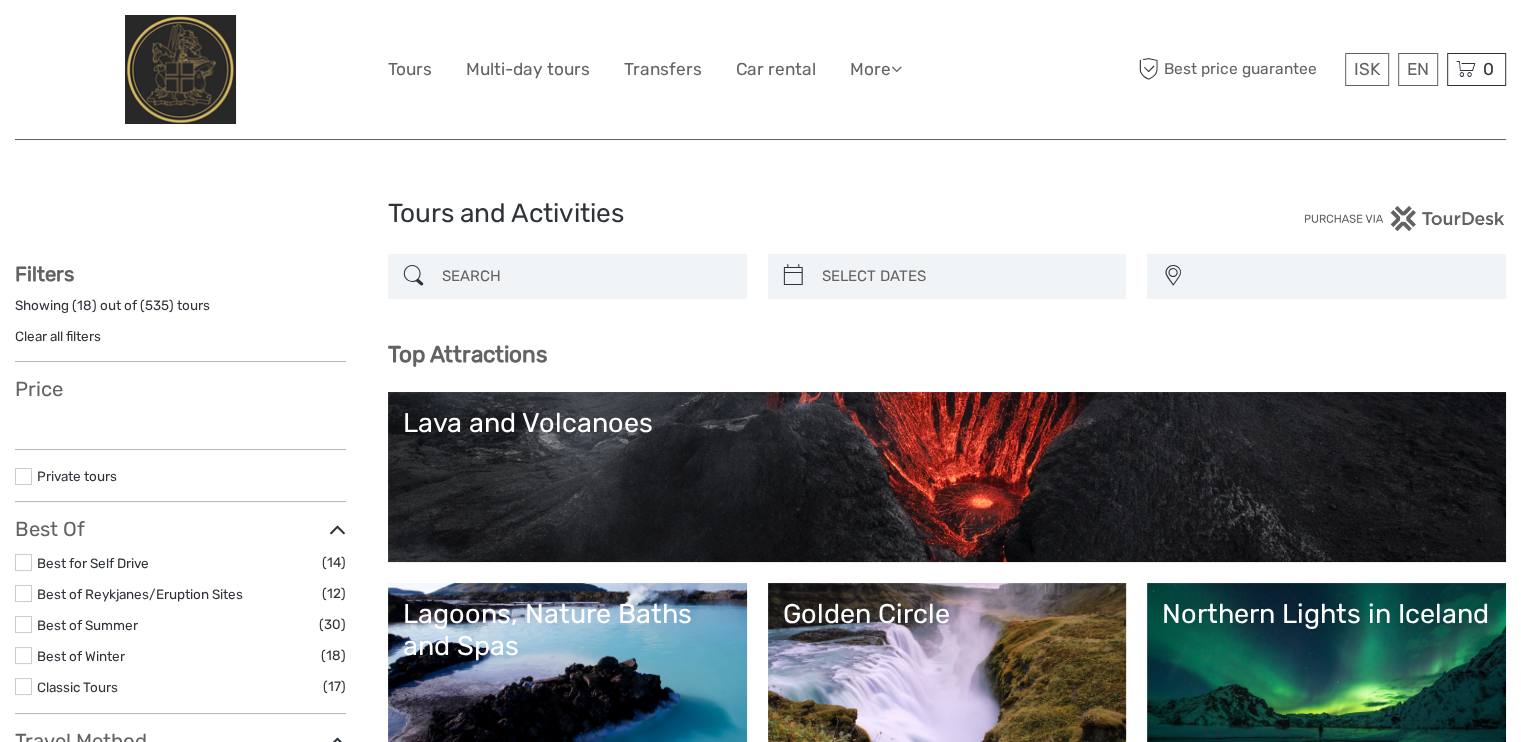 select 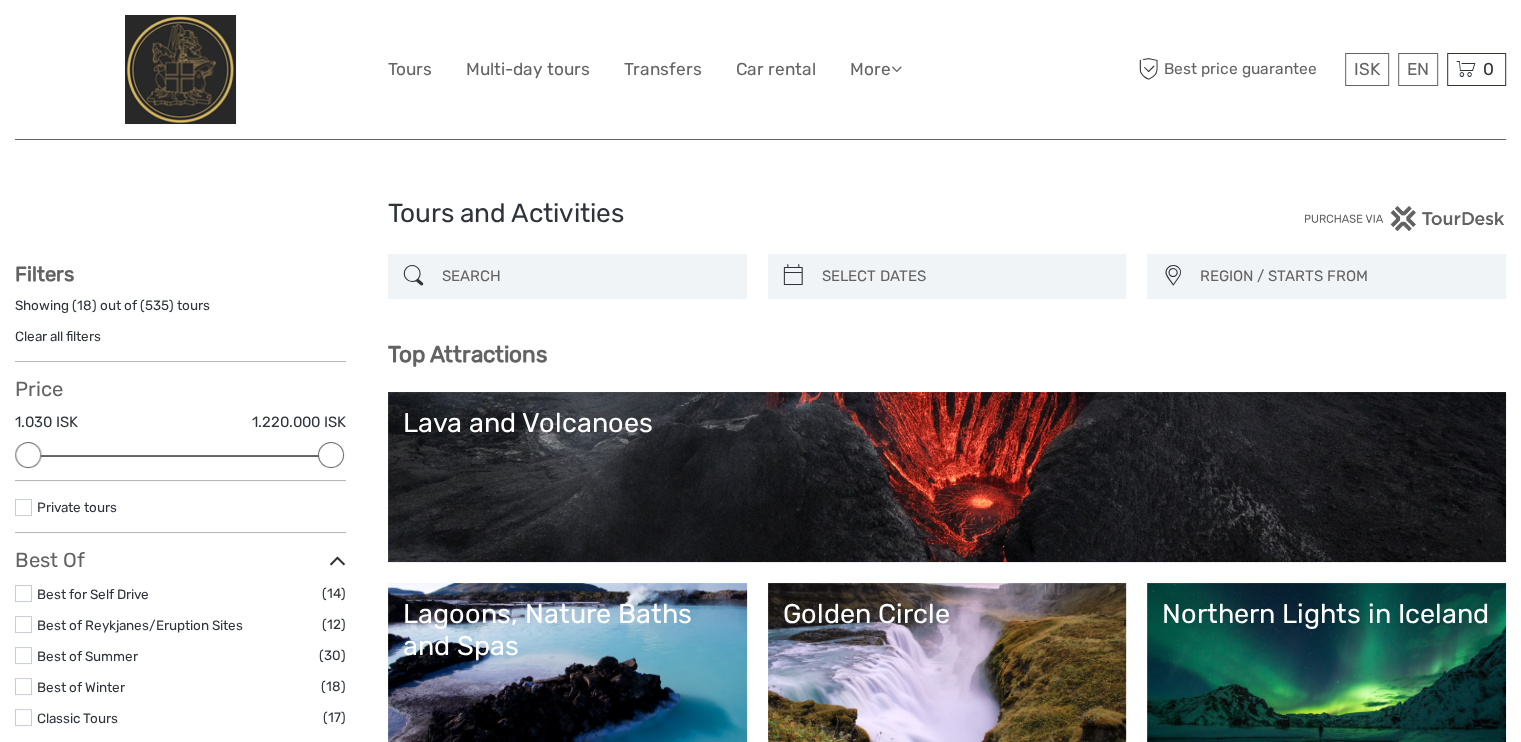 scroll, scrollTop: 0, scrollLeft: 0, axis: both 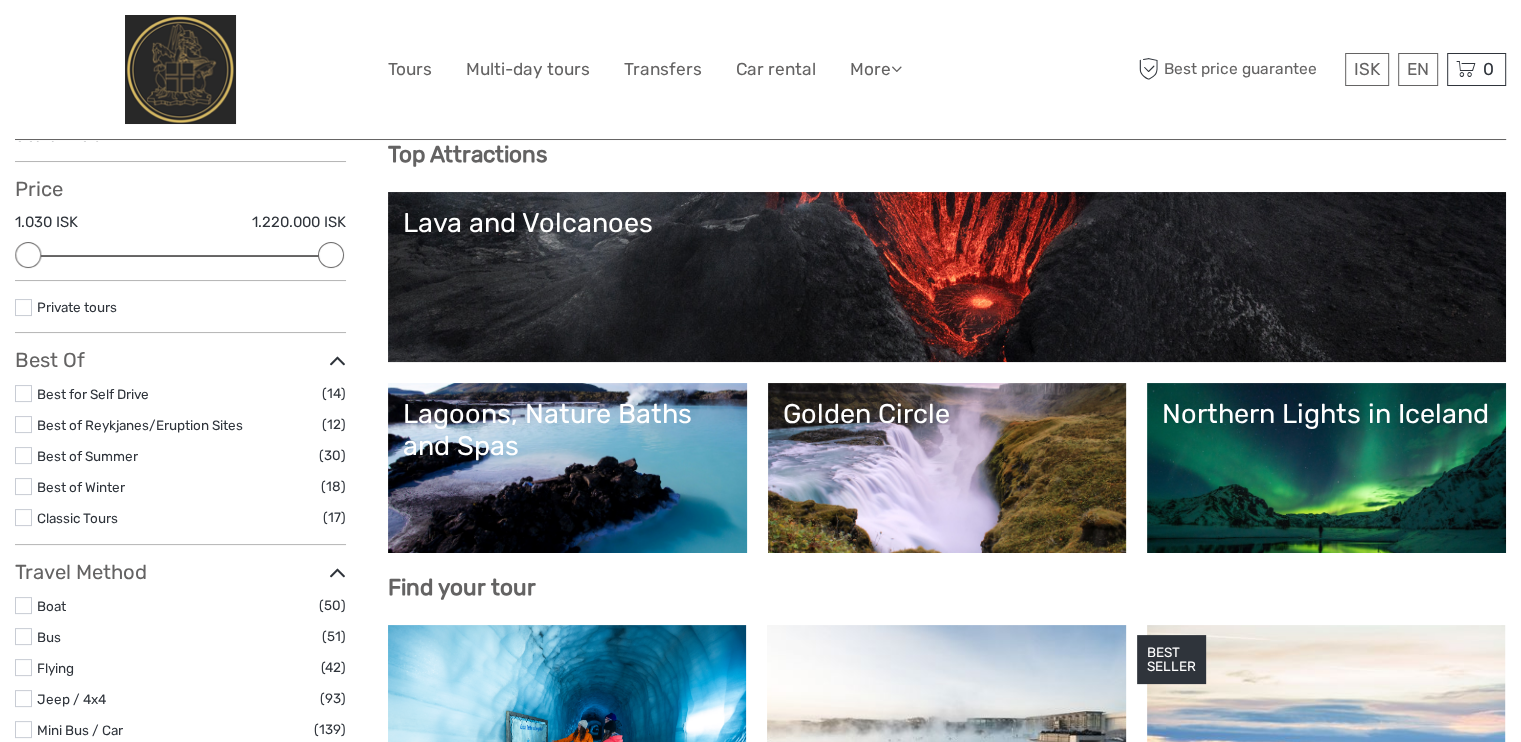 click at bounding box center (23, 455) 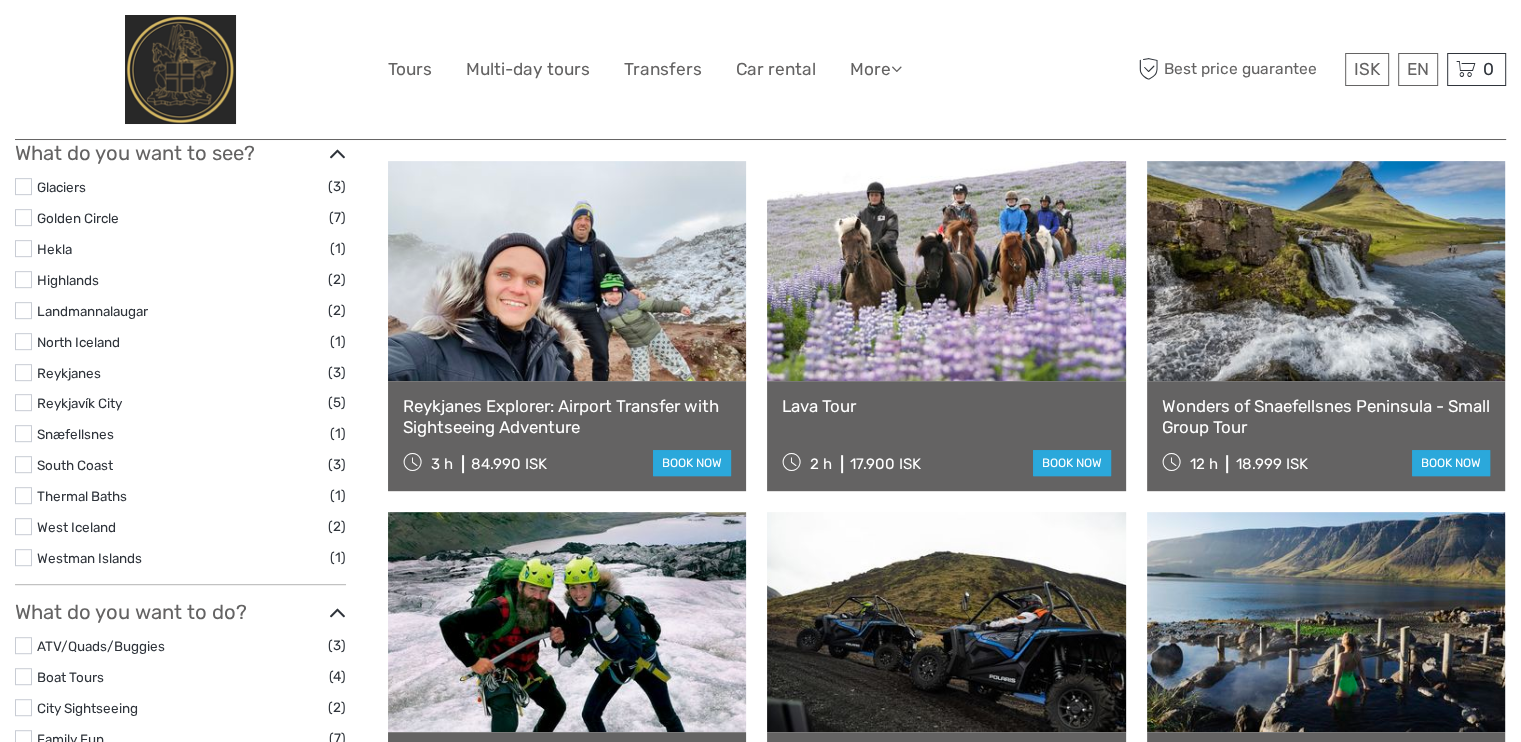 scroll, scrollTop: 913, scrollLeft: 0, axis: vertical 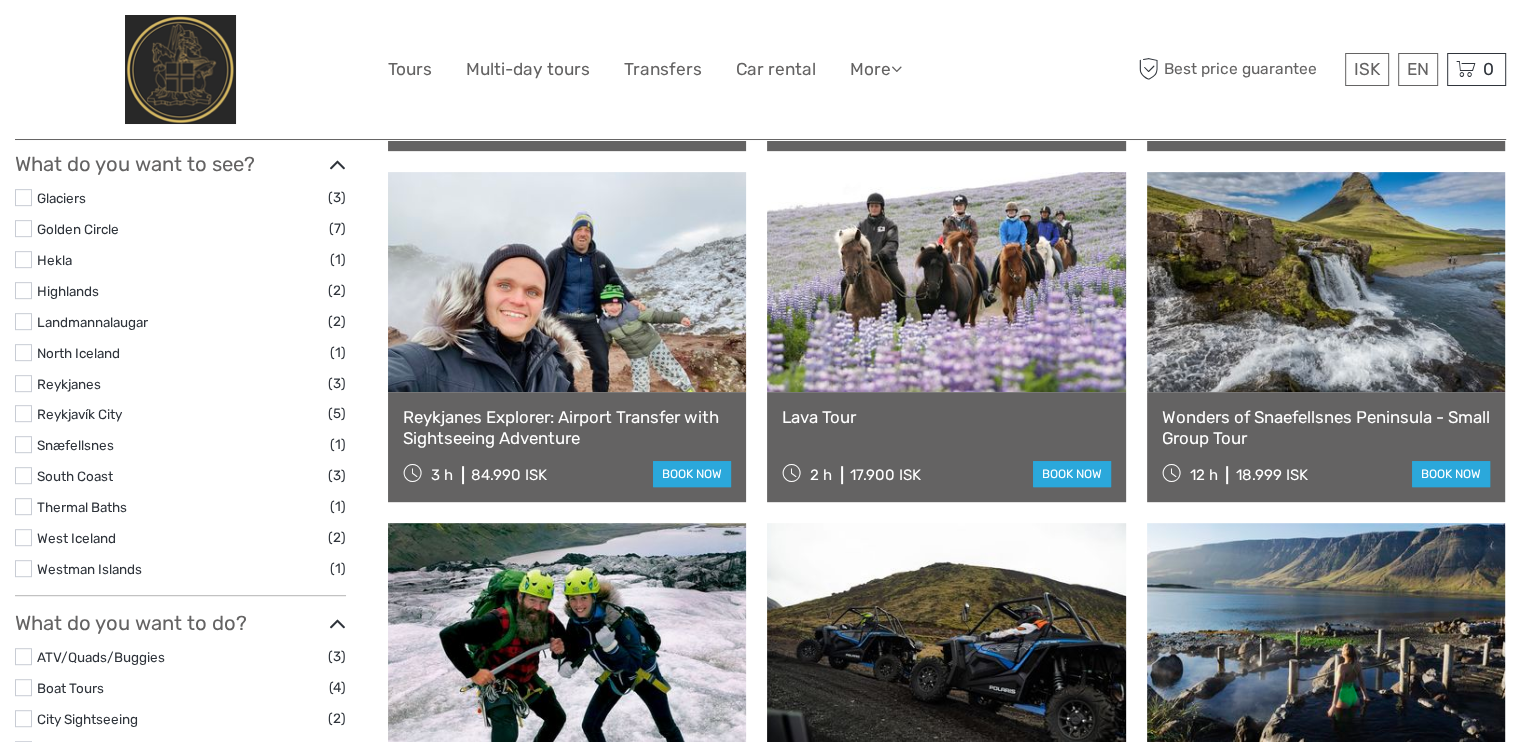 click on "Wonders of Snaefellsnes Peninsula - Small Group Tour" at bounding box center [1326, 427] 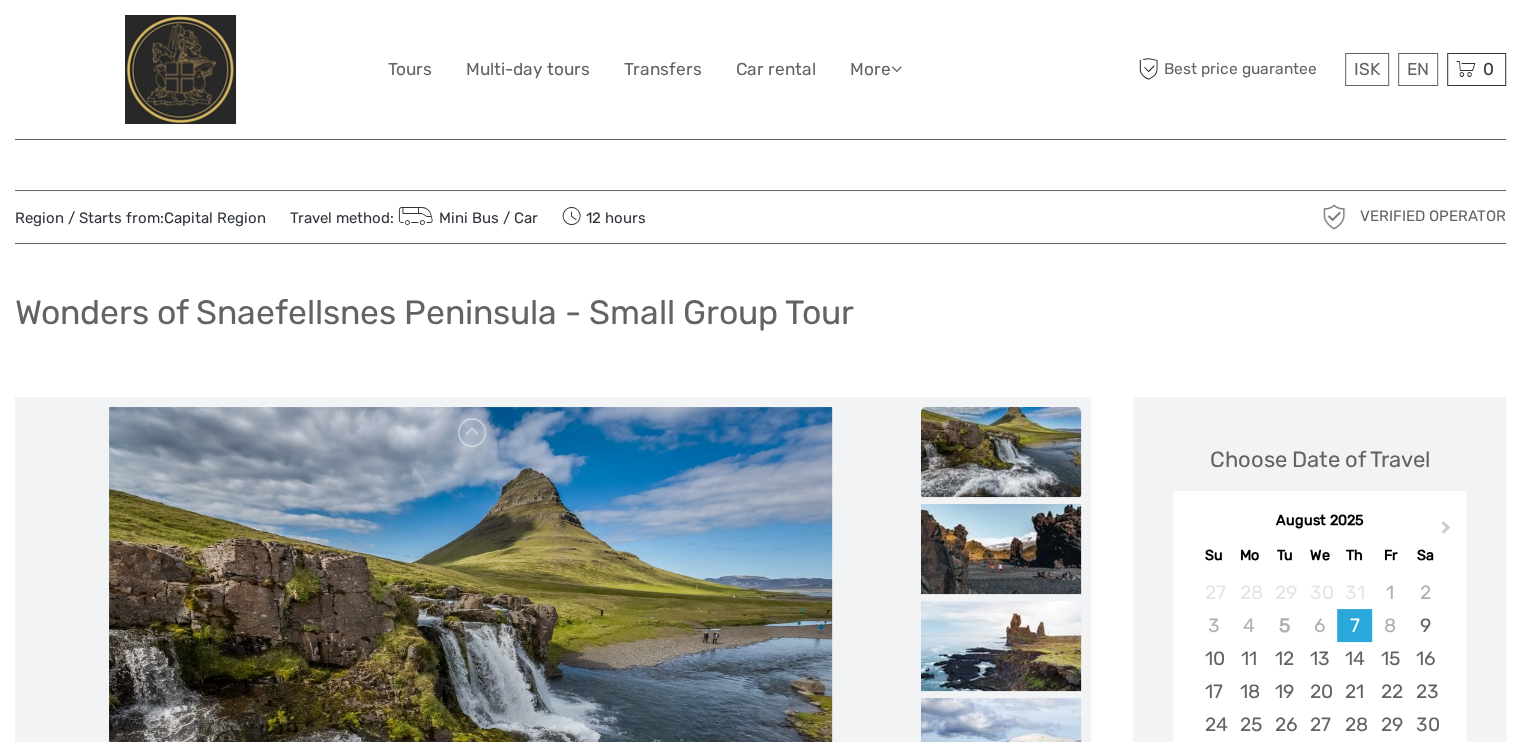 scroll, scrollTop: 177, scrollLeft: 0, axis: vertical 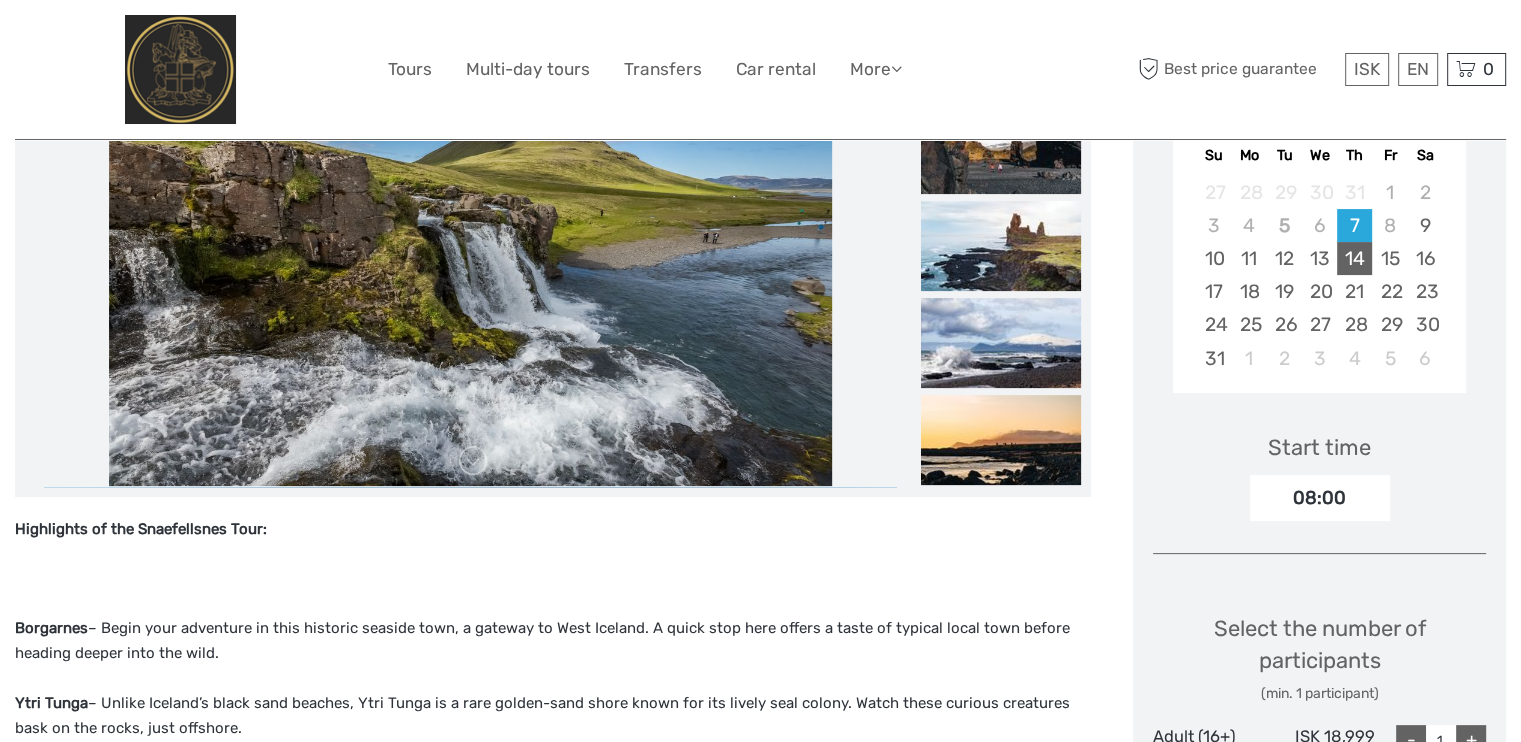 click on "14" at bounding box center [1354, 258] 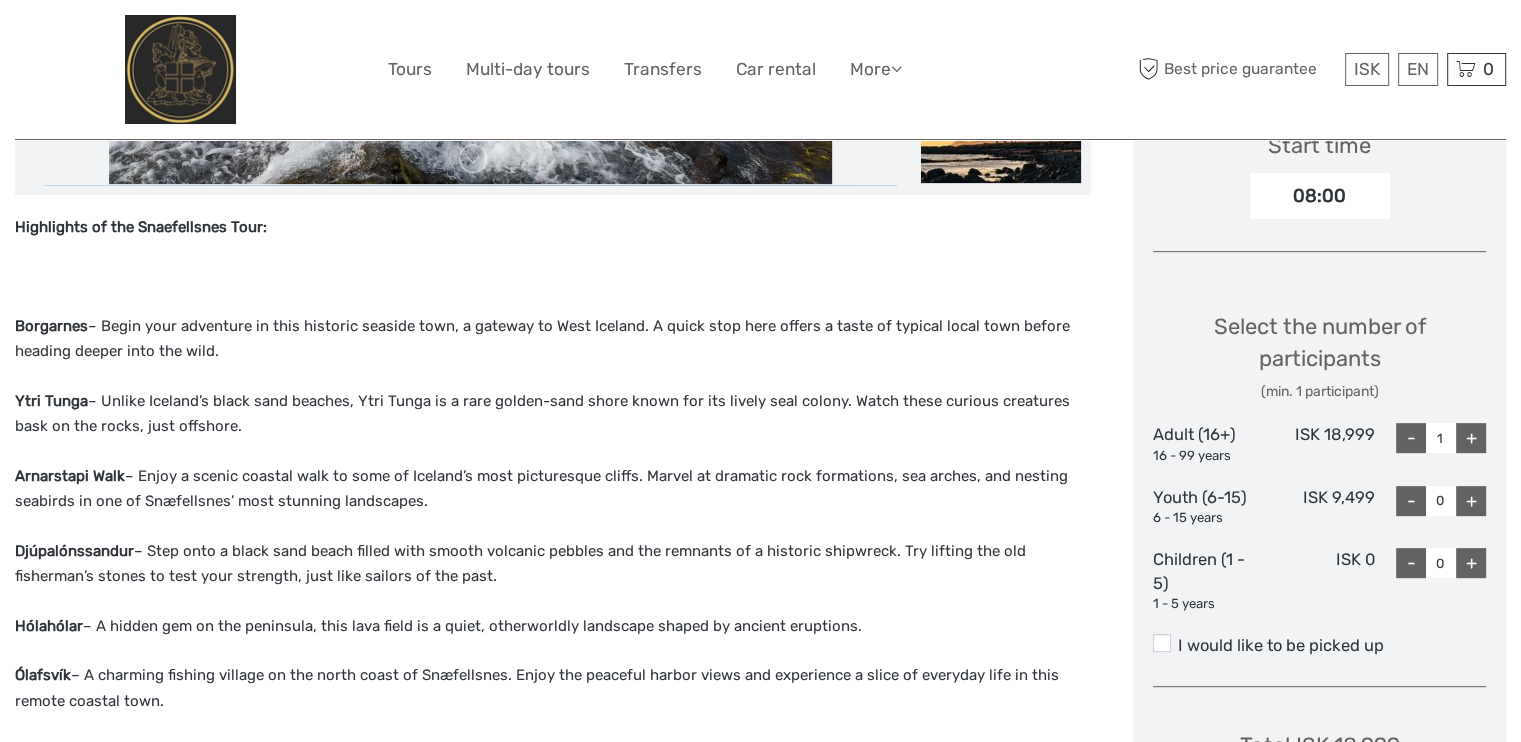 scroll, scrollTop: 500, scrollLeft: 0, axis: vertical 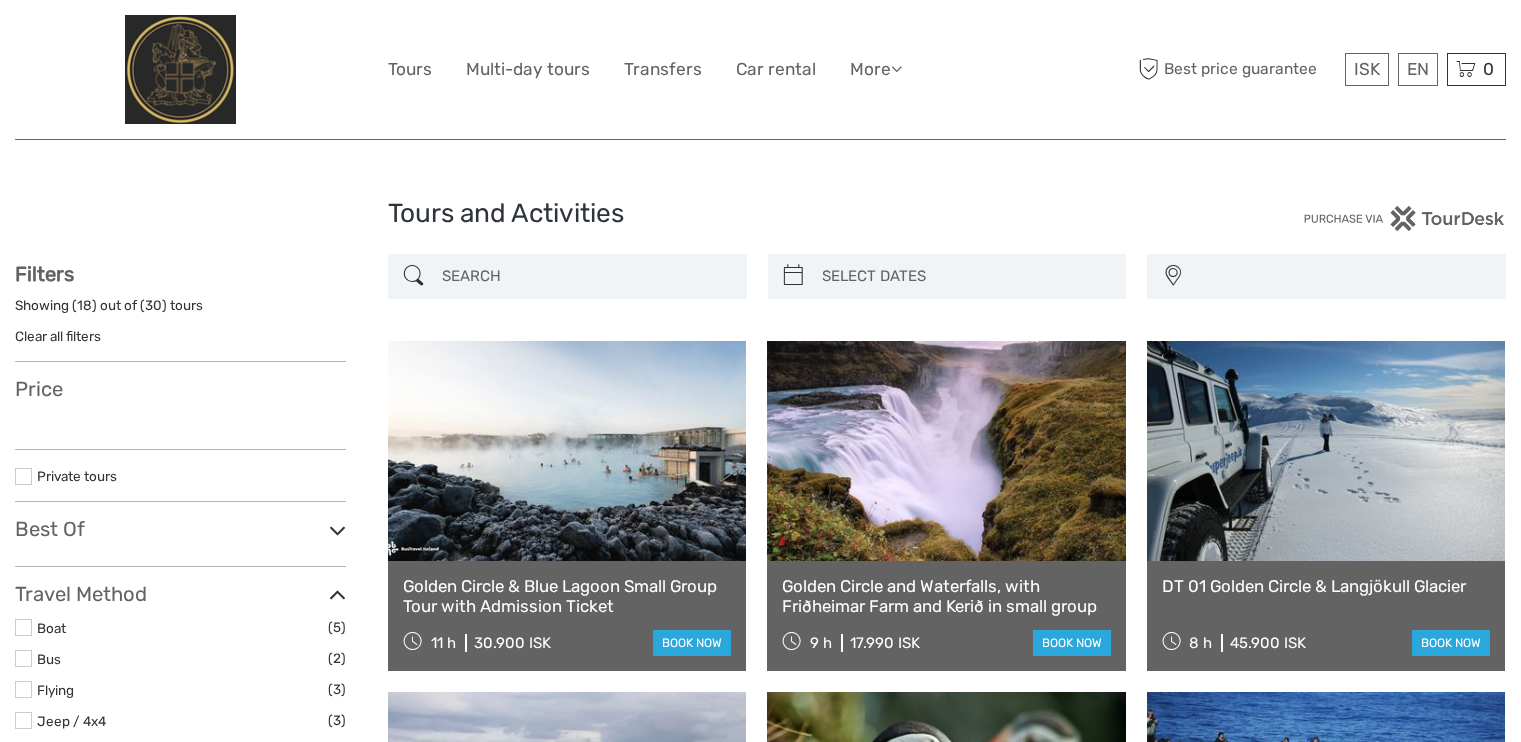 select 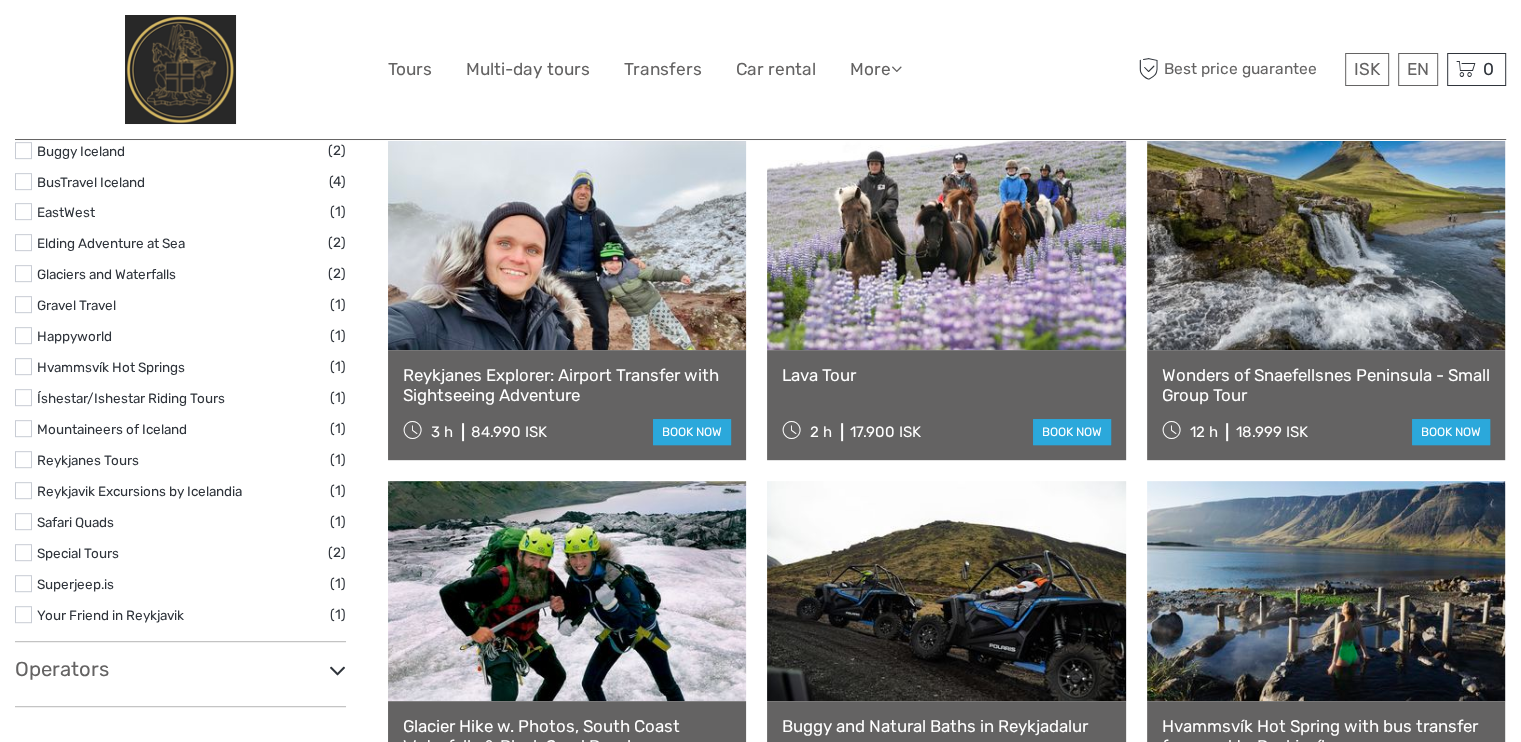 select 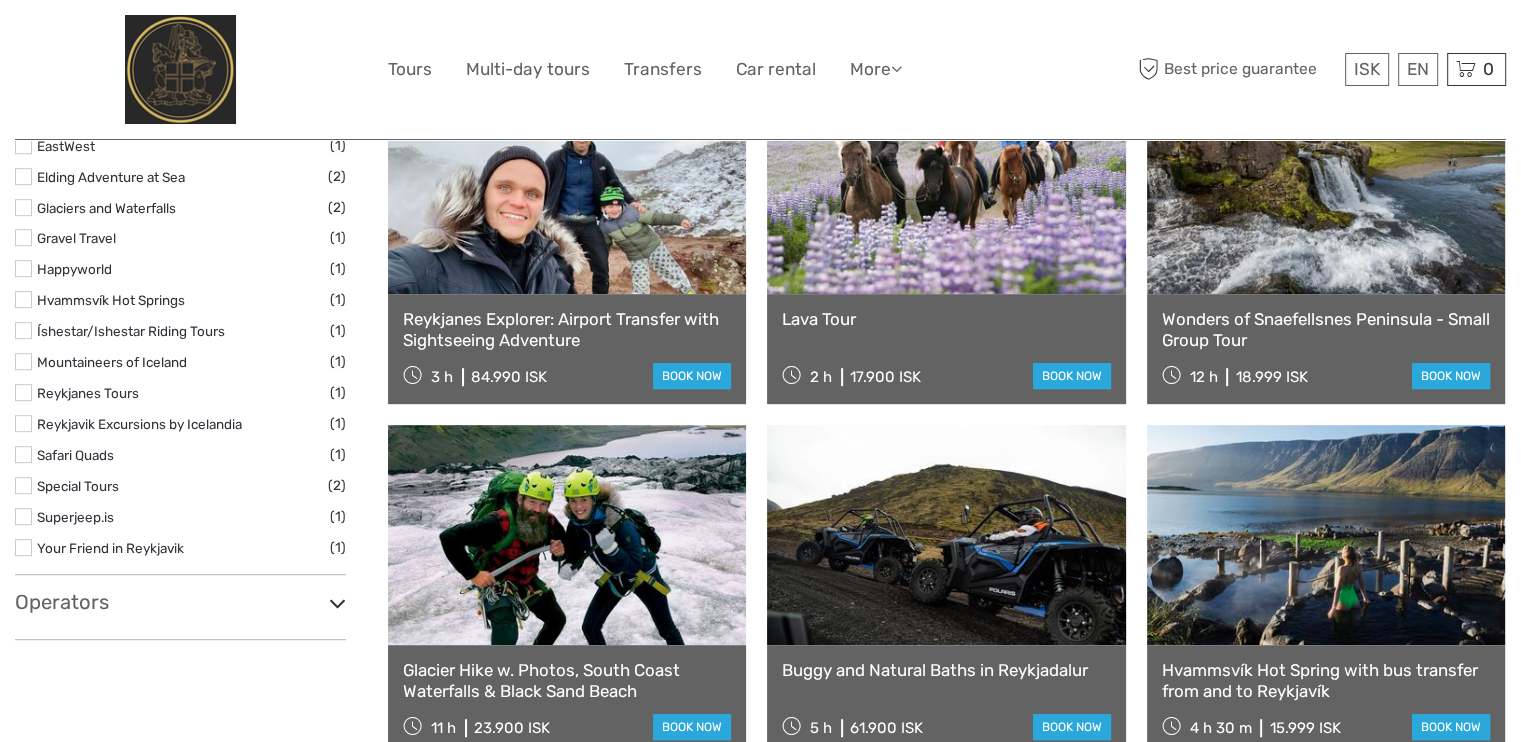 scroll, scrollTop: 0, scrollLeft: 0, axis: both 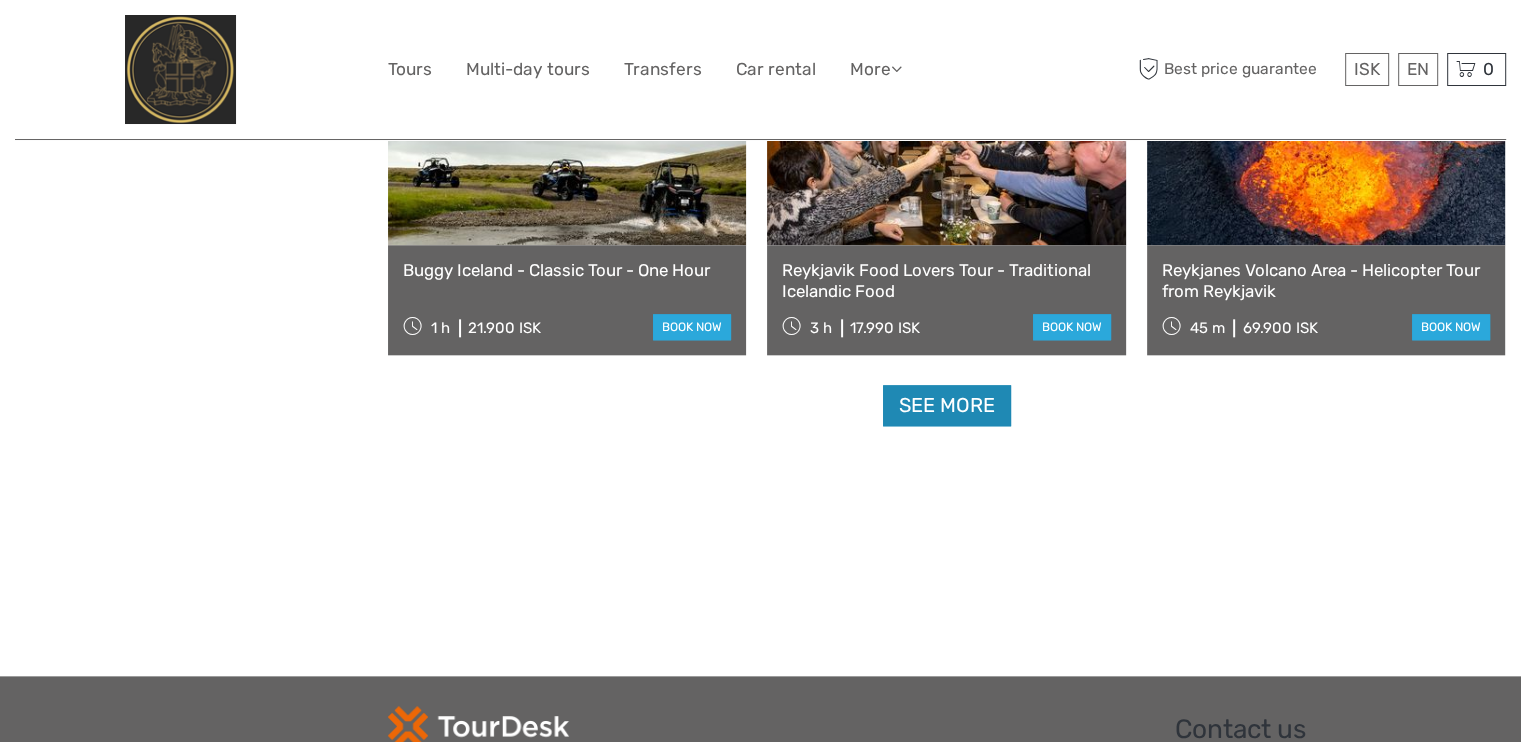 click on "See more" at bounding box center (947, 405) 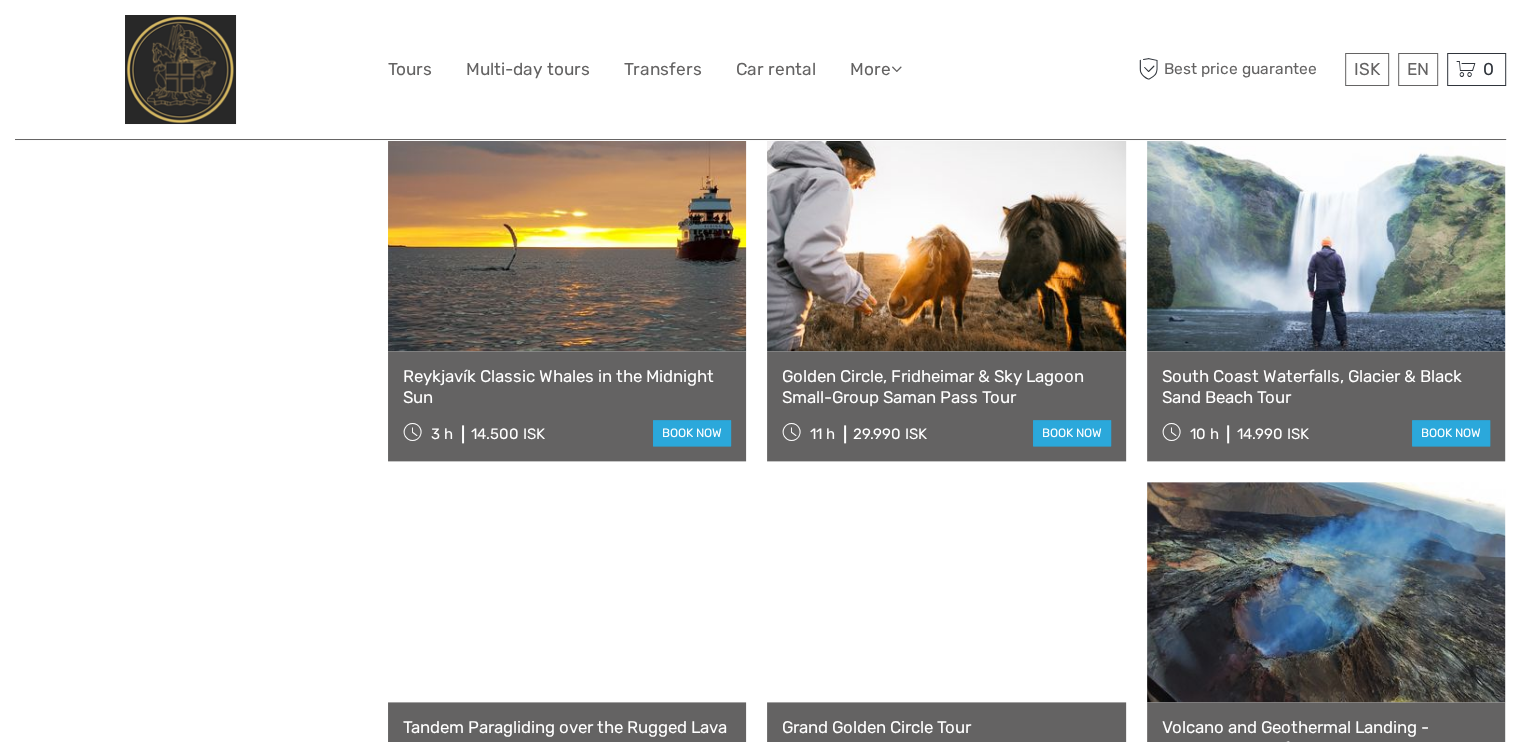 scroll, scrollTop: 2413, scrollLeft: 0, axis: vertical 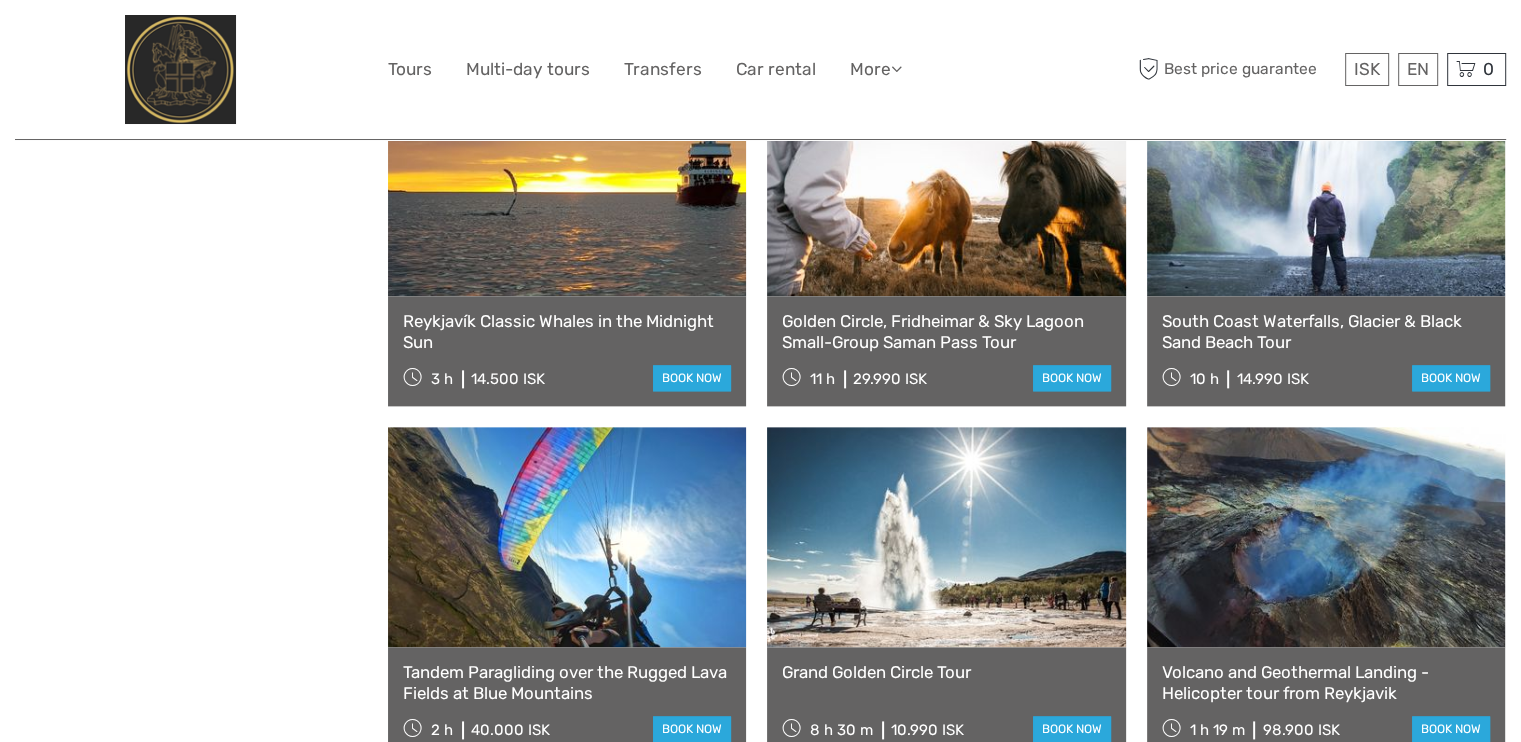click on "South Coast Waterfalls, Glacier & Black Sand Beach Tour" at bounding box center [1326, 331] 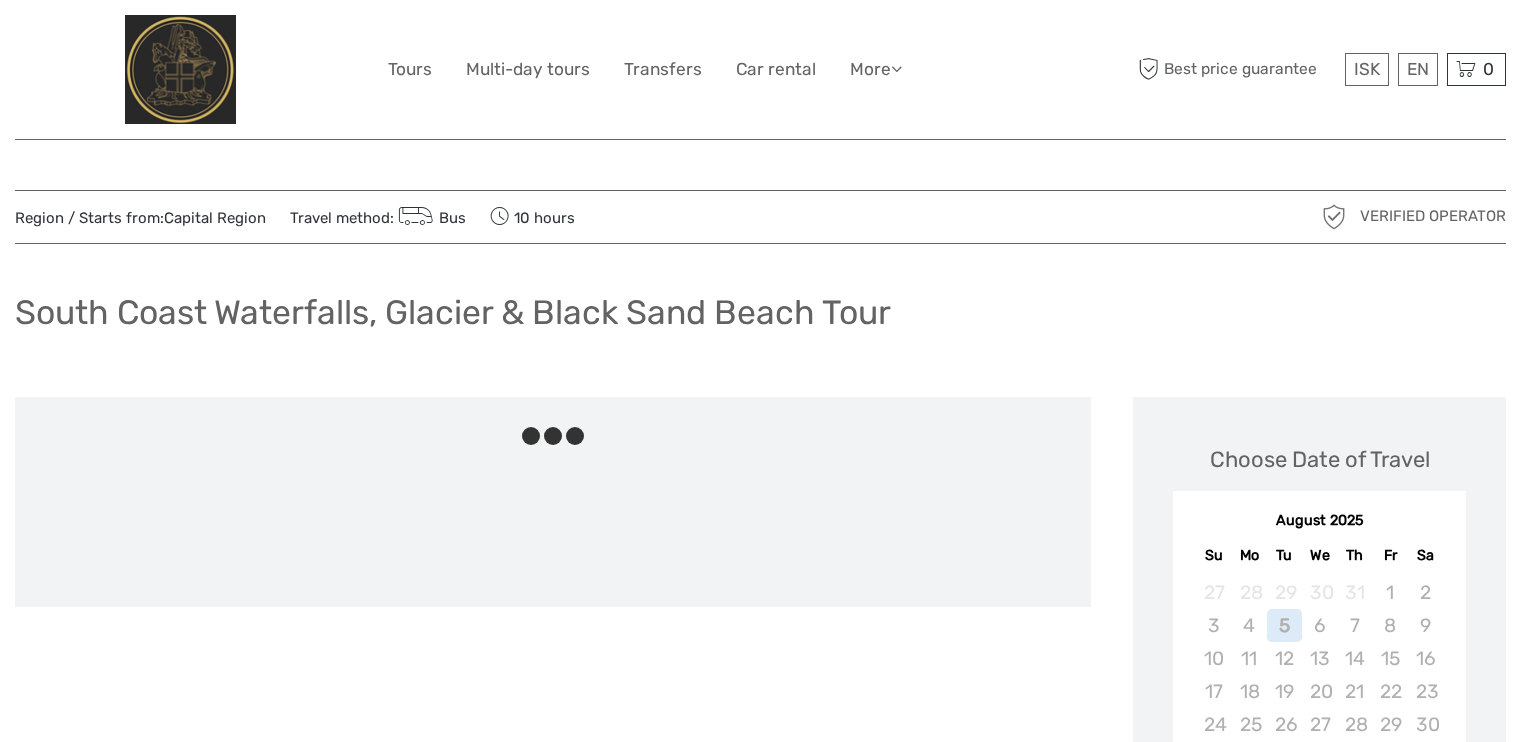 scroll, scrollTop: 0, scrollLeft: 0, axis: both 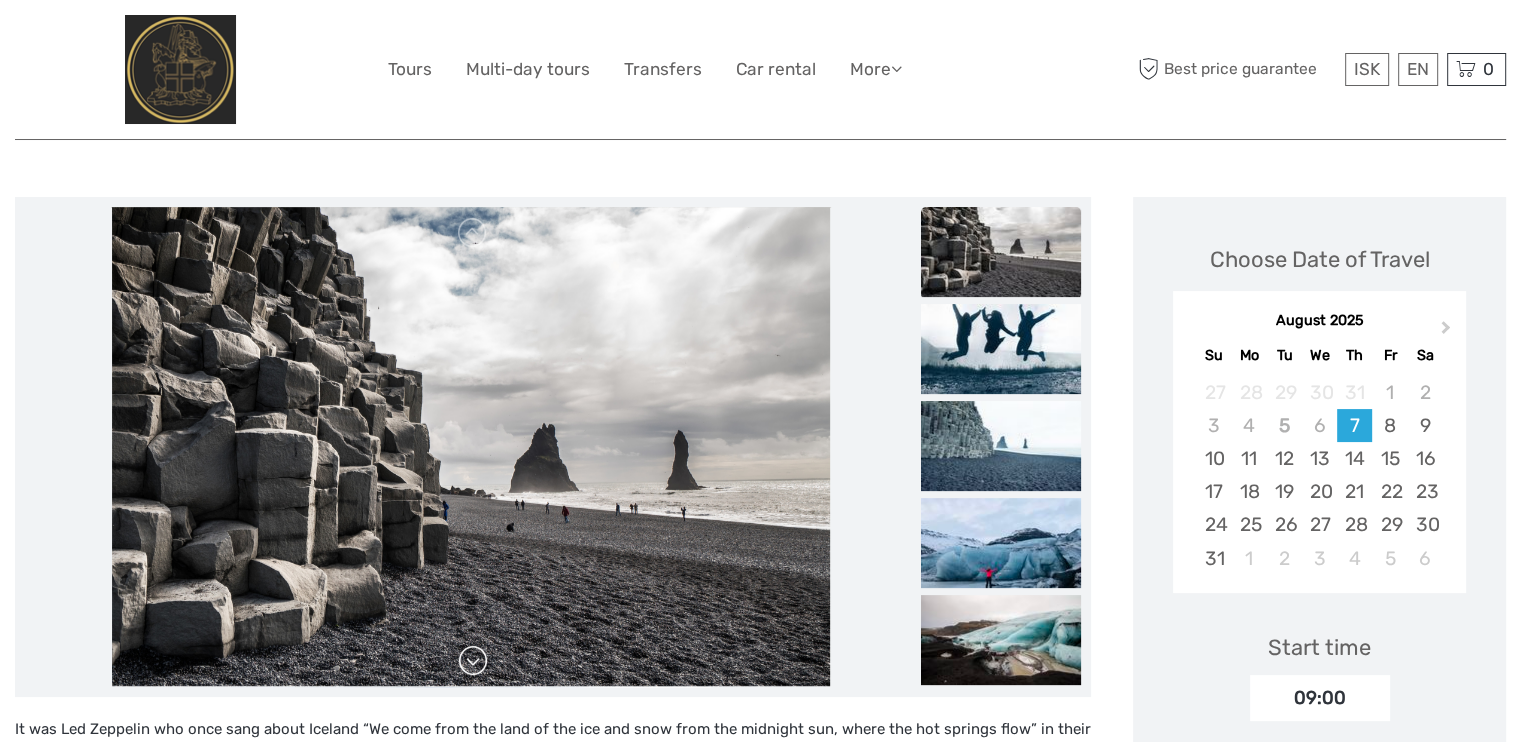 click at bounding box center (473, 661) 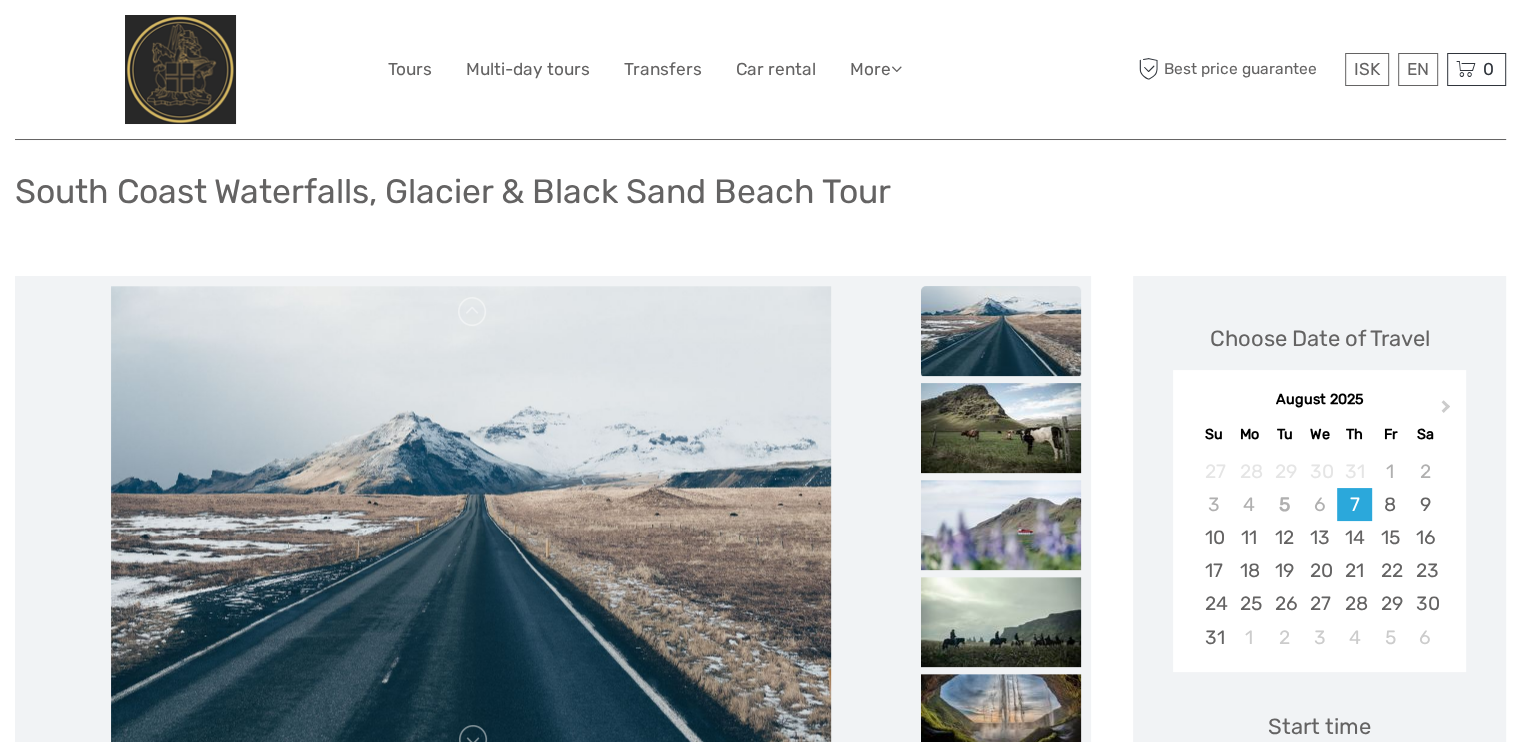 scroll, scrollTop: 0, scrollLeft: 0, axis: both 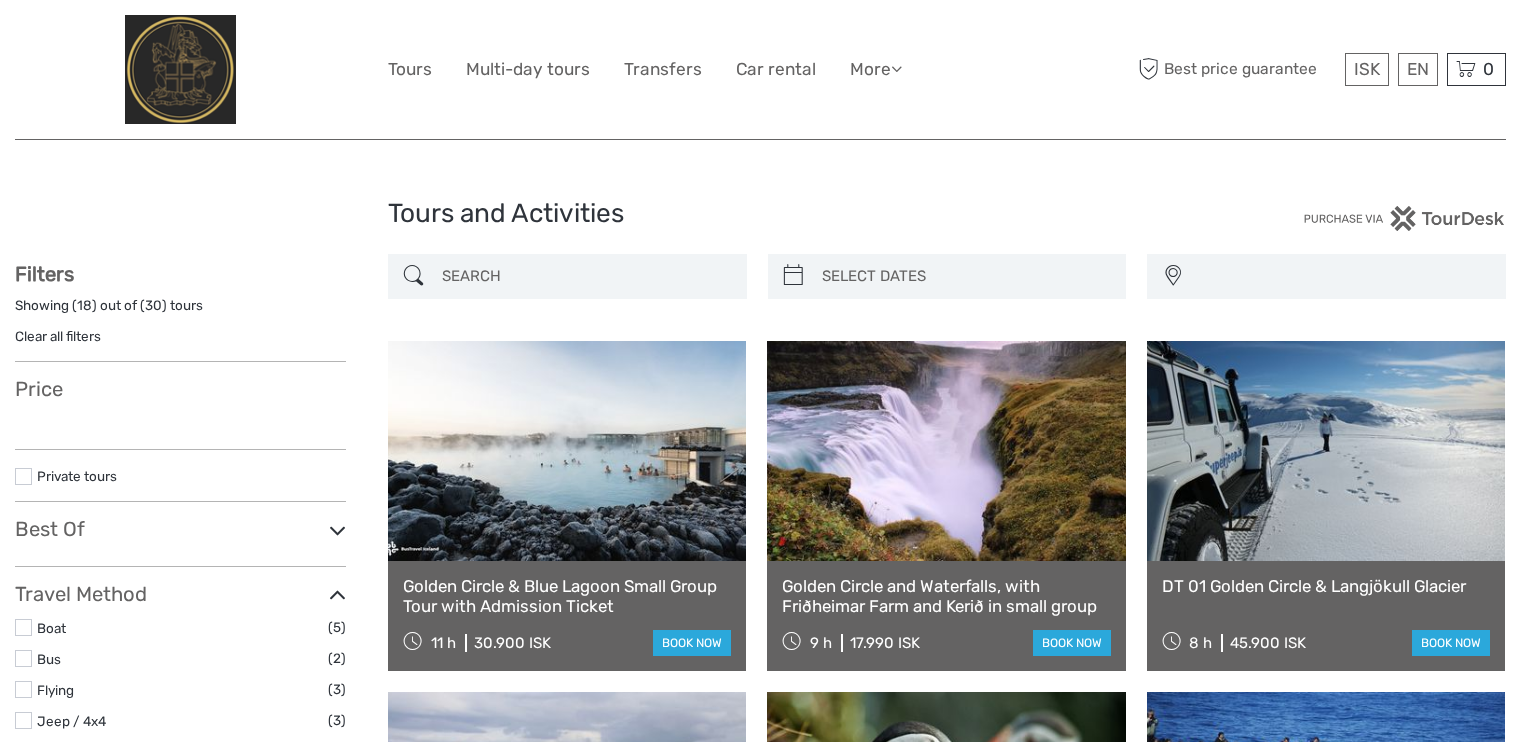 select 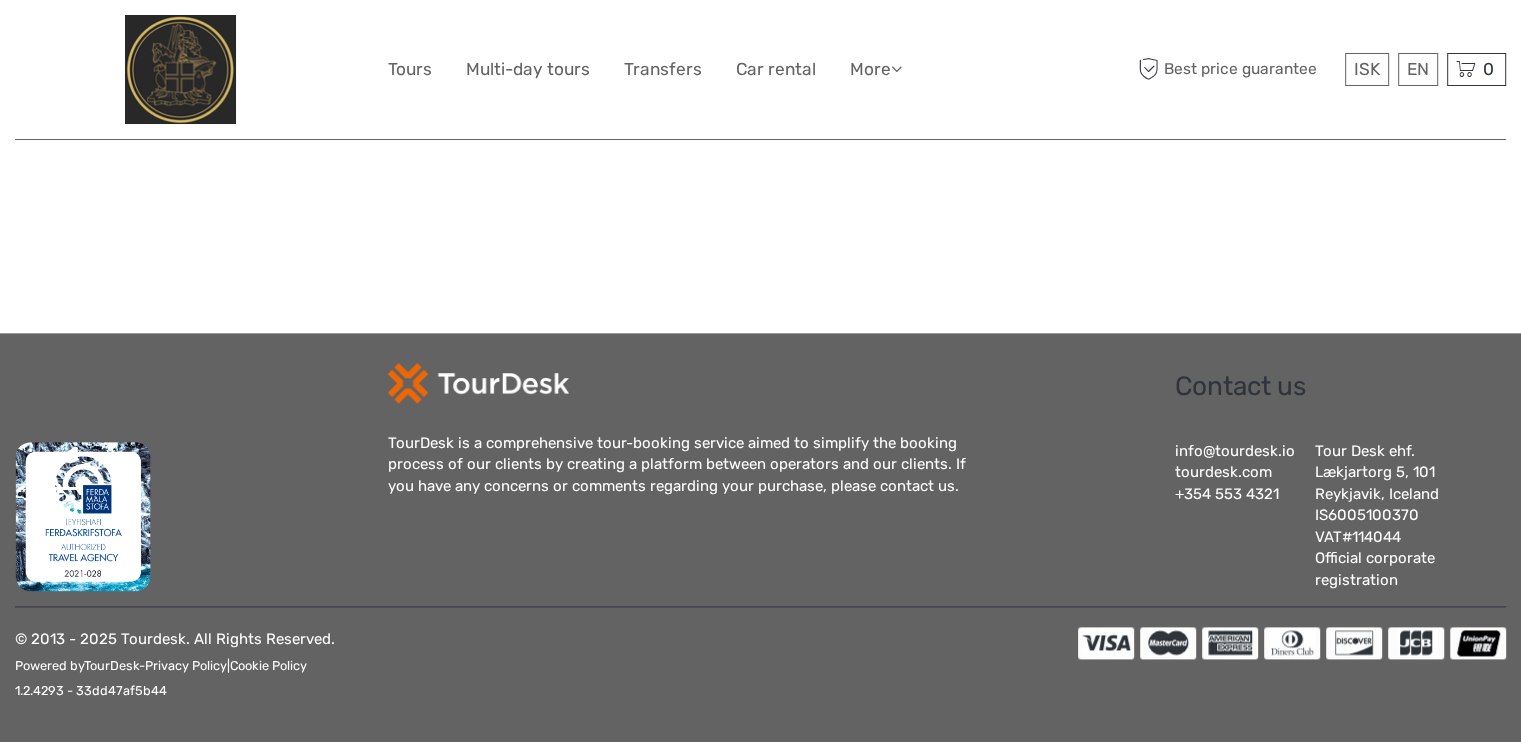 select 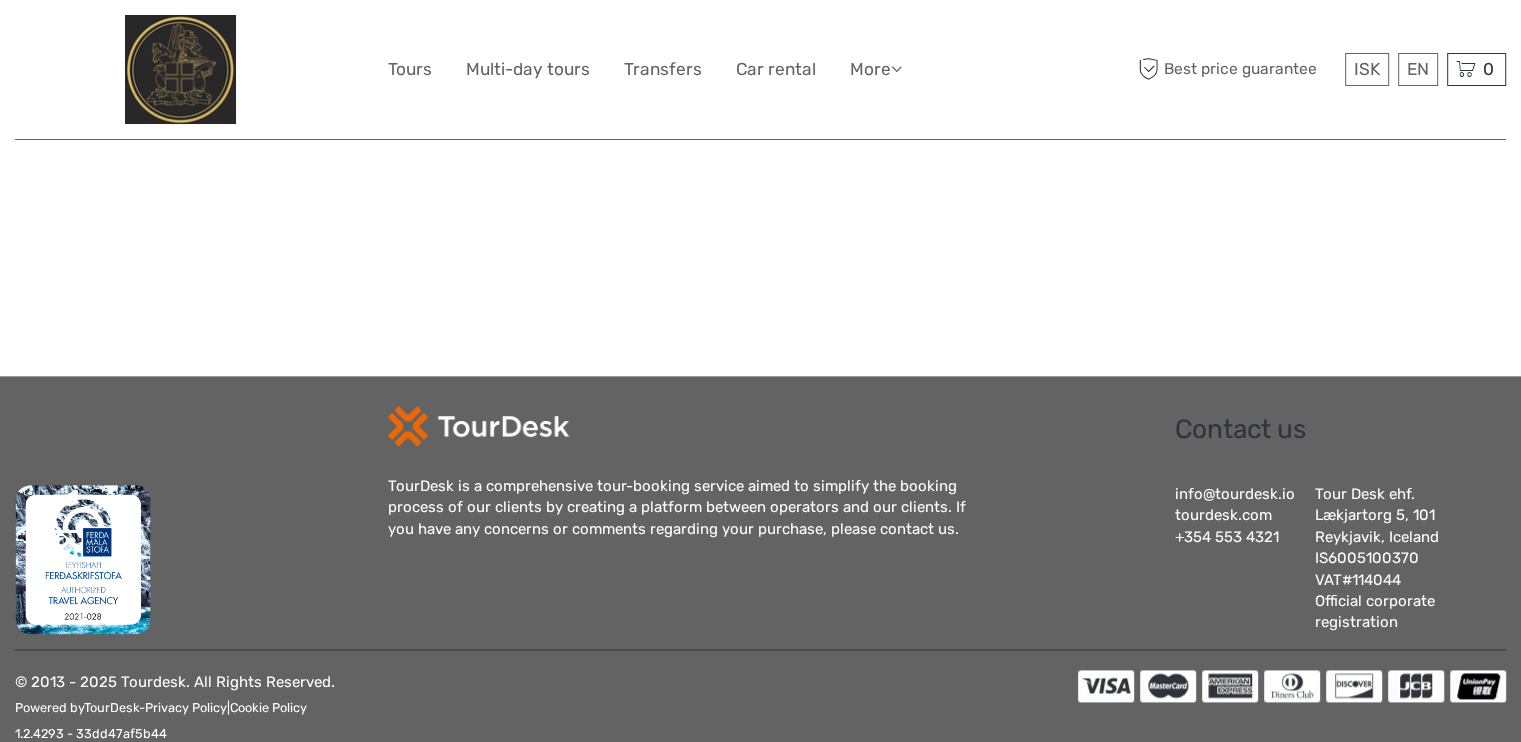 scroll, scrollTop: 0, scrollLeft: 0, axis: both 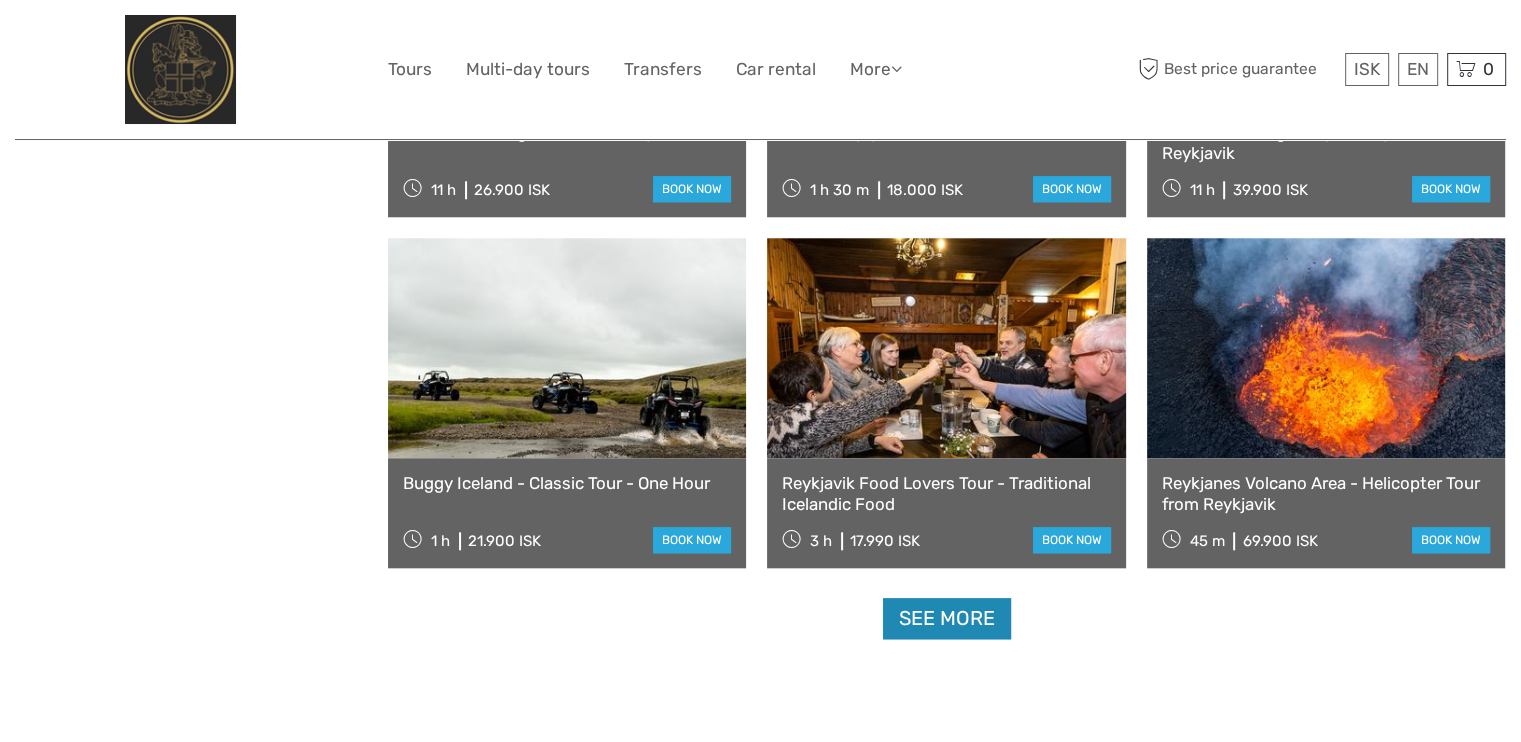 click on "See more" at bounding box center [947, 618] 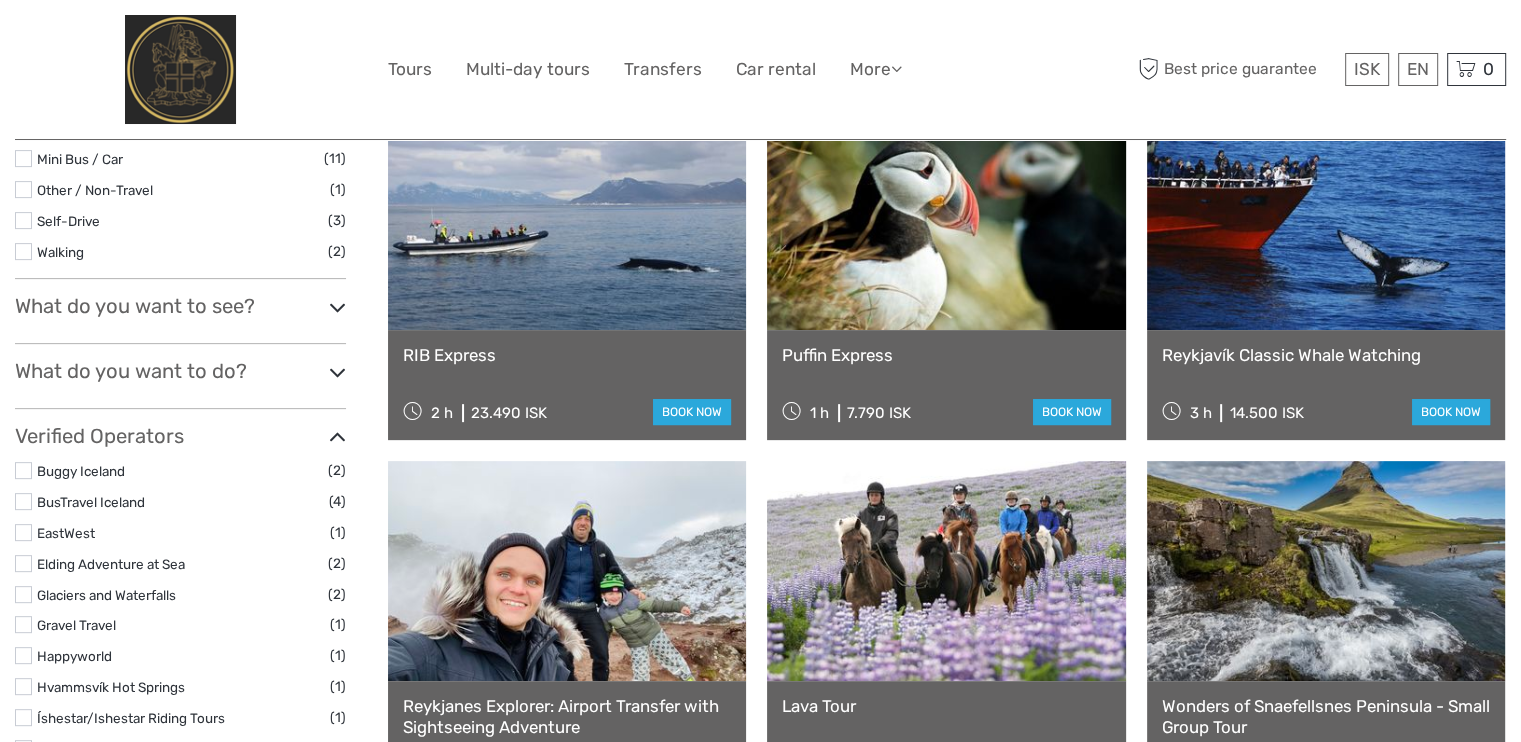 scroll, scrollTop: 900, scrollLeft: 0, axis: vertical 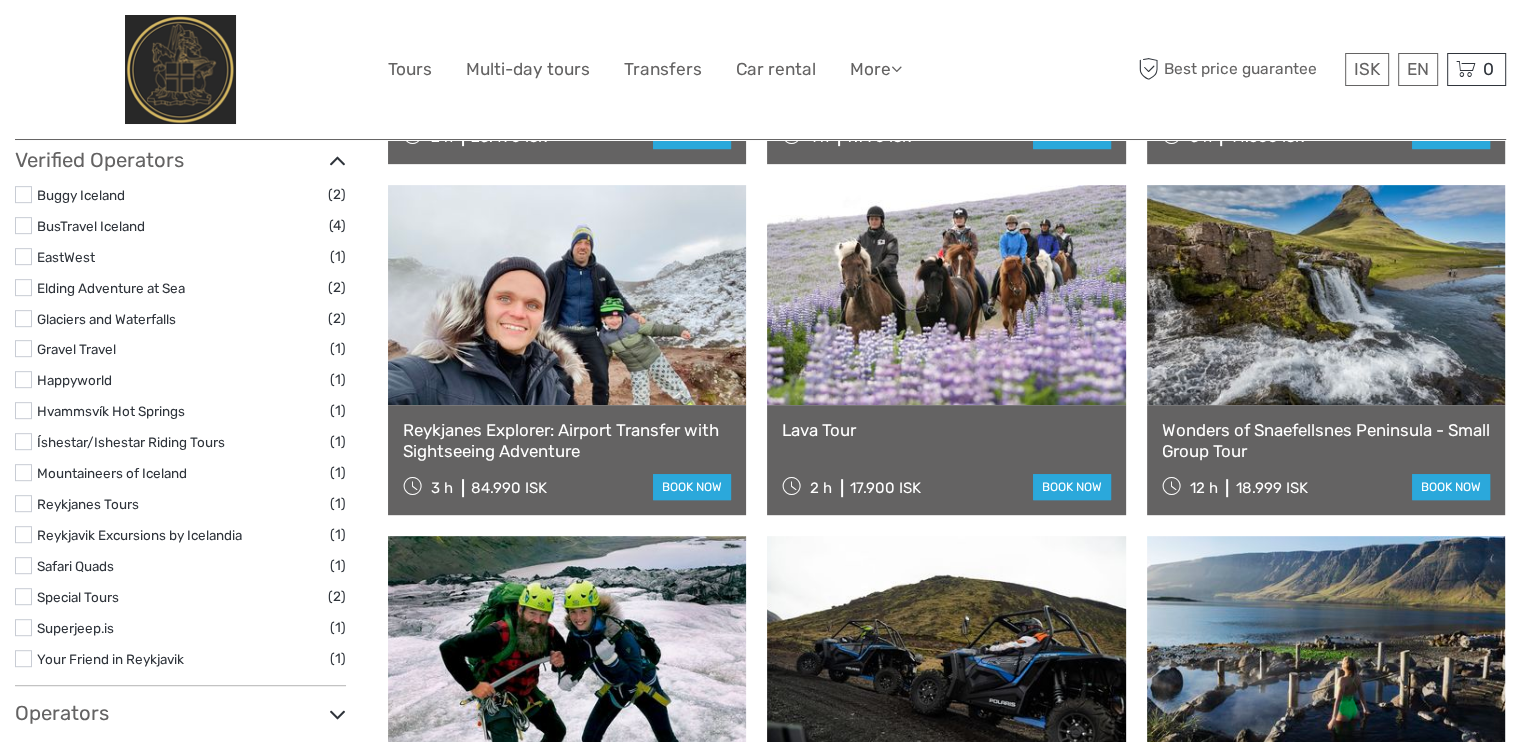 click on "Wonders of Snaefellsnes Peninsula - Small Group Tour" at bounding box center [1326, 440] 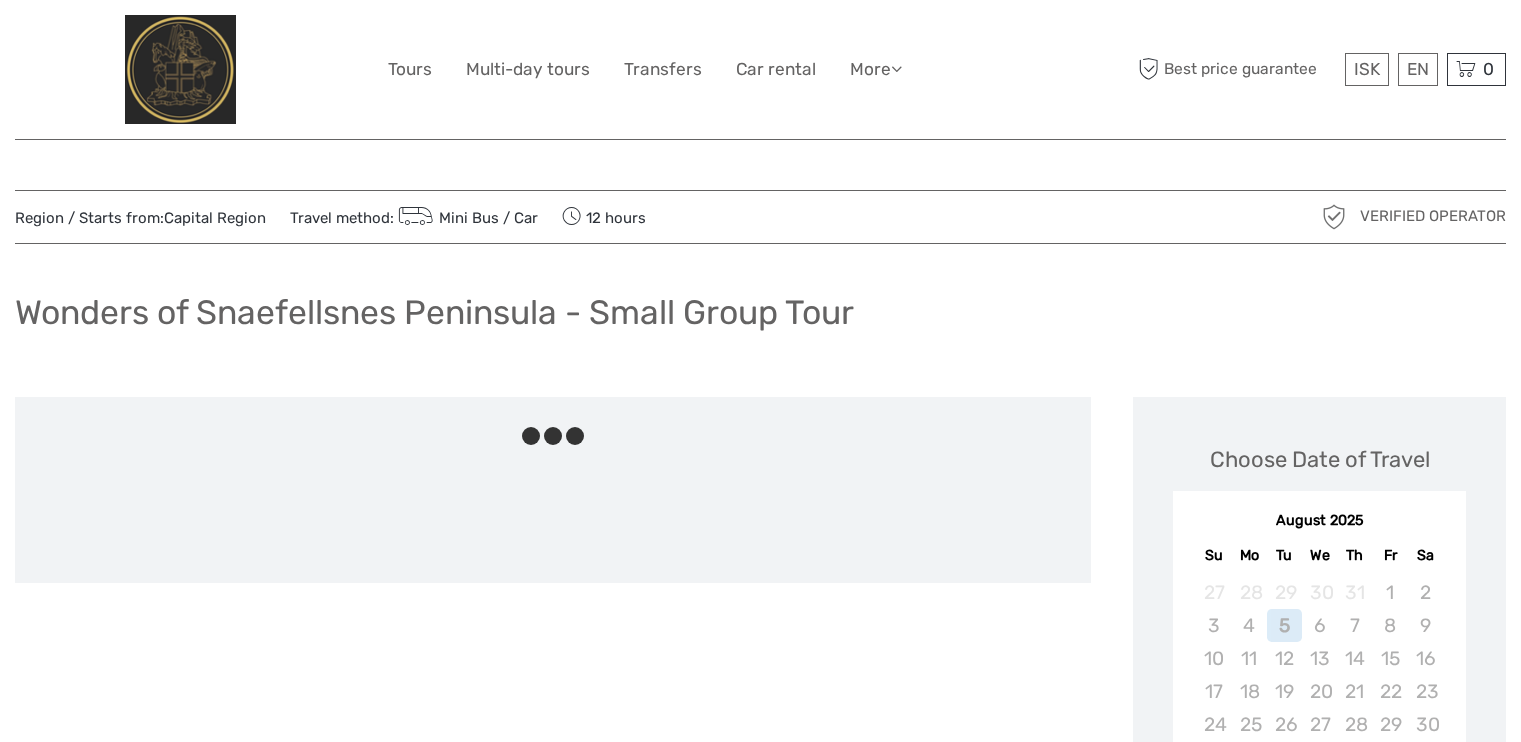scroll, scrollTop: 0, scrollLeft: 0, axis: both 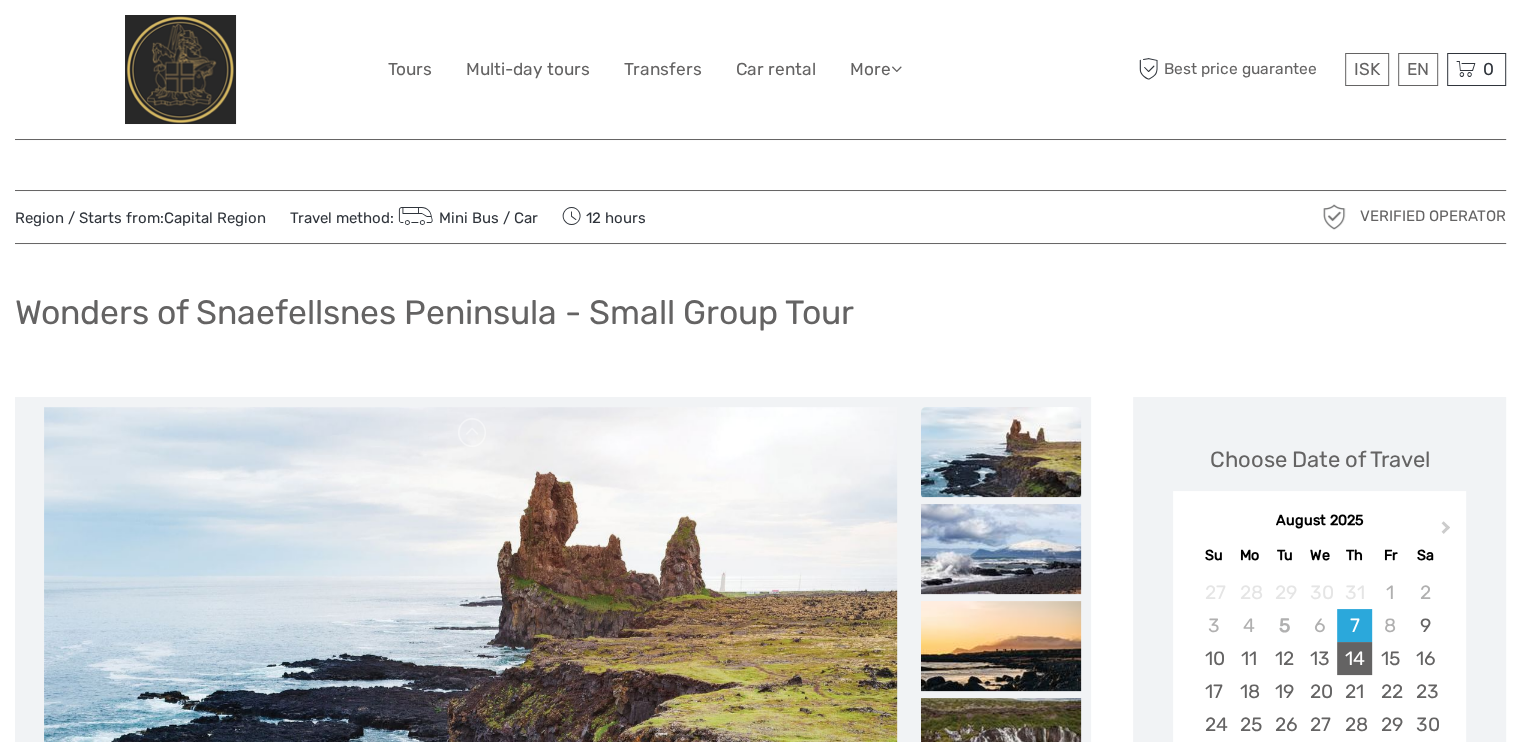 click on "14" at bounding box center [1354, 658] 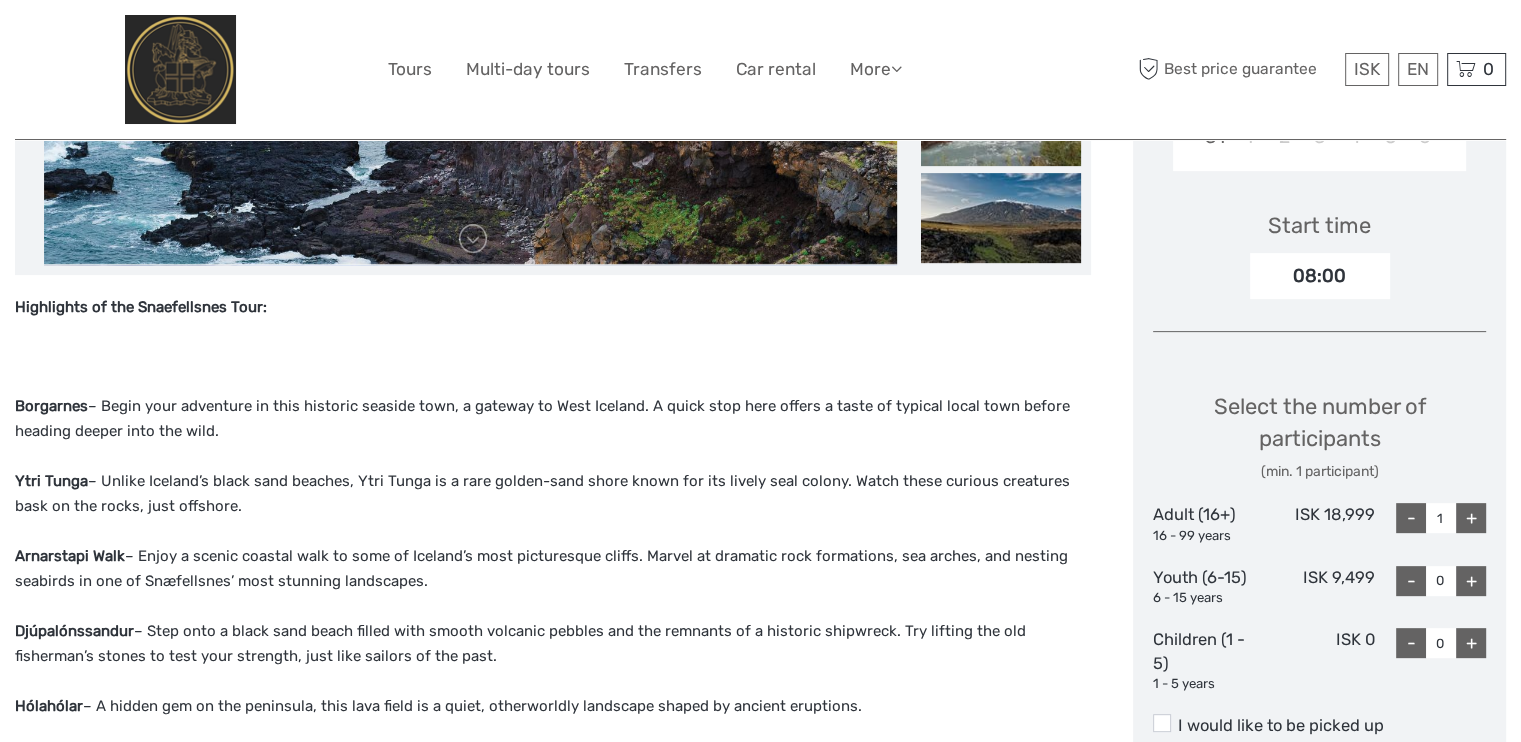 scroll, scrollTop: 300, scrollLeft: 0, axis: vertical 